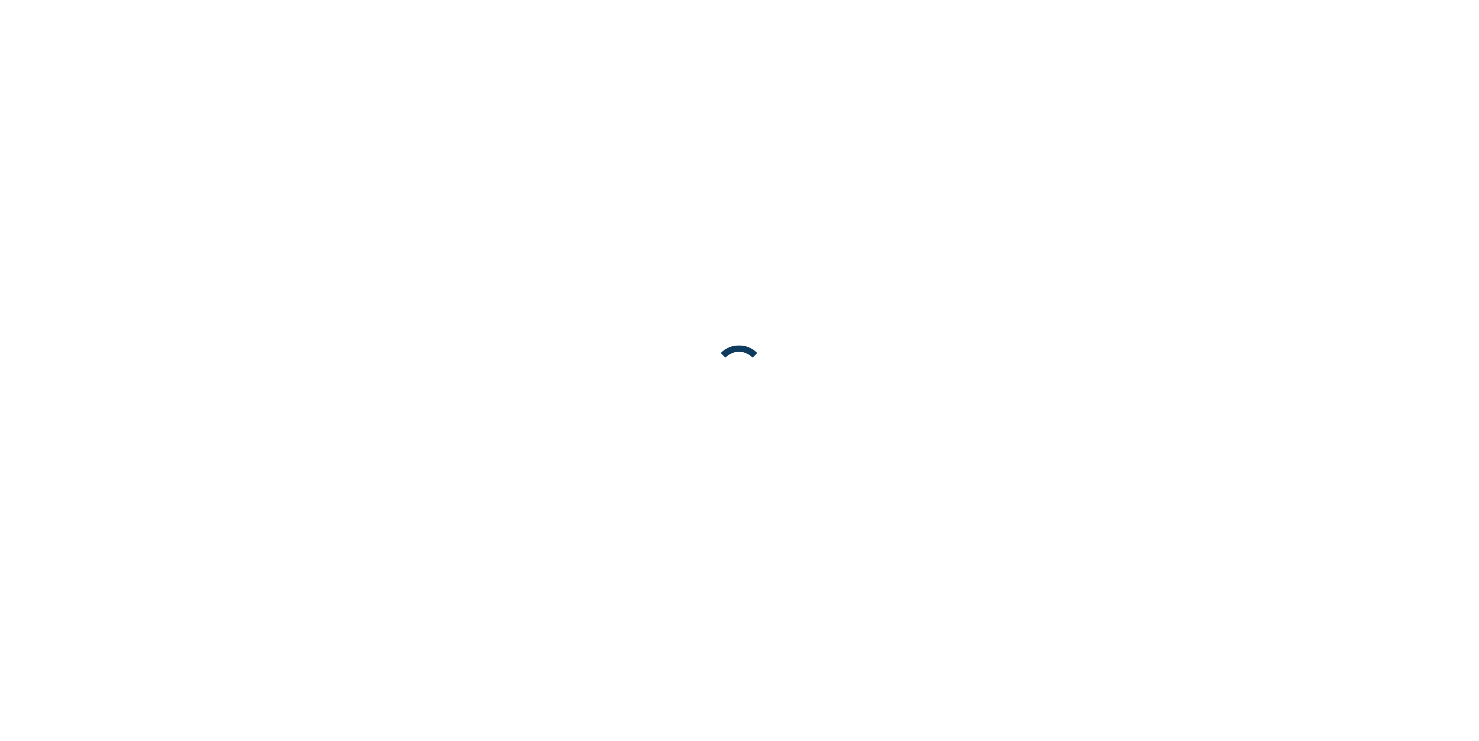 scroll, scrollTop: 0, scrollLeft: 0, axis: both 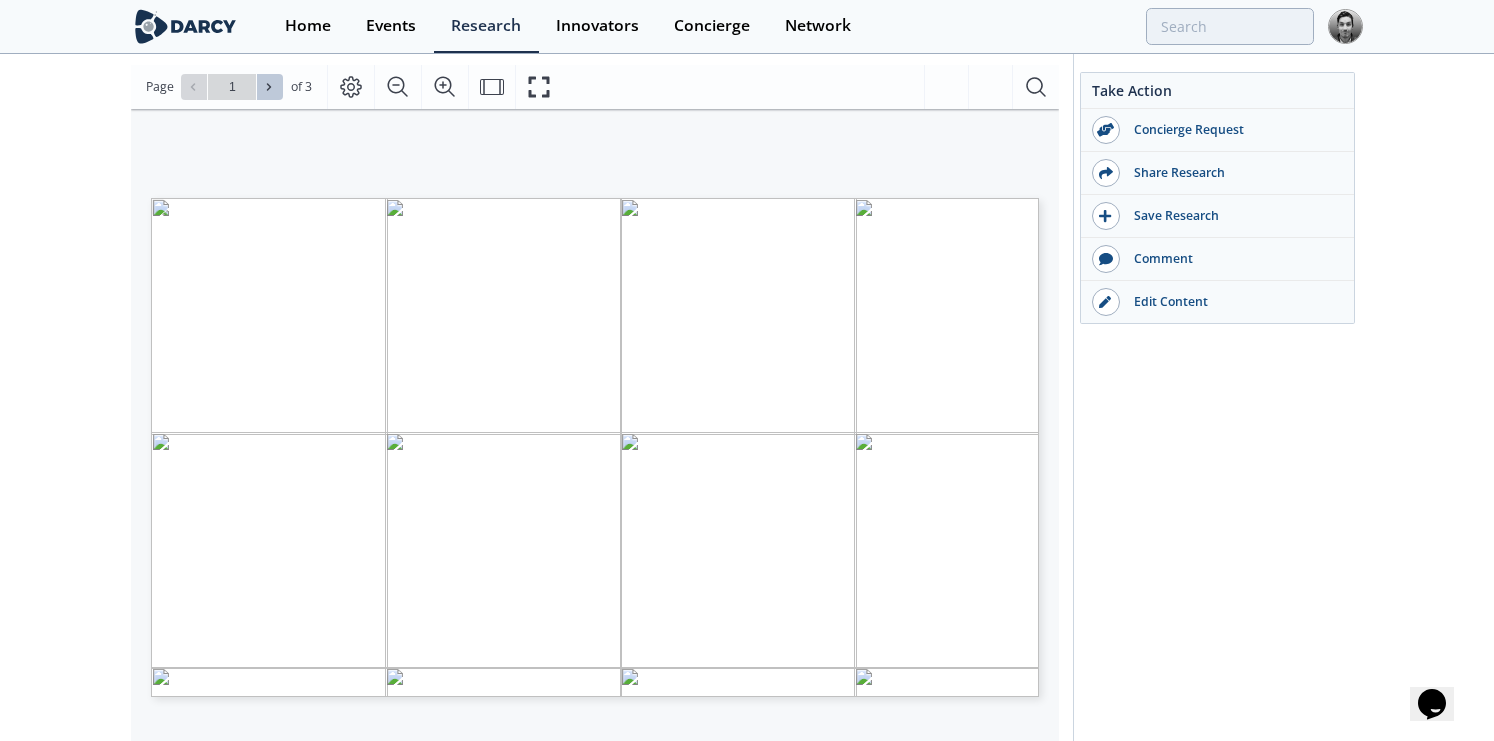 click 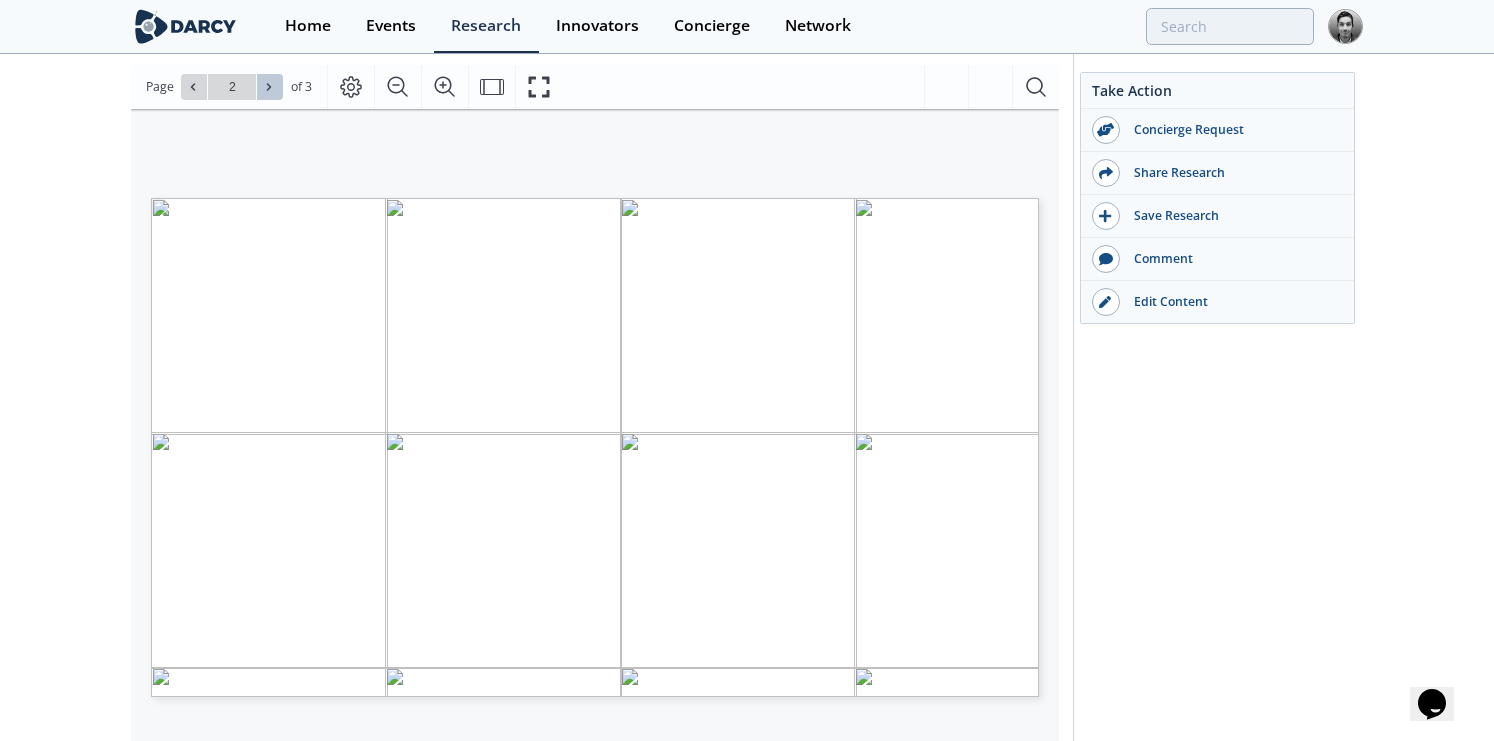 click 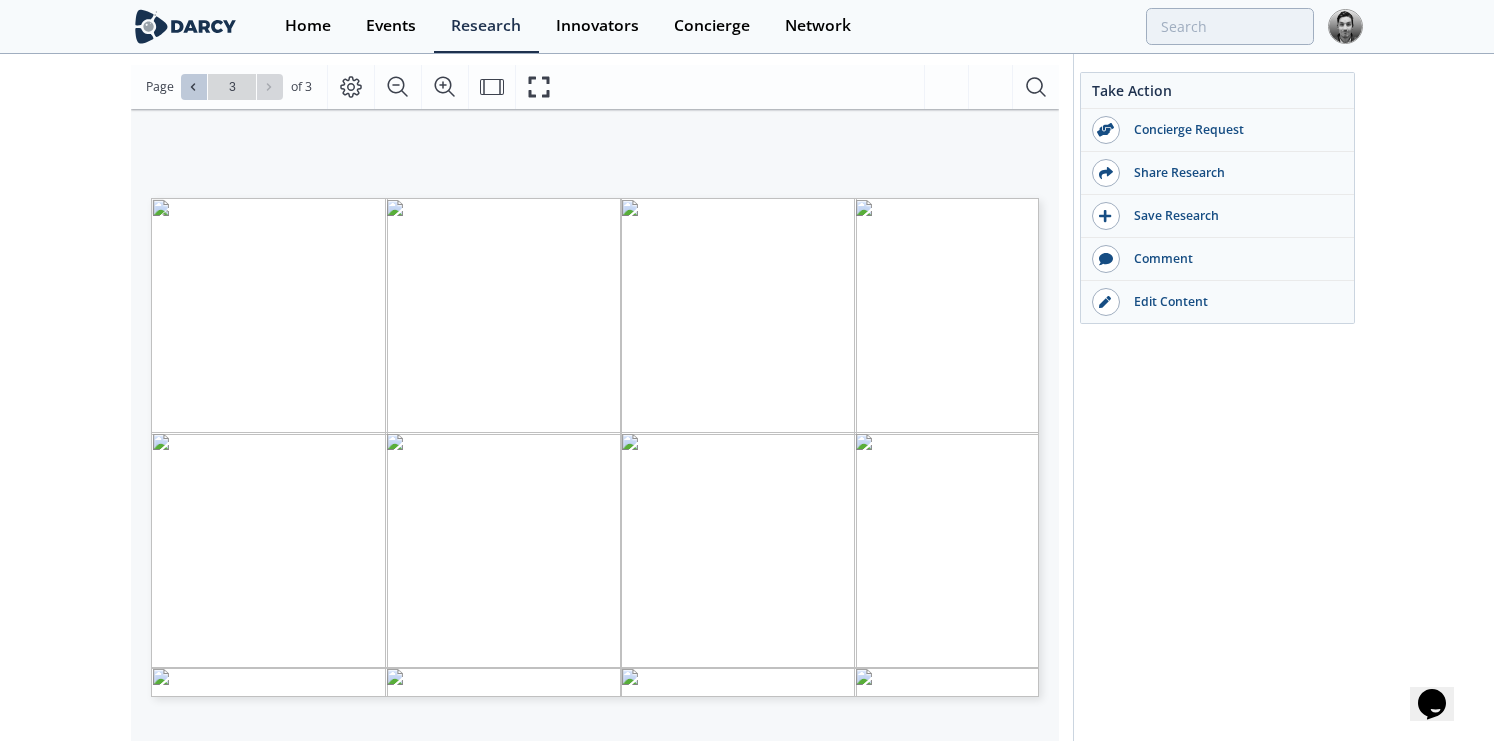 click 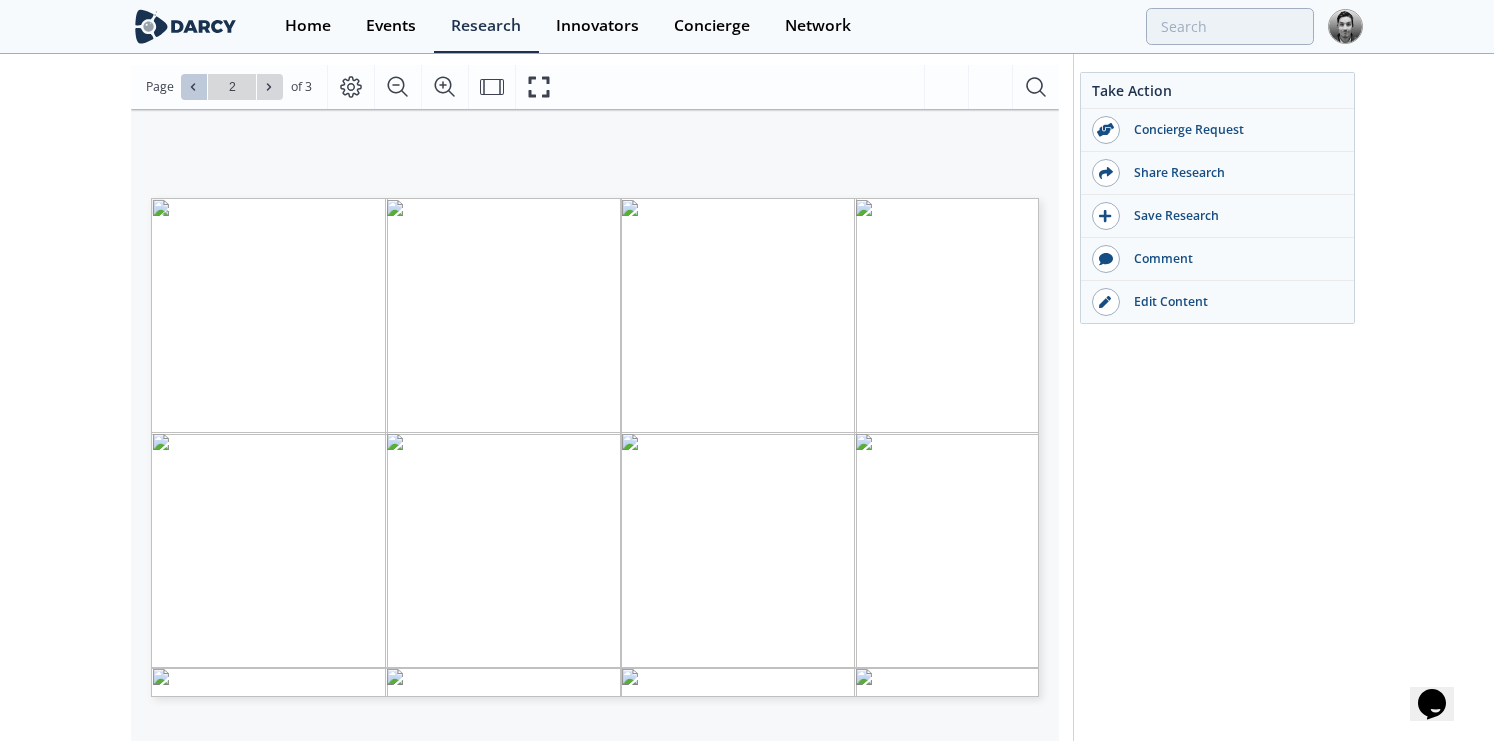 click at bounding box center (194, 87) 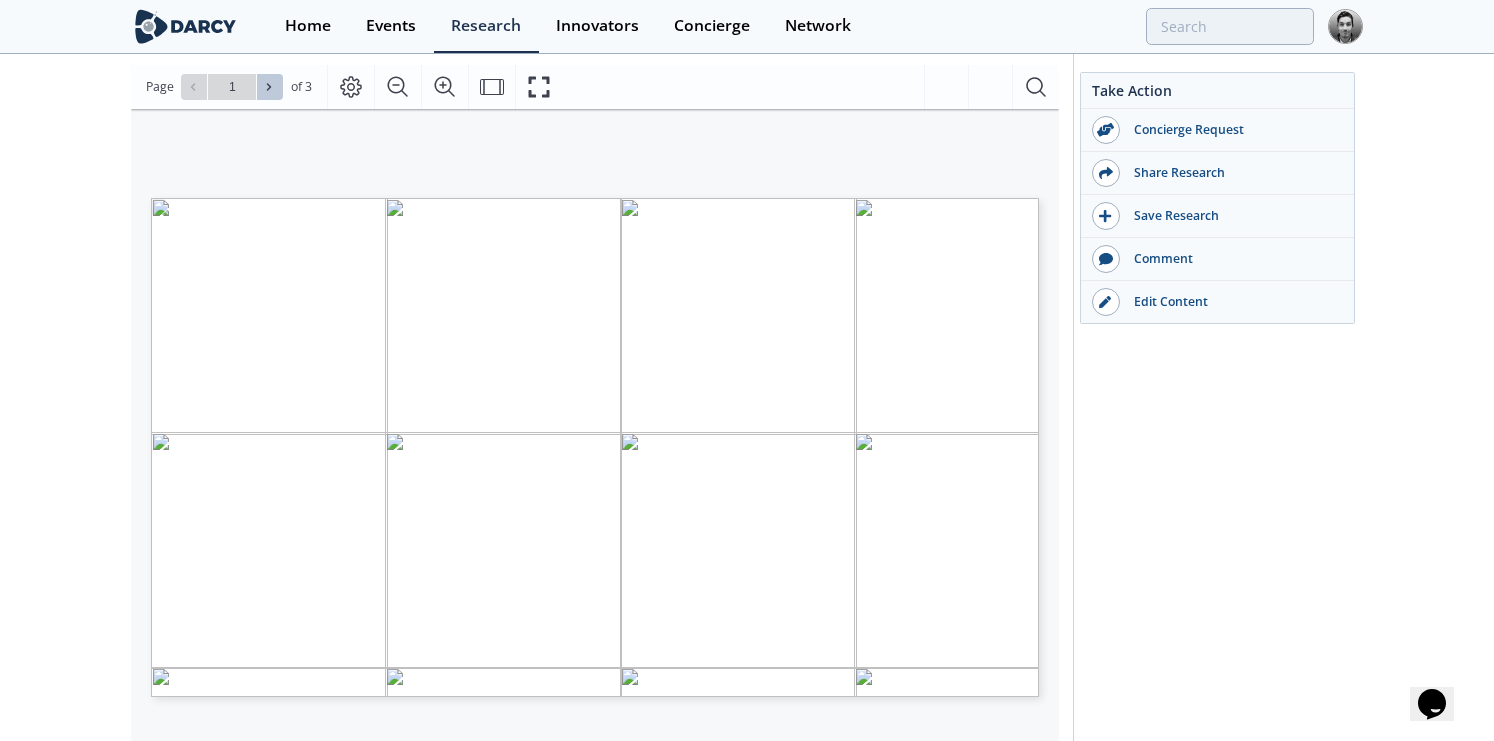 click at bounding box center [270, 87] 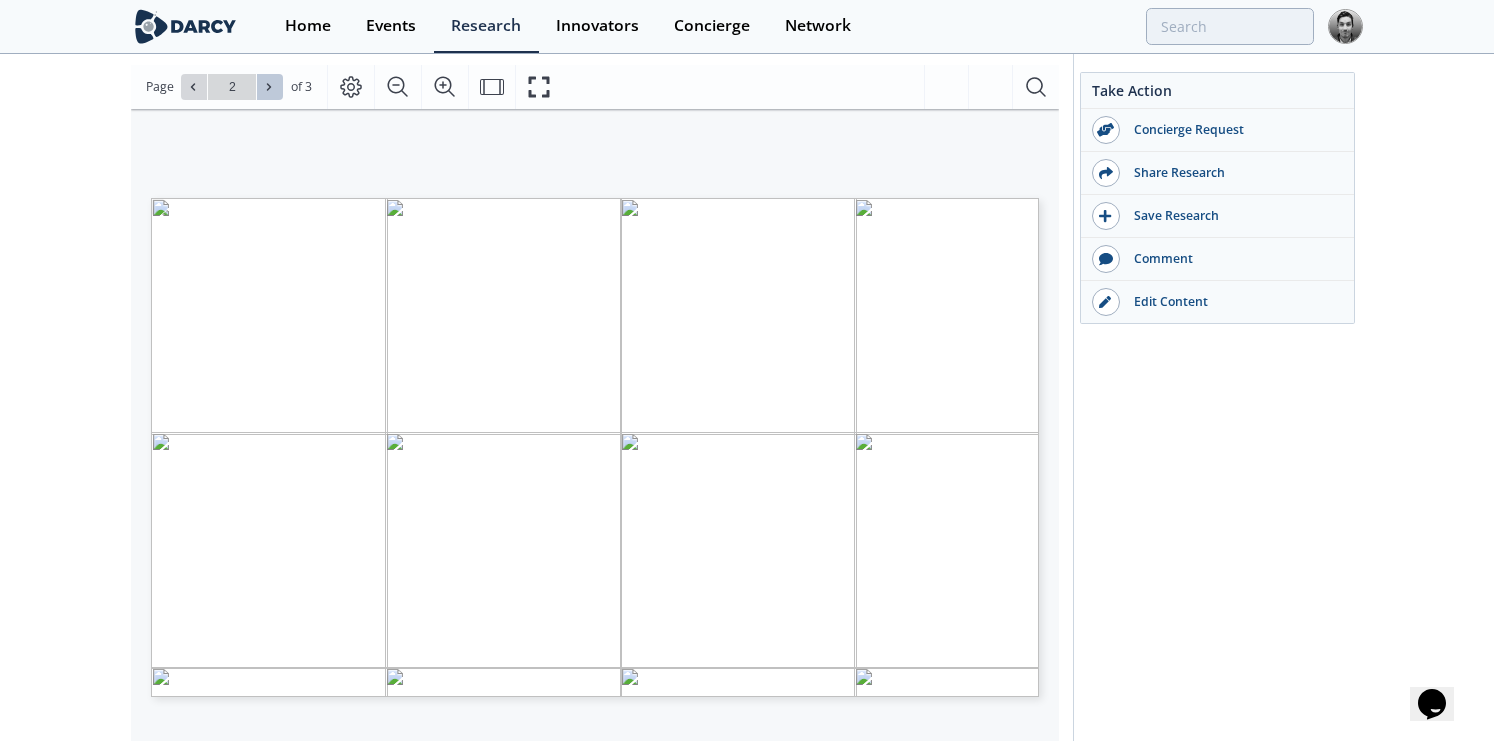 drag, startPoint x: 276, startPoint y: 81, endPoint x: 239, endPoint y: 81, distance: 37 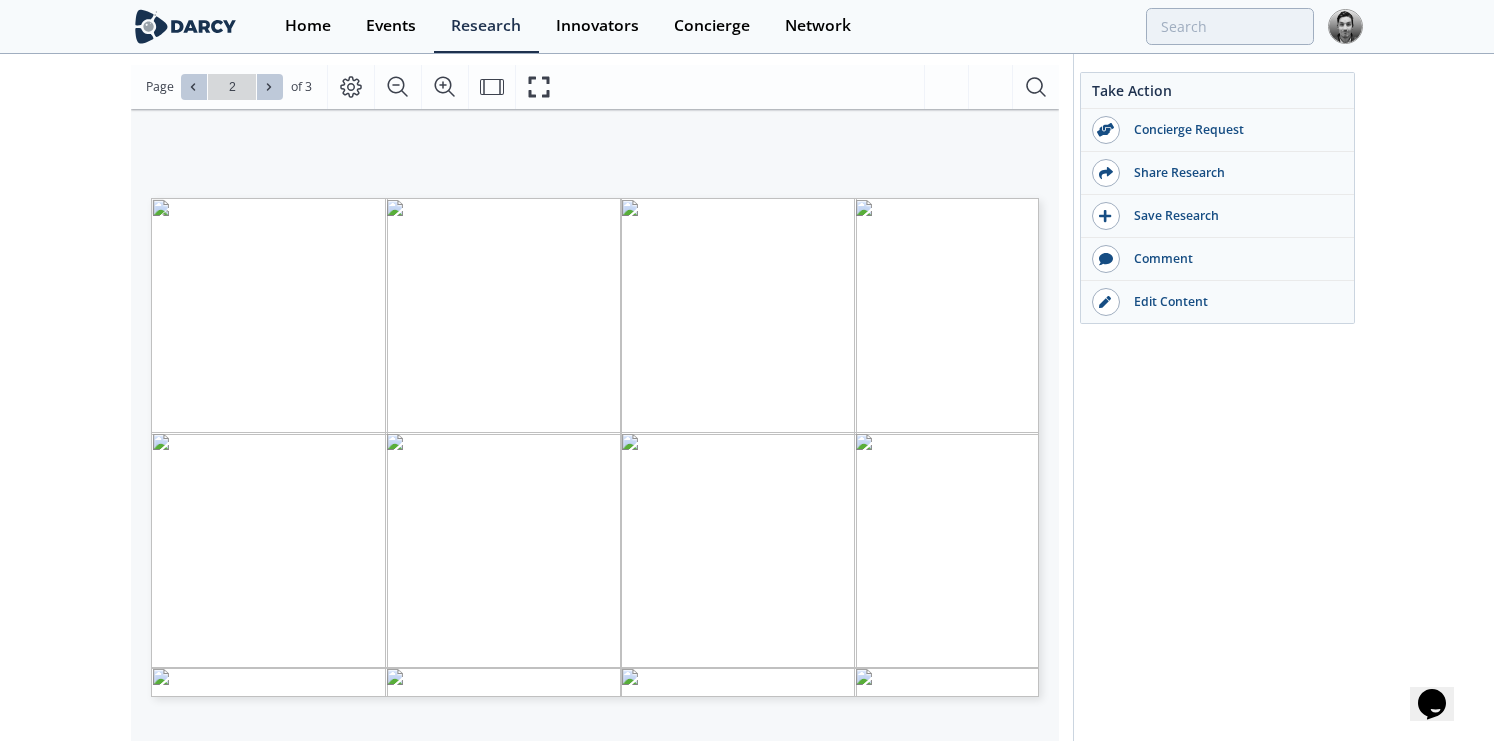 click 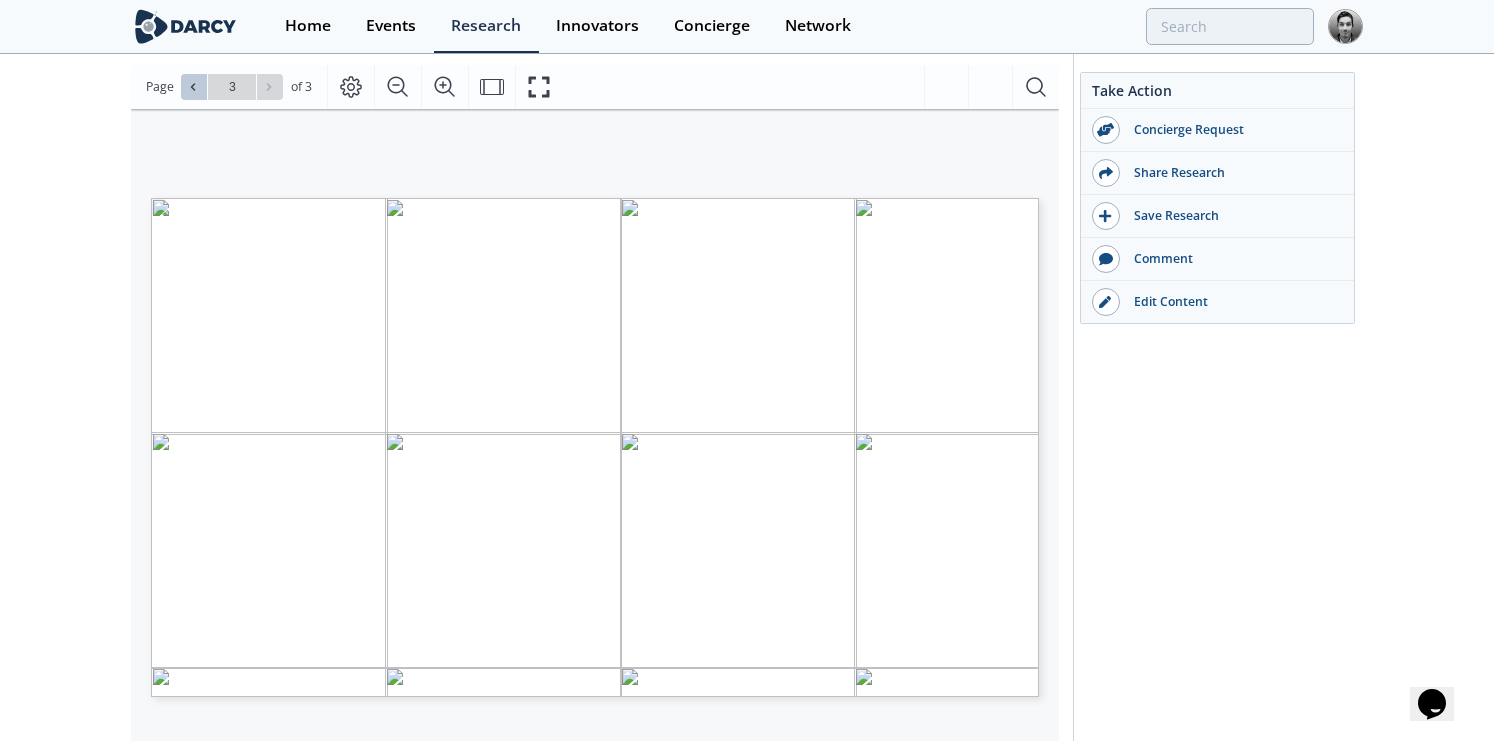 click at bounding box center (194, 87) 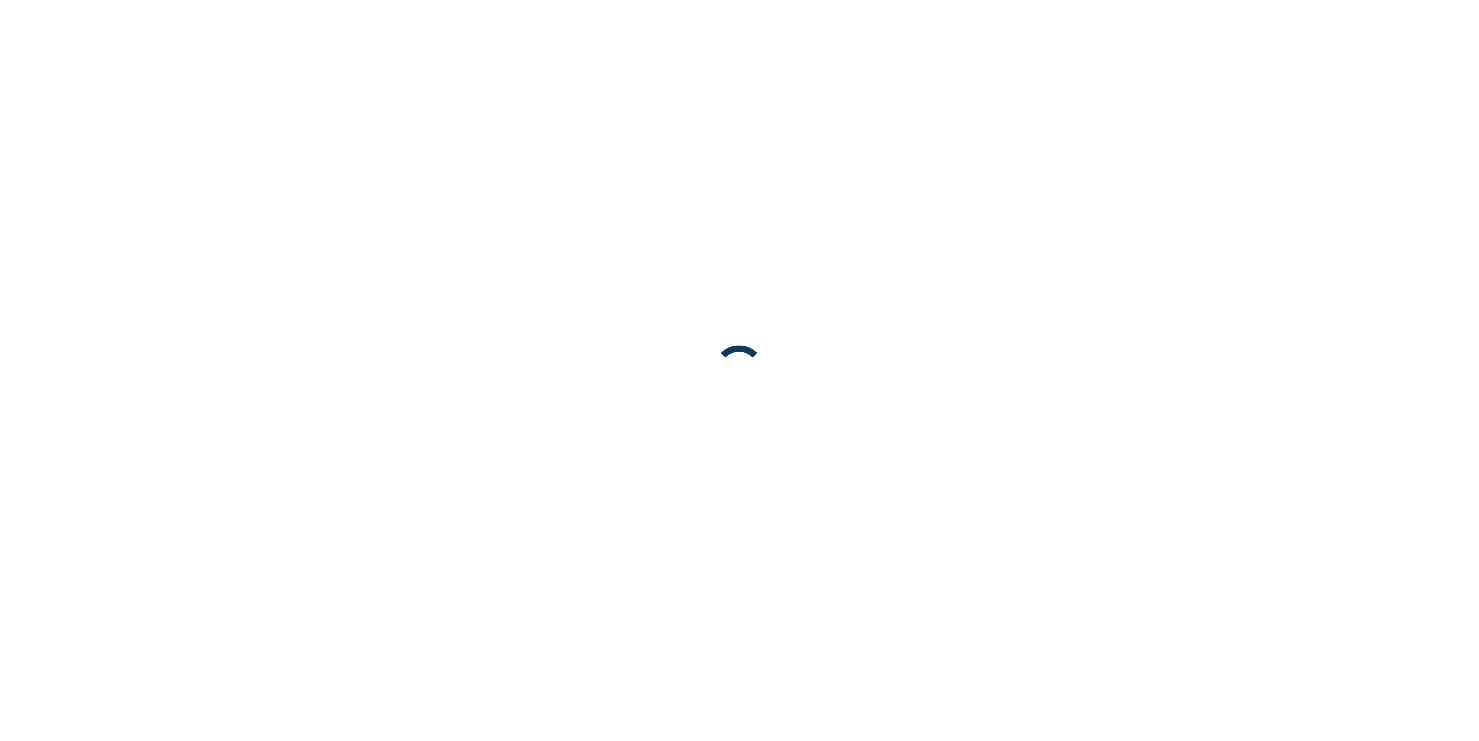 scroll, scrollTop: 0, scrollLeft: 0, axis: both 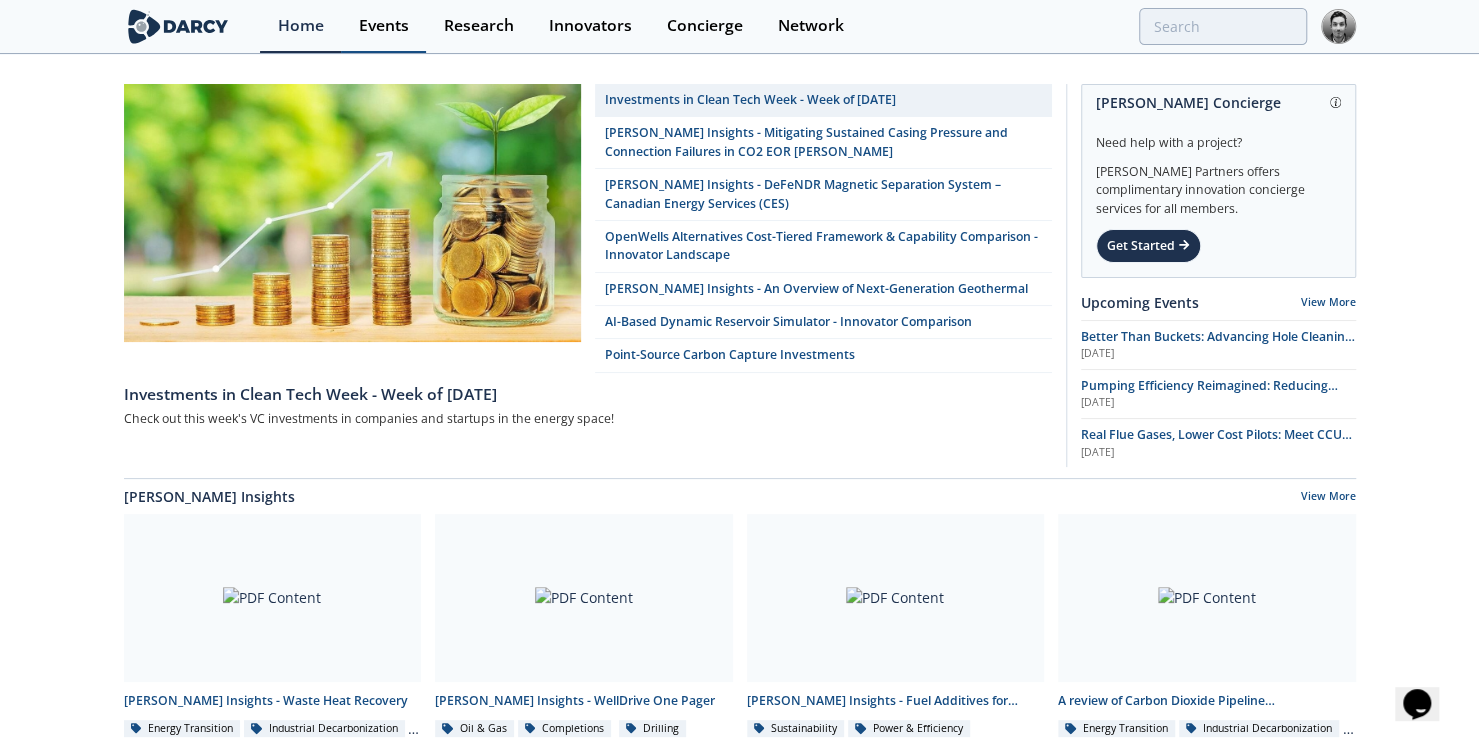 click on "Events" at bounding box center (384, 26) 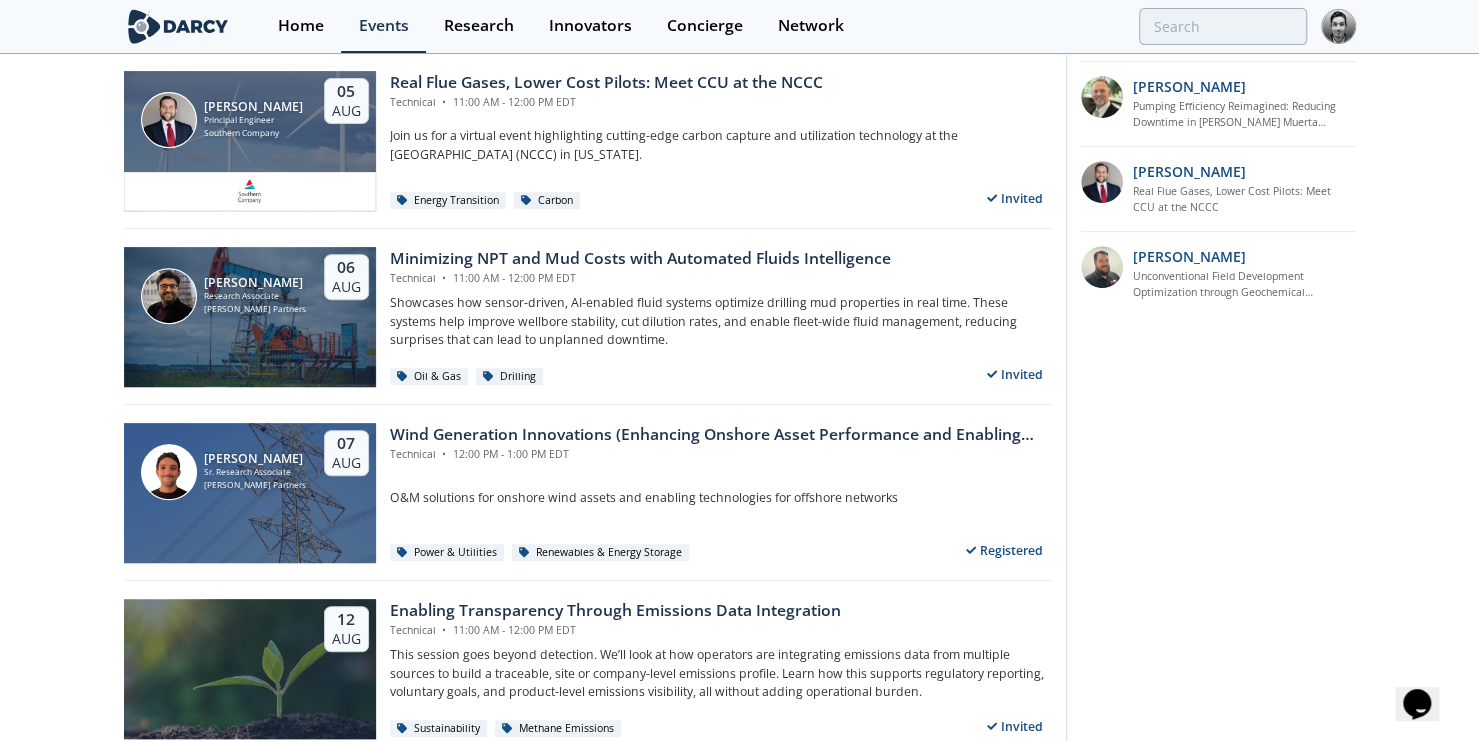 scroll, scrollTop: 0, scrollLeft: 0, axis: both 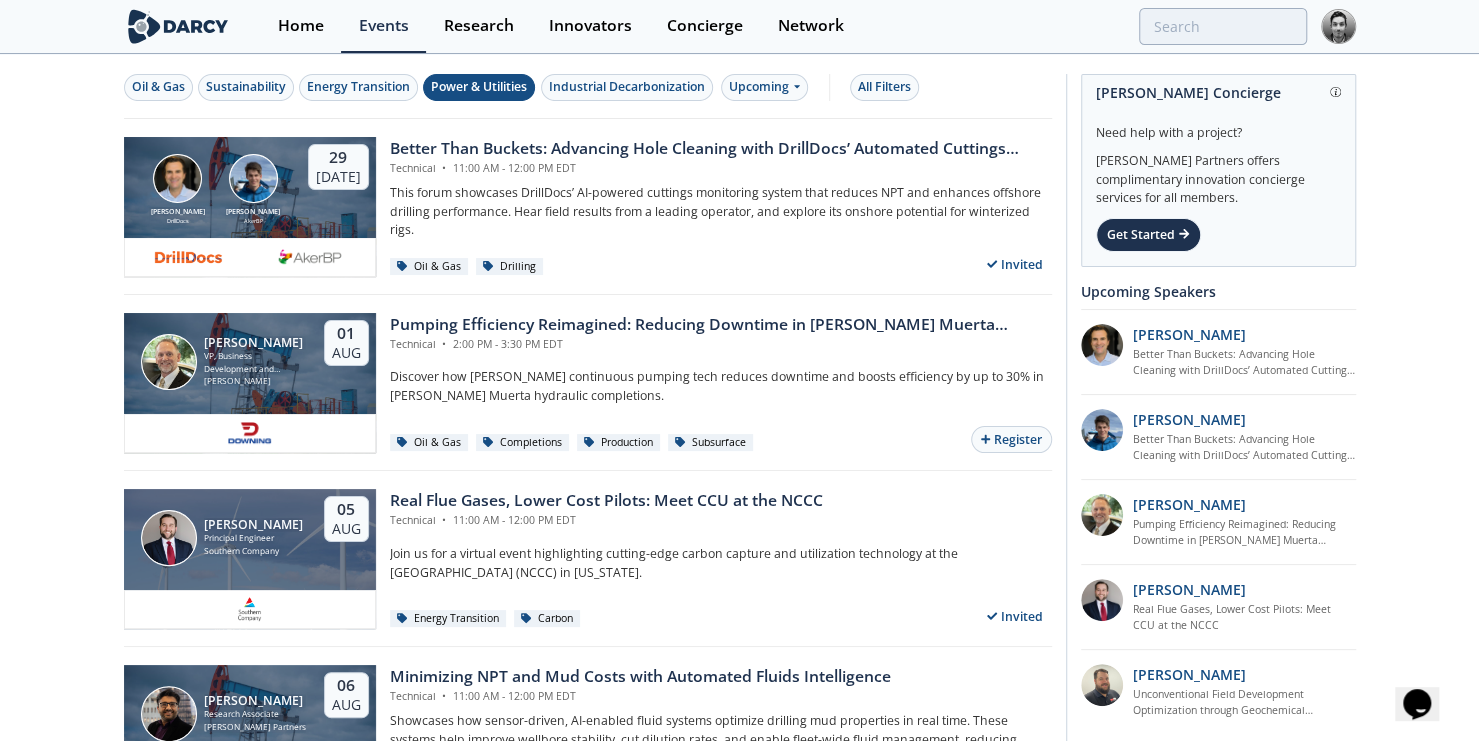 click on "Power & Utilities" at bounding box center (479, 87) 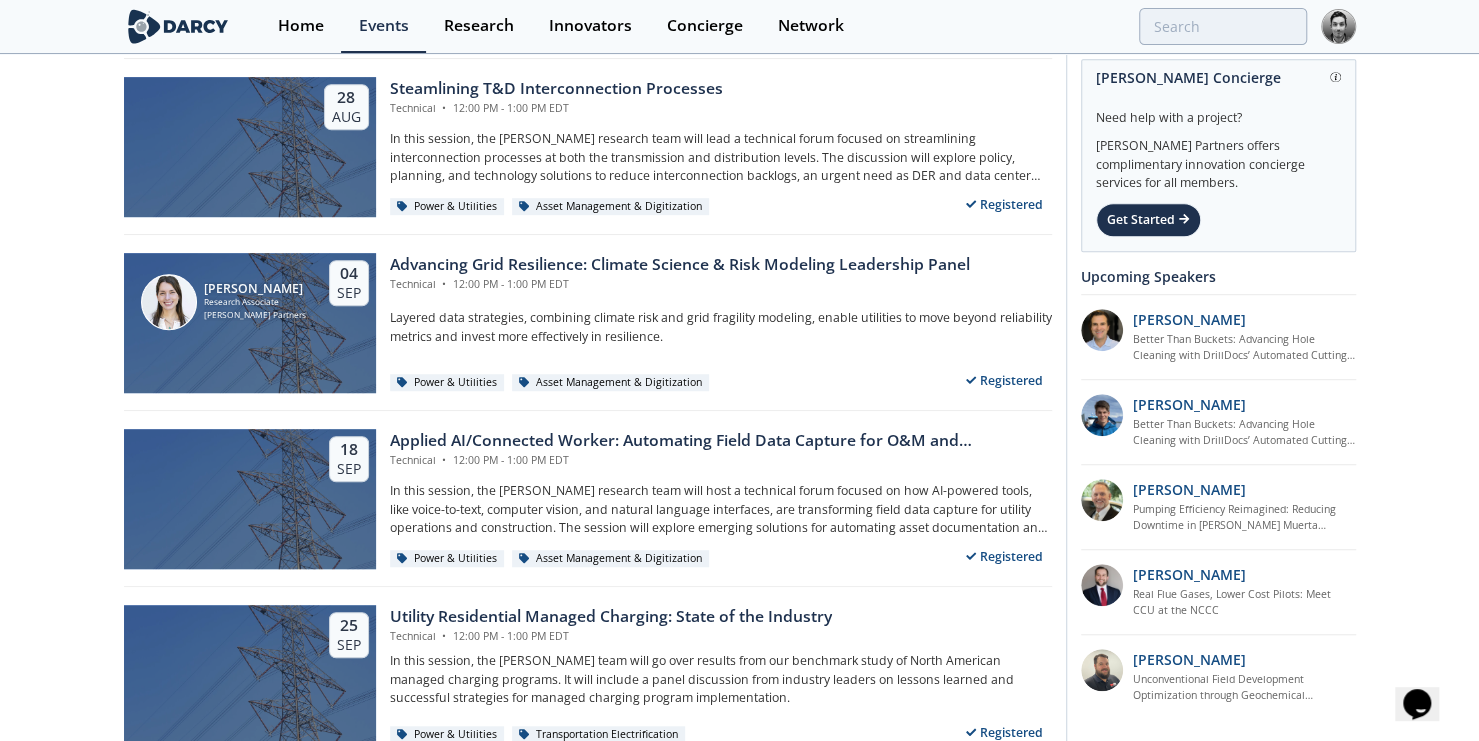 scroll, scrollTop: 578, scrollLeft: 0, axis: vertical 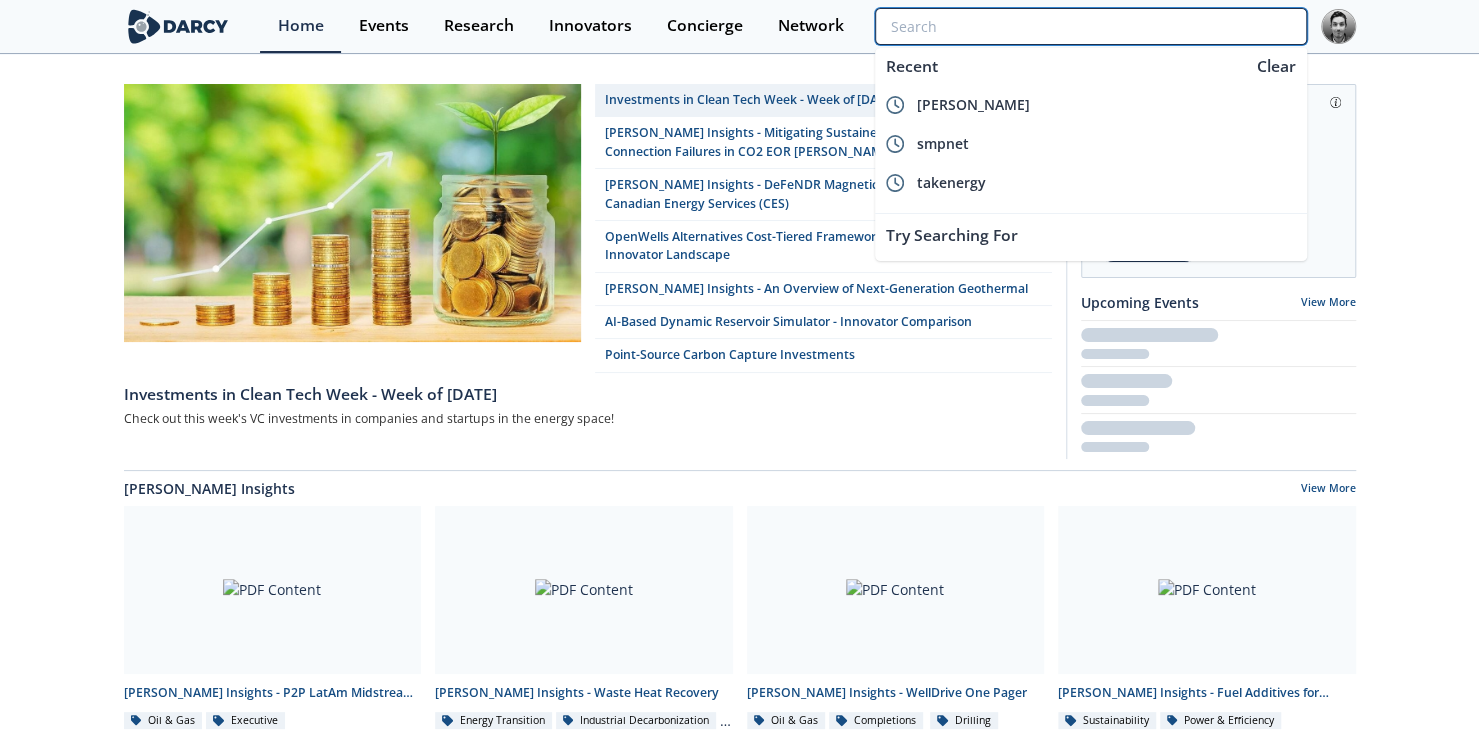 click at bounding box center (1090, 26) 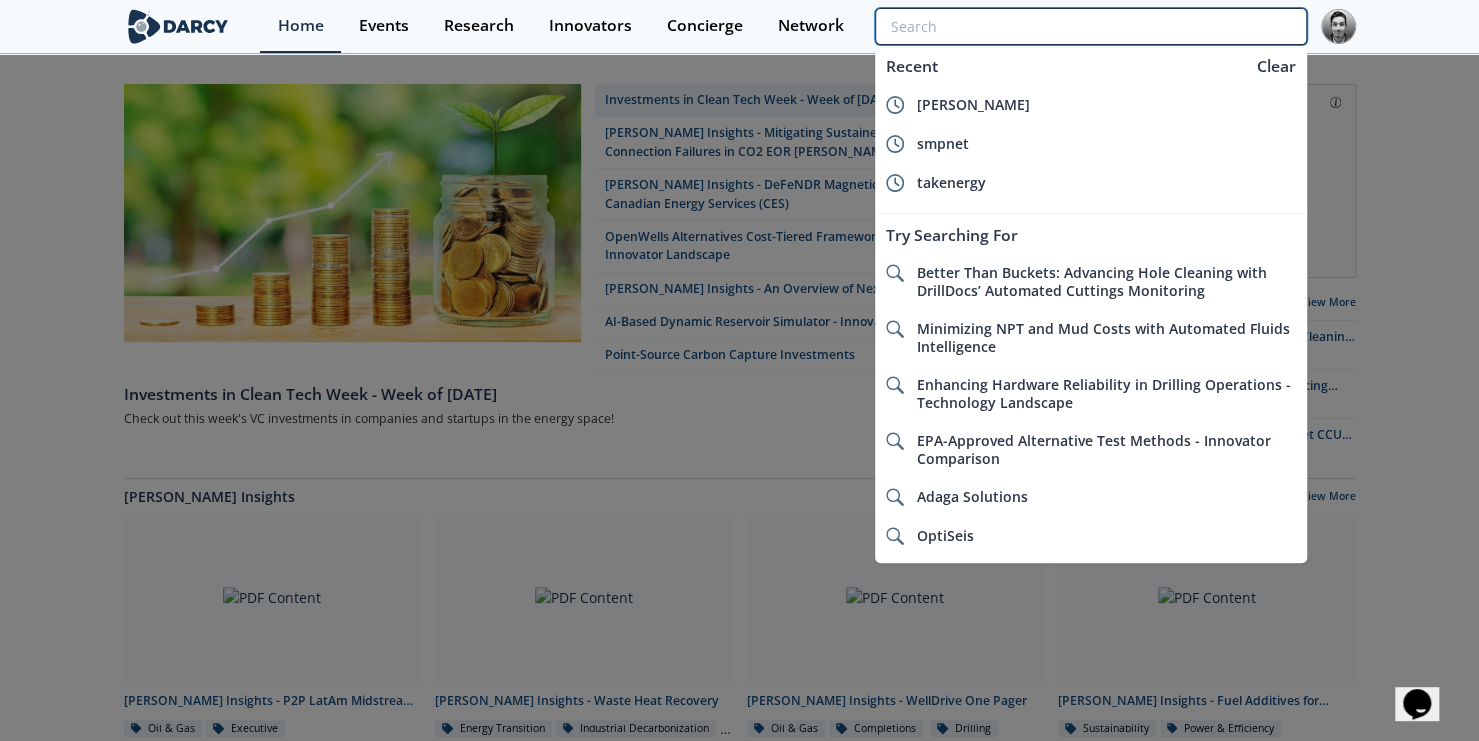 scroll, scrollTop: 0, scrollLeft: 0, axis: both 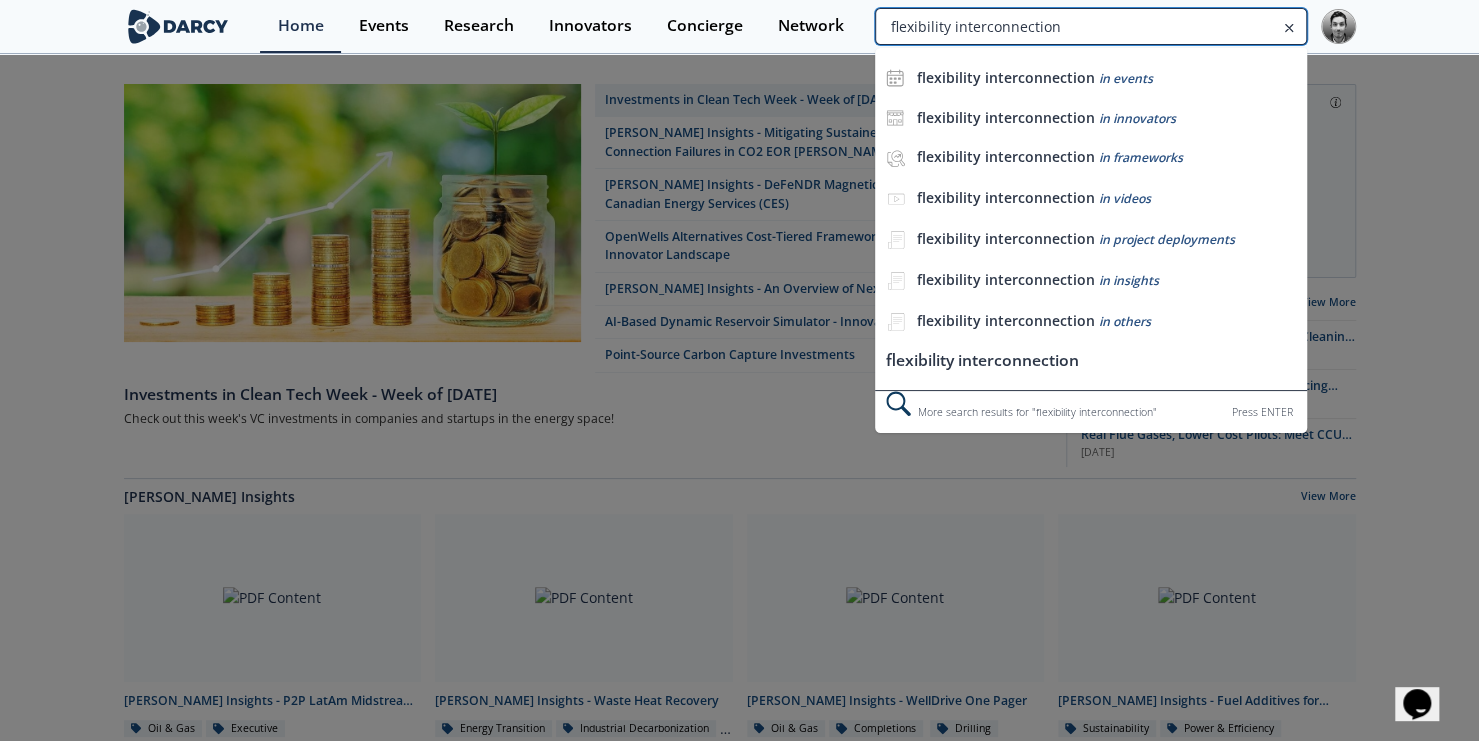 type on "flexibility interconnection" 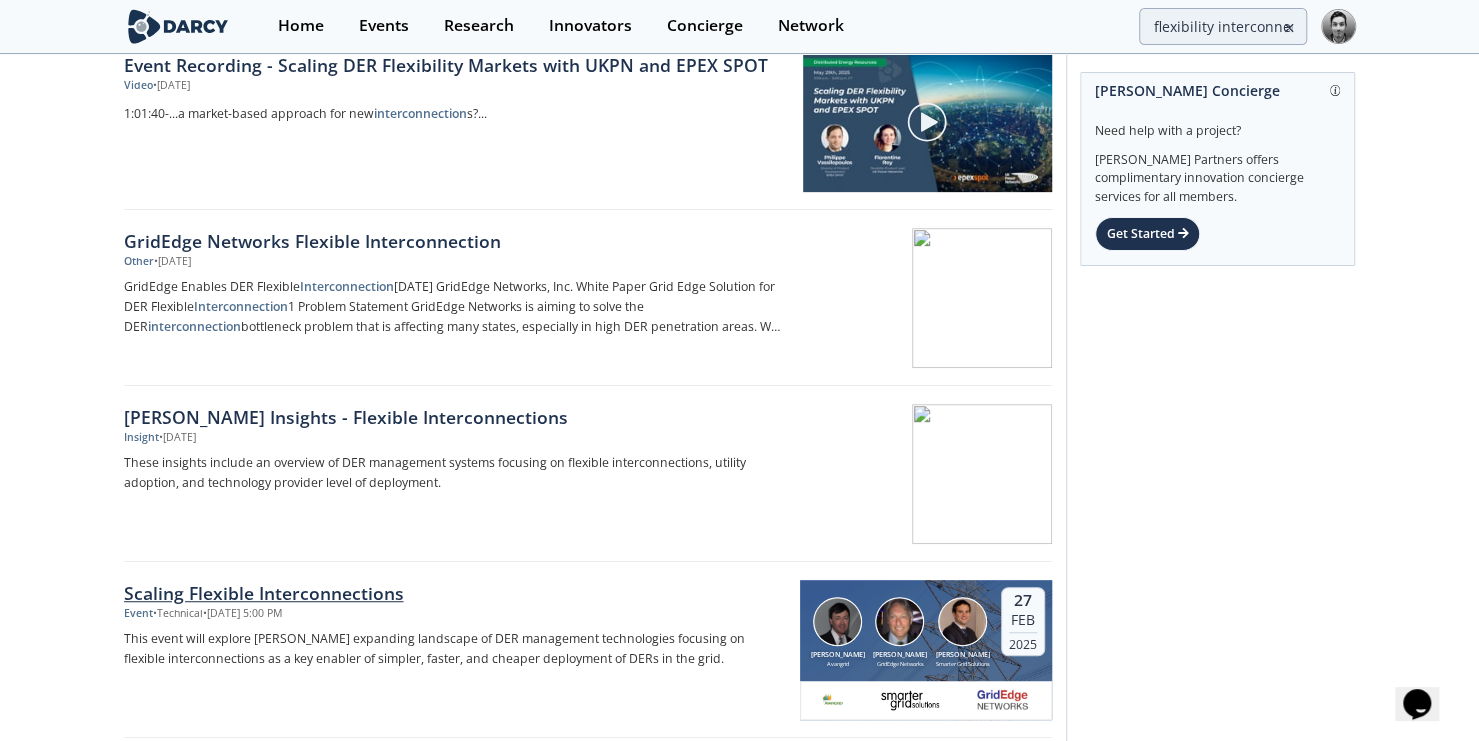 drag, startPoint x: 1273, startPoint y: 448, endPoint x: 981, endPoint y: 491, distance: 295.1491 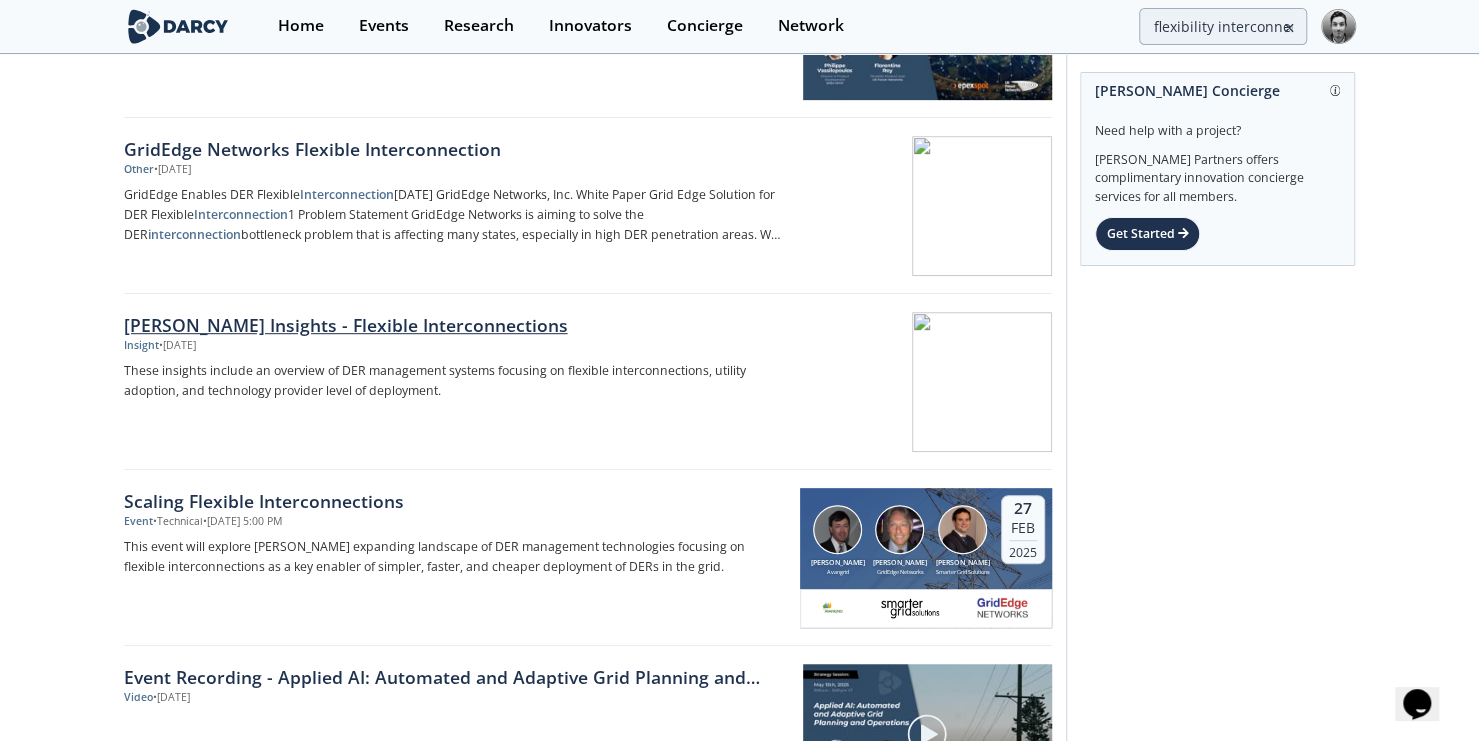 click on "Darcy Insights - Flexible Interconnections" at bounding box center [455, 325] 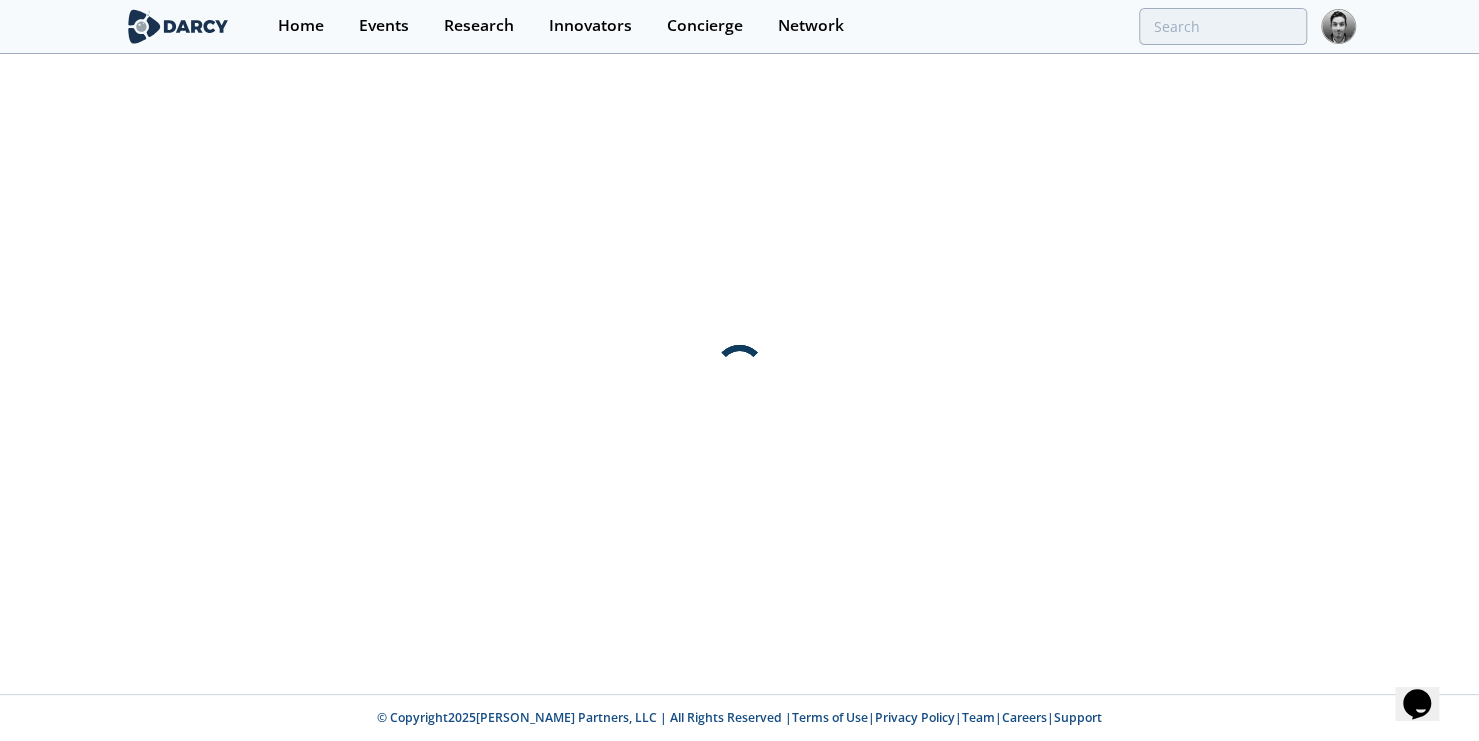 scroll, scrollTop: 0, scrollLeft: 0, axis: both 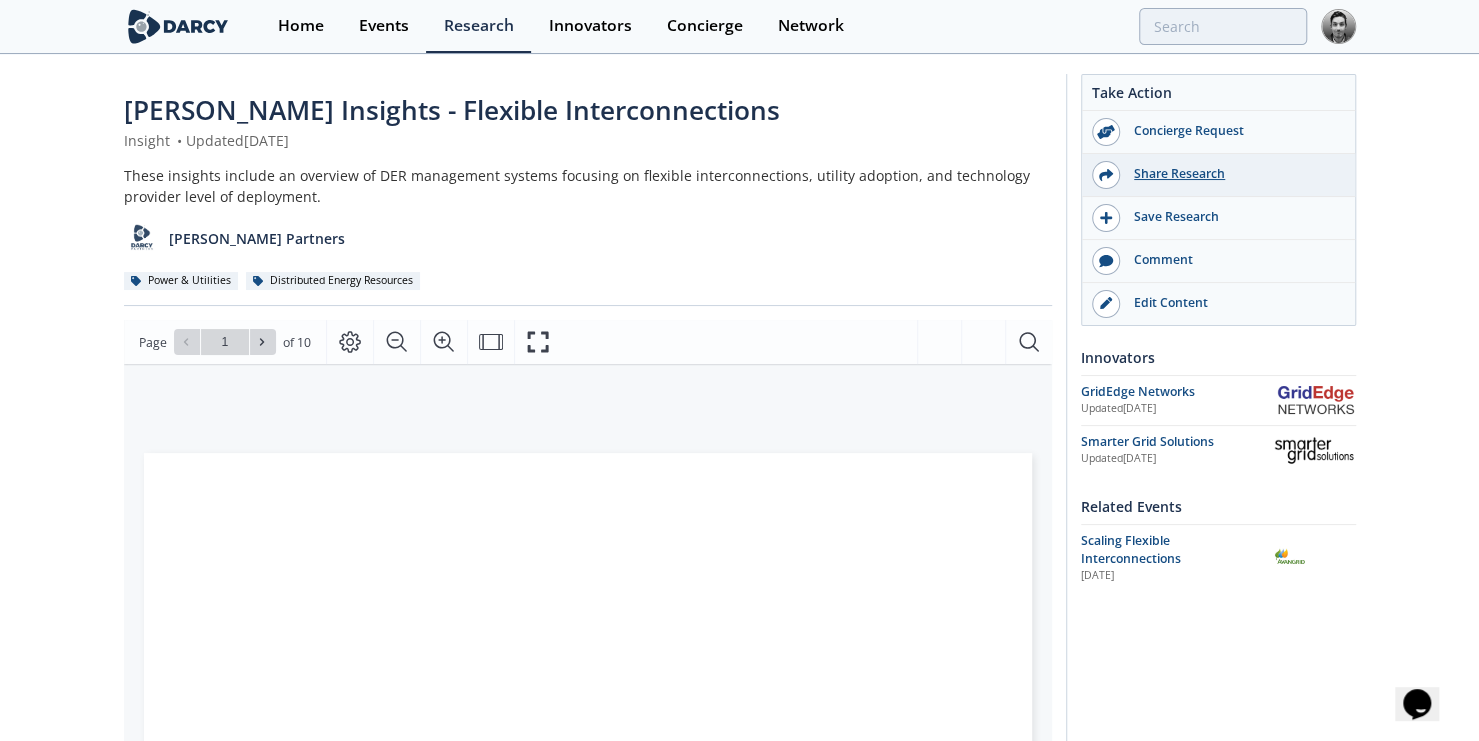 click on "Share Research" at bounding box center [1232, 174] 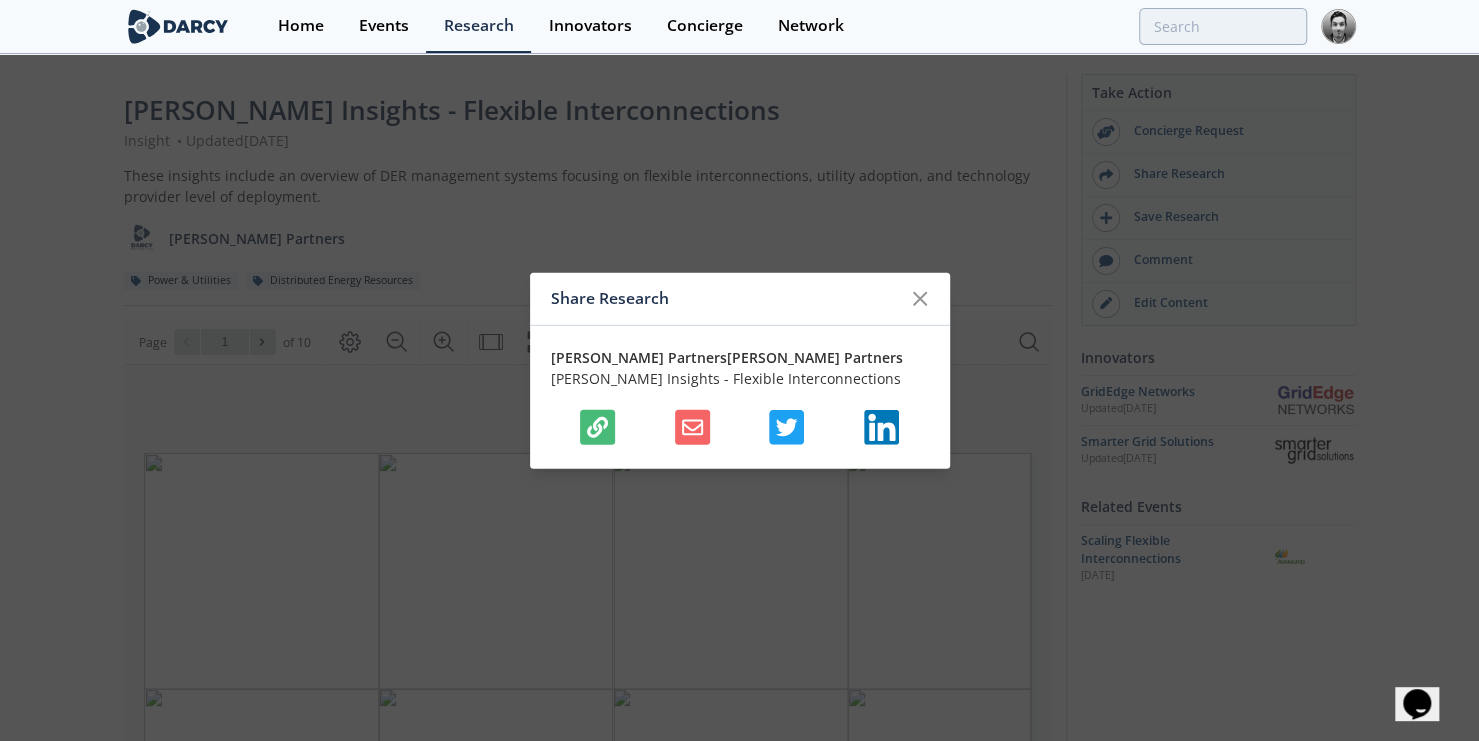 click 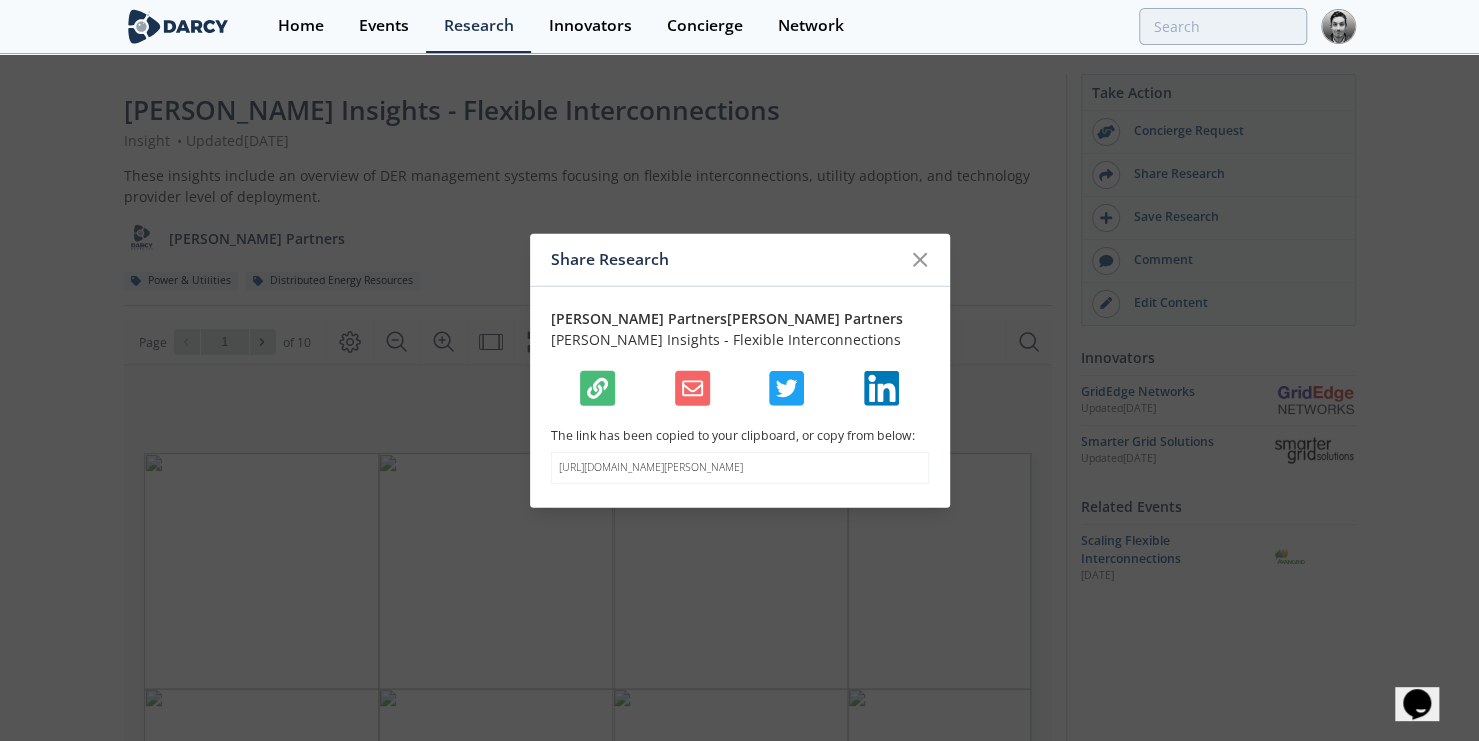 click on "https://darcypartners.com/research/darcy-insights-flexible-interconnections?s=97a509e26cce742f" at bounding box center [740, 468] 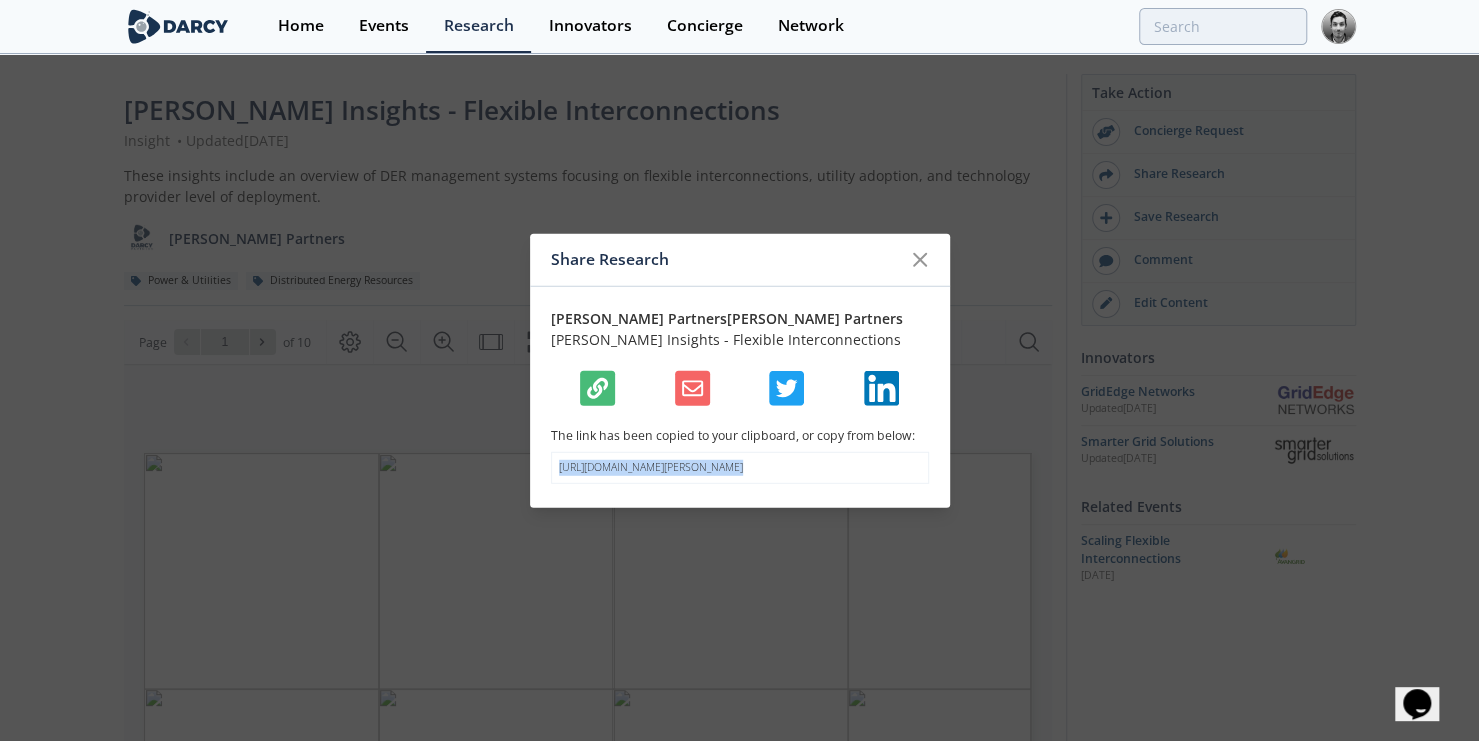 click on "https://darcypartners.com/research/darcy-insights-flexible-interconnections?s=97a509e26cce742f" at bounding box center (740, 468) 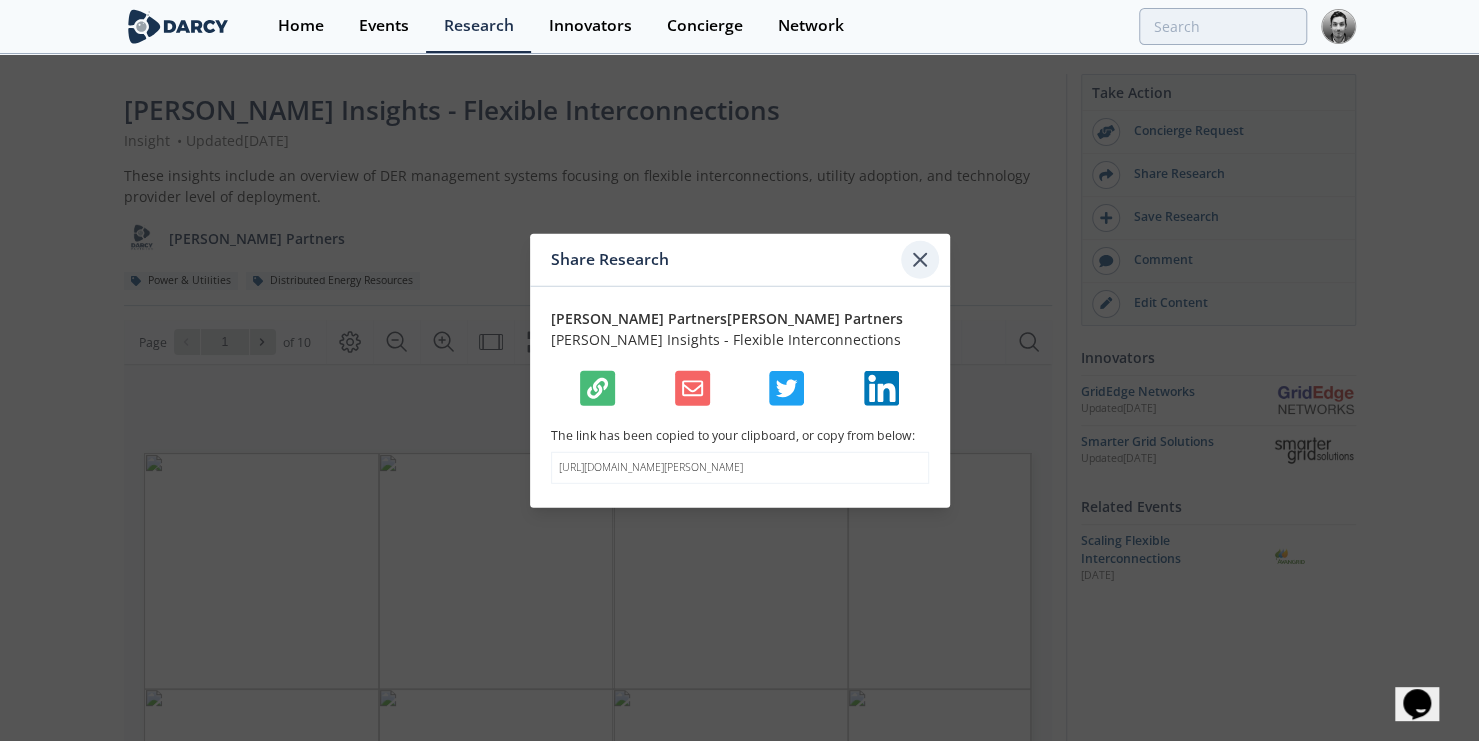 click 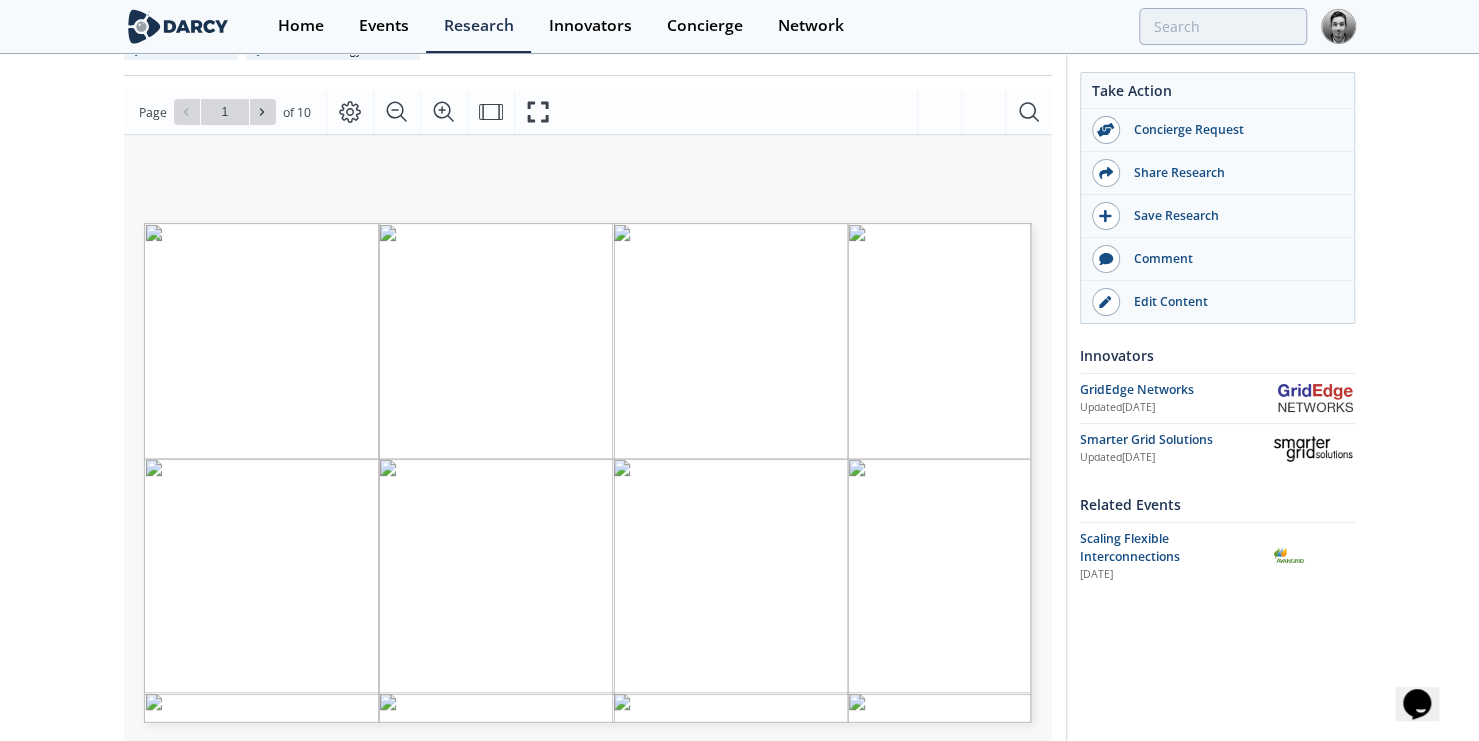 scroll, scrollTop: 288, scrollLeft: 0, axis: vertical 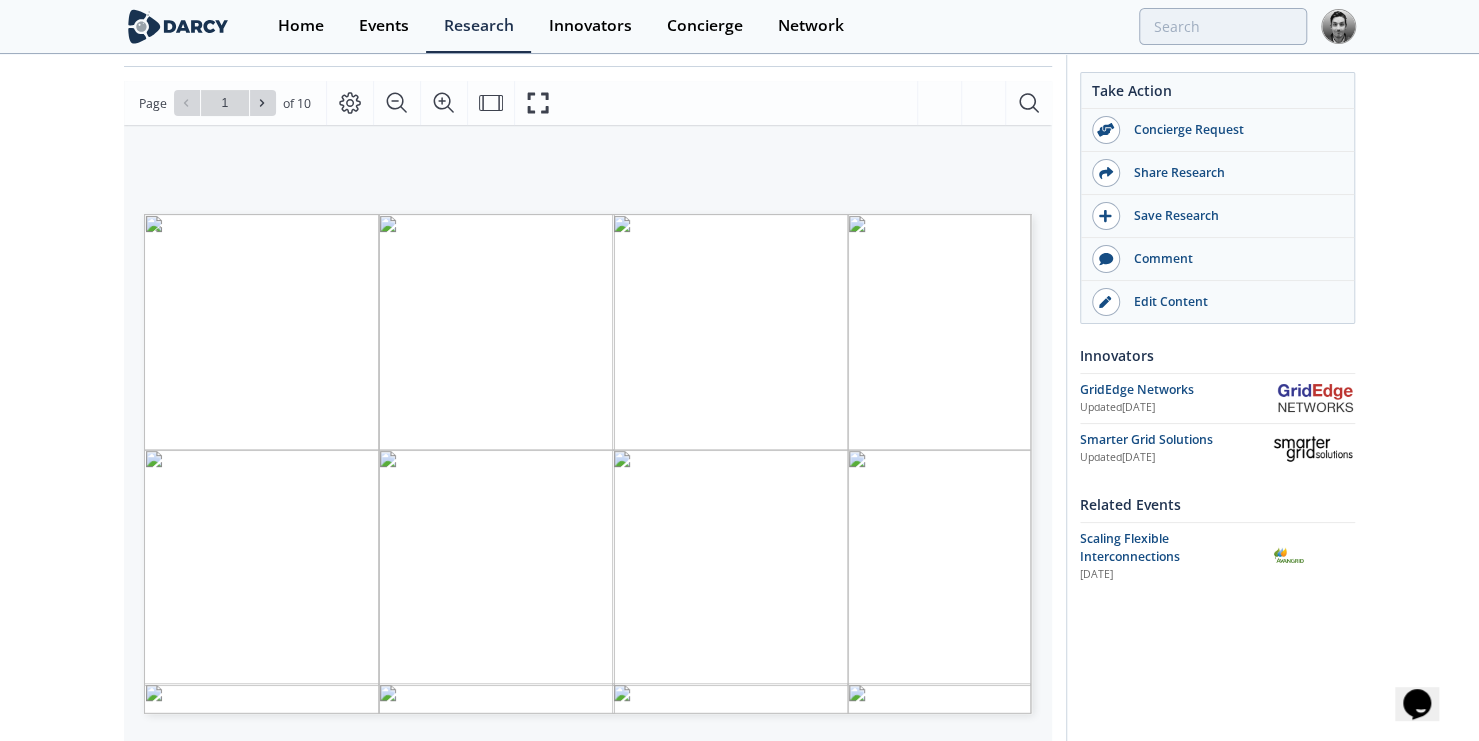 drag, startPoint x: 72, startPoint y: 263, endPoint x: 76, endPoint y: 196, distance: 67.11929 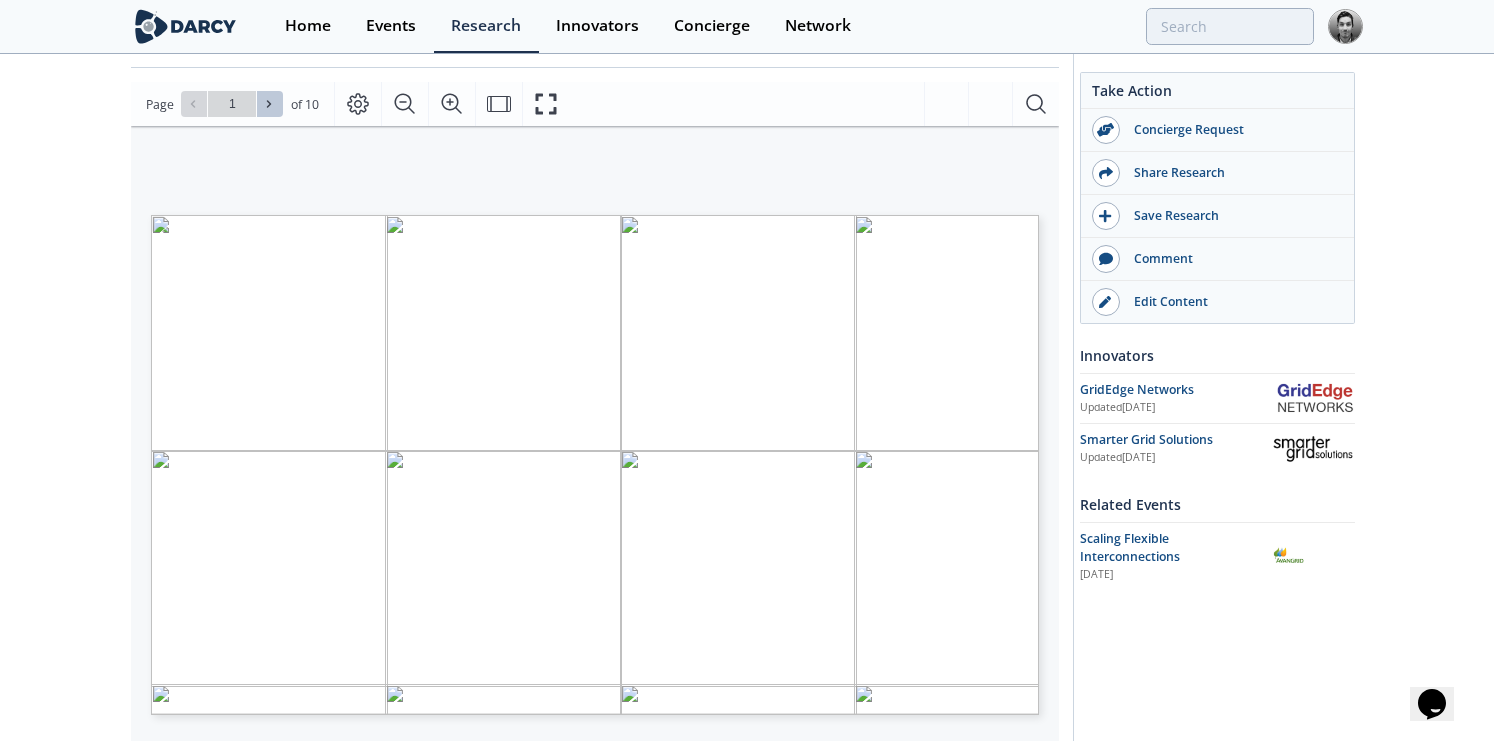 click at bounding box center [270, 104] 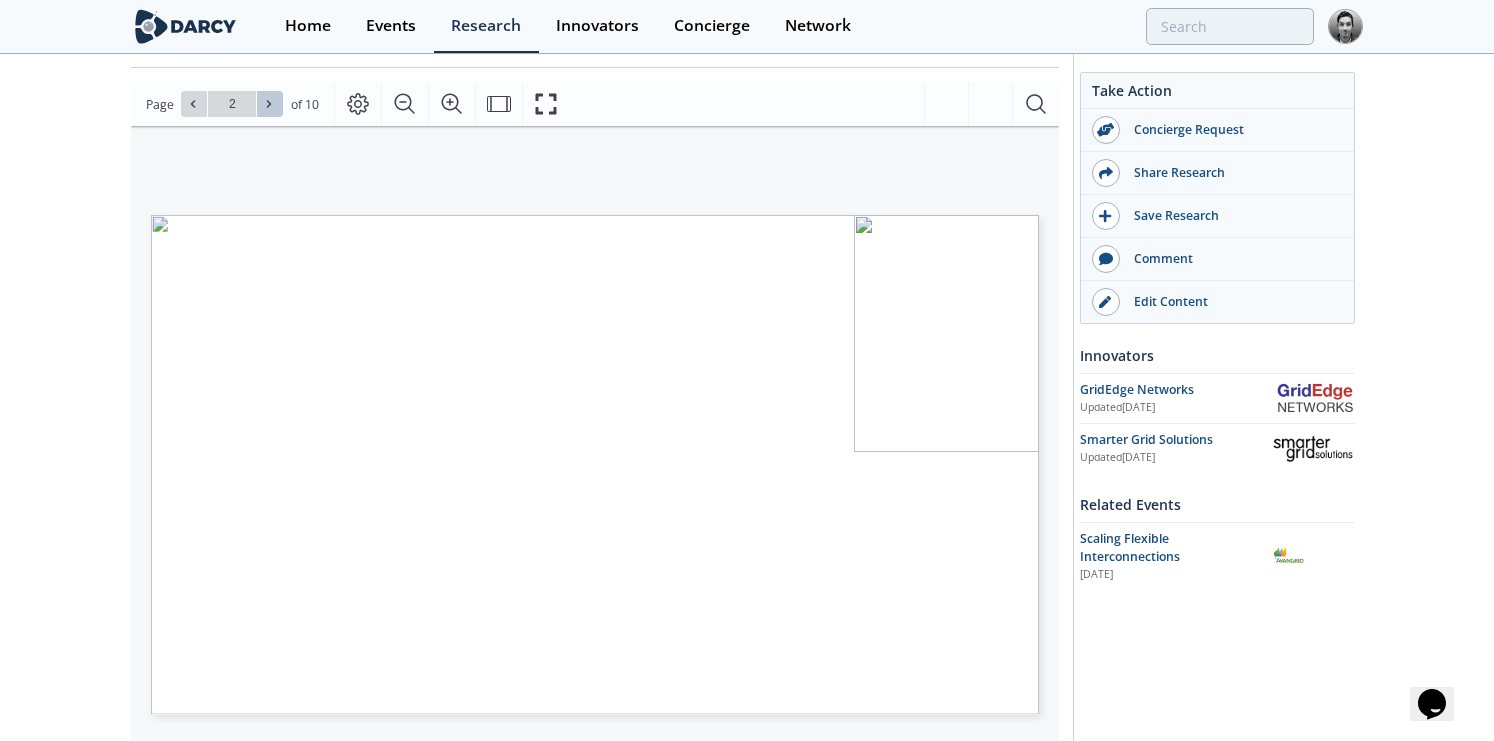 click at bounding box center (270, 104) 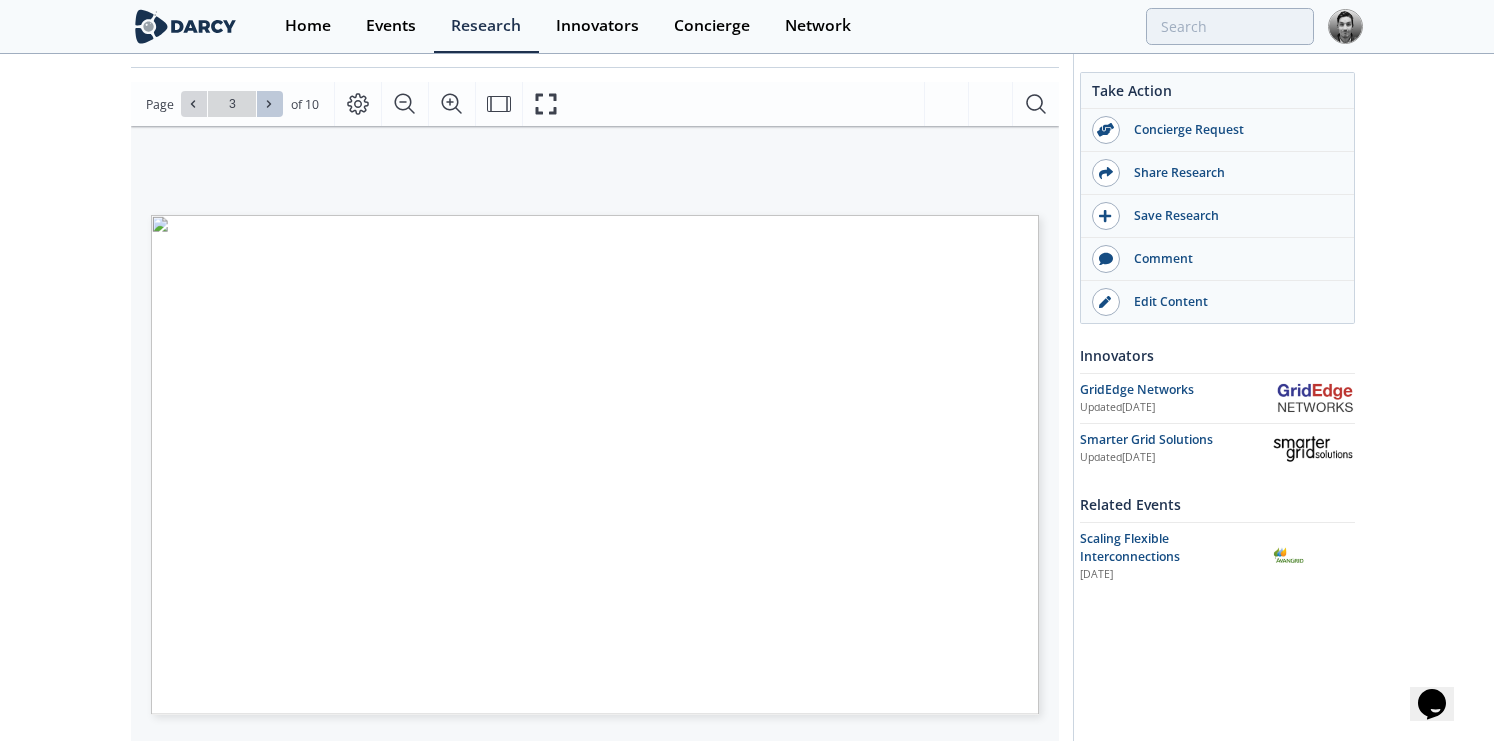 click at bounding box center (270, 104) 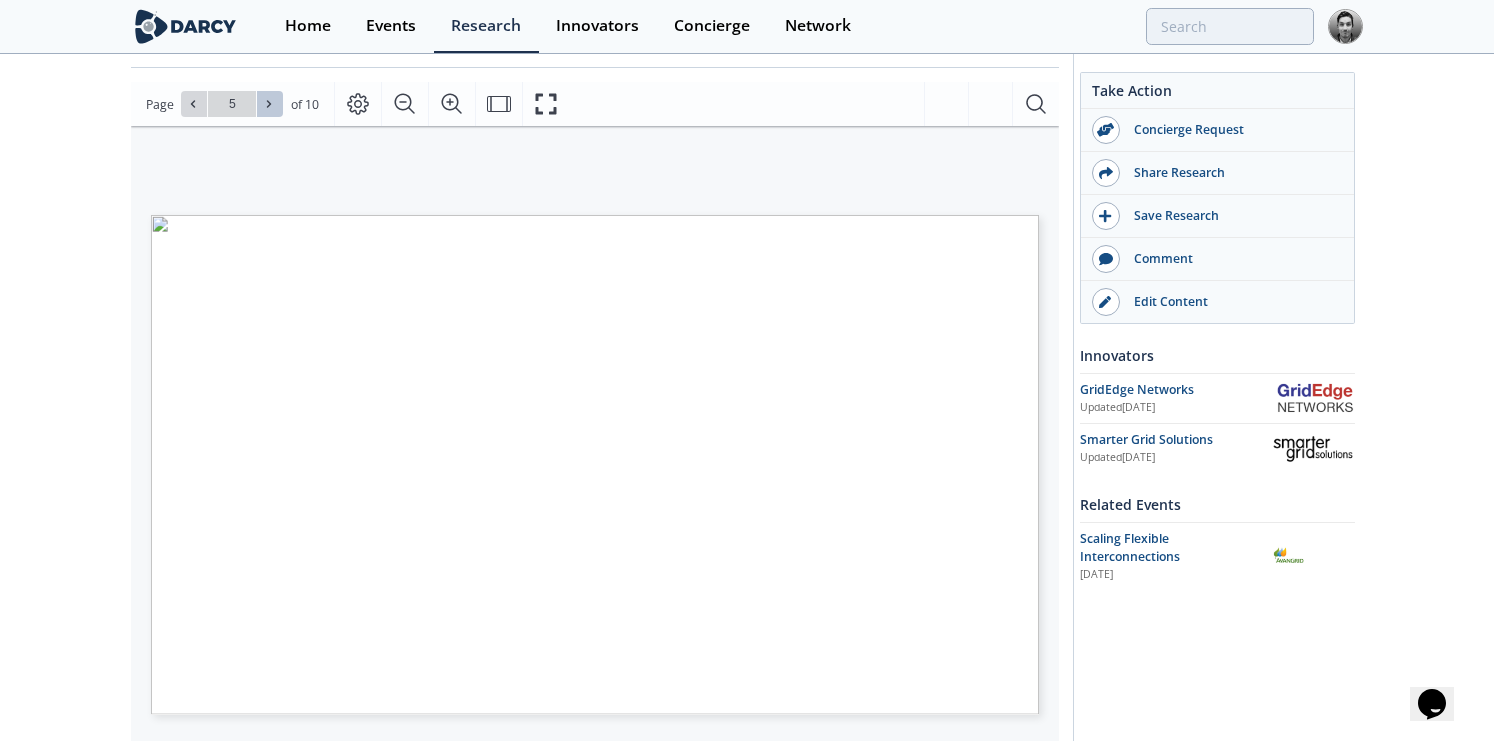 click at bounding box center (270, 104) 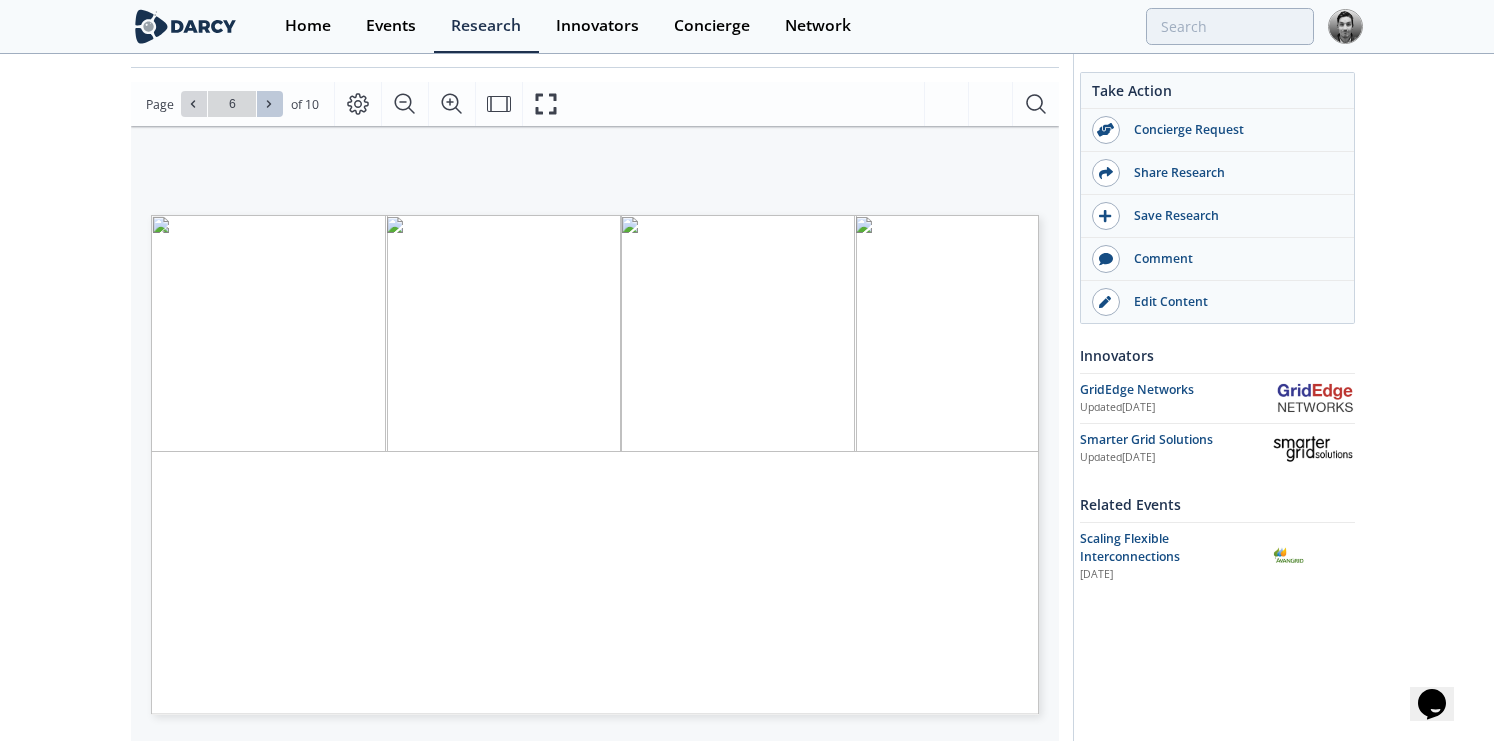 click at bounding box center [270, 104] 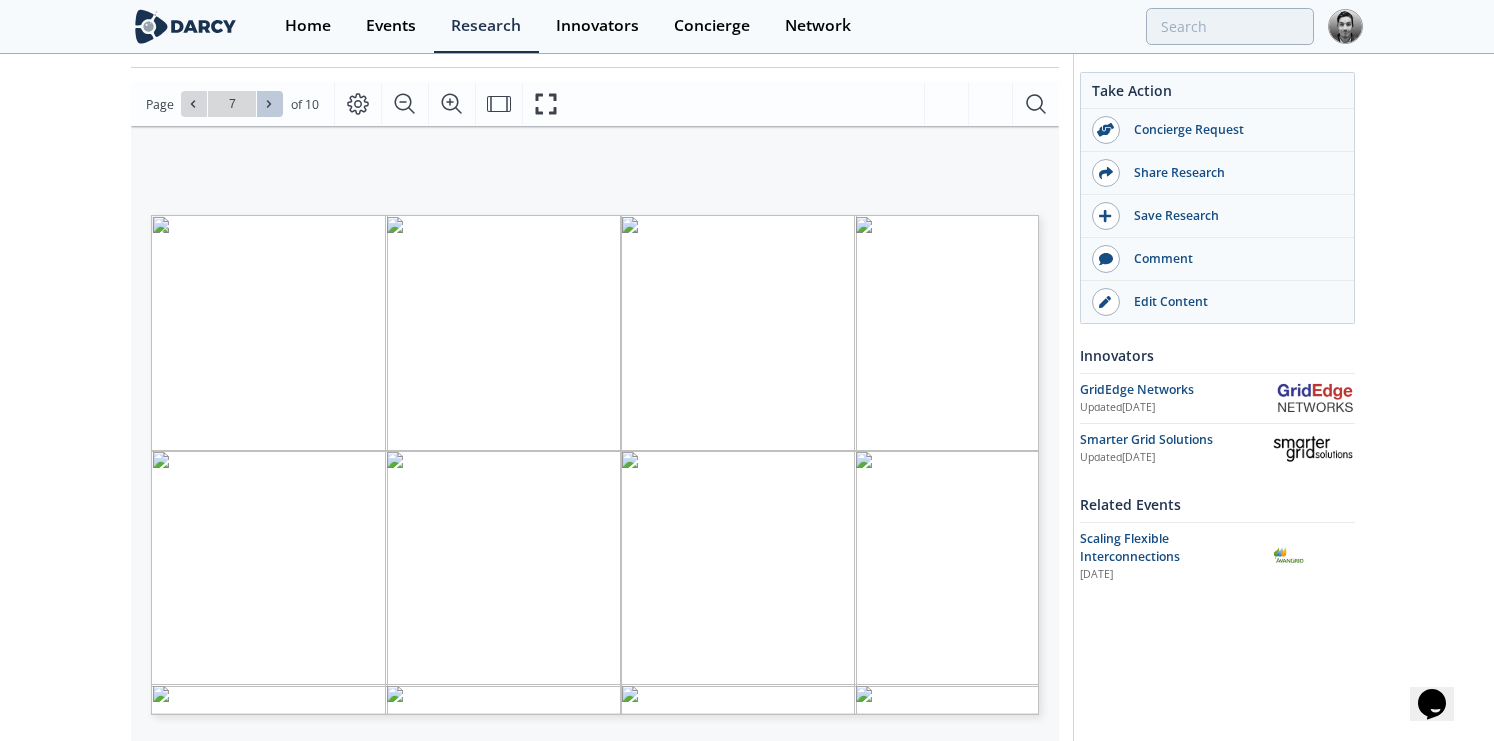 click at bounding box center [270, 104] 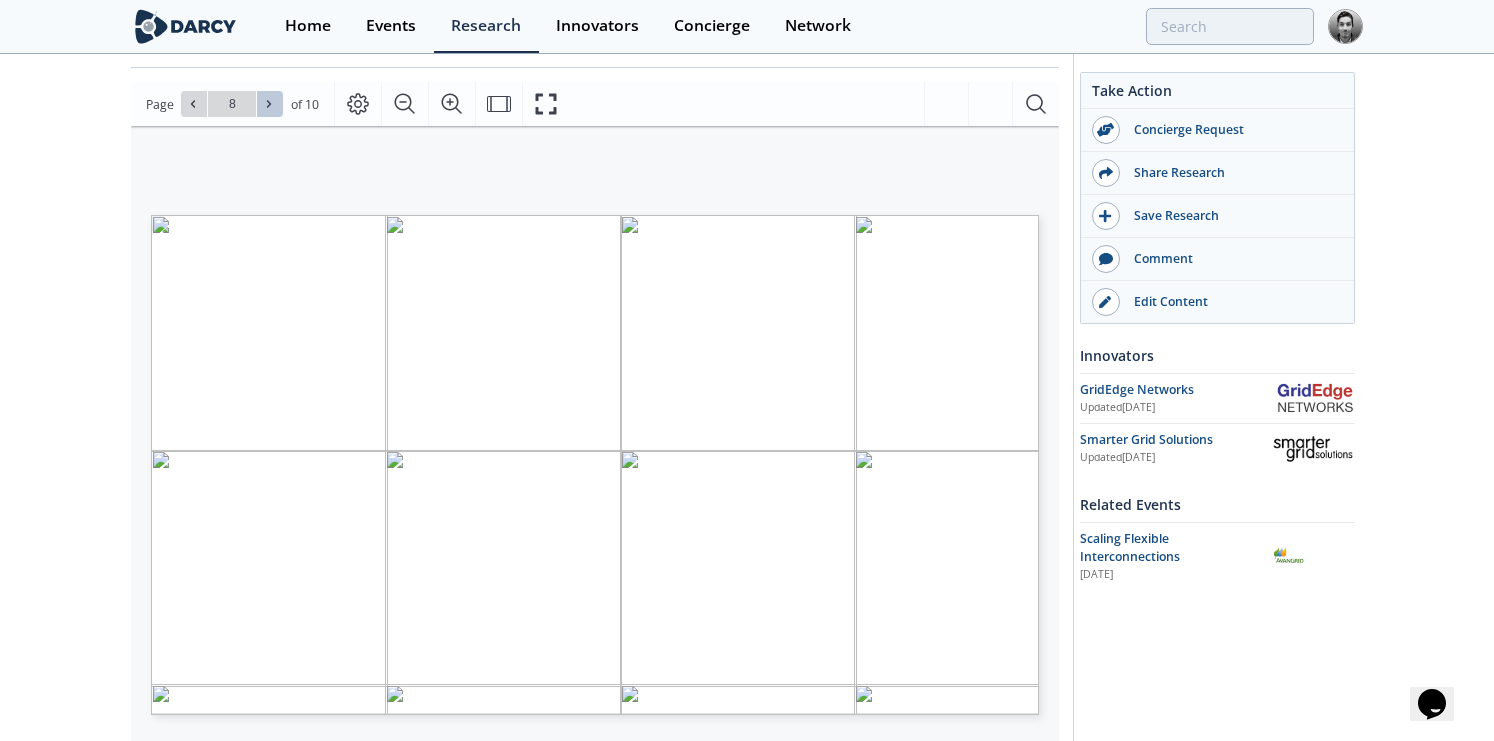 click at bounding box center [270, 104] 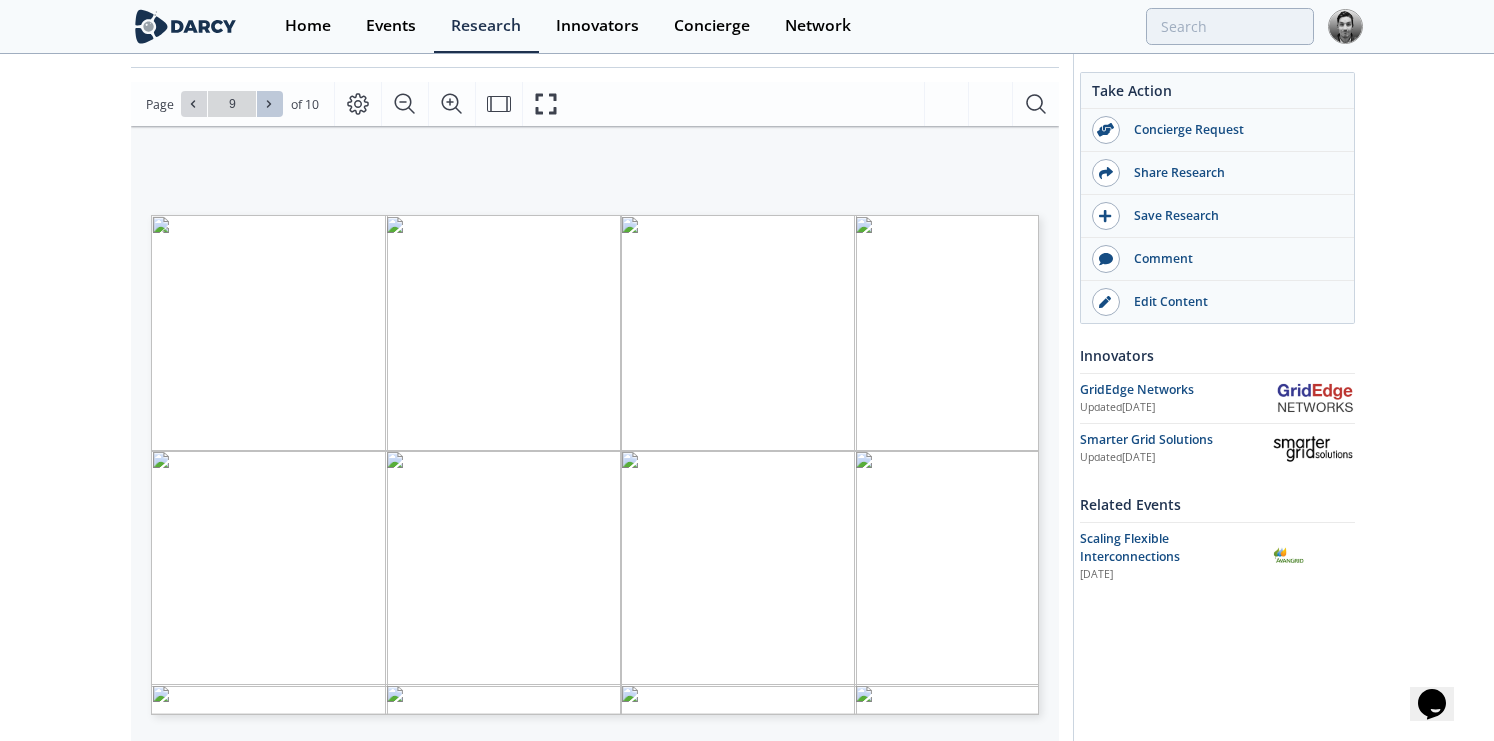 click at bounding box center (270, 104) 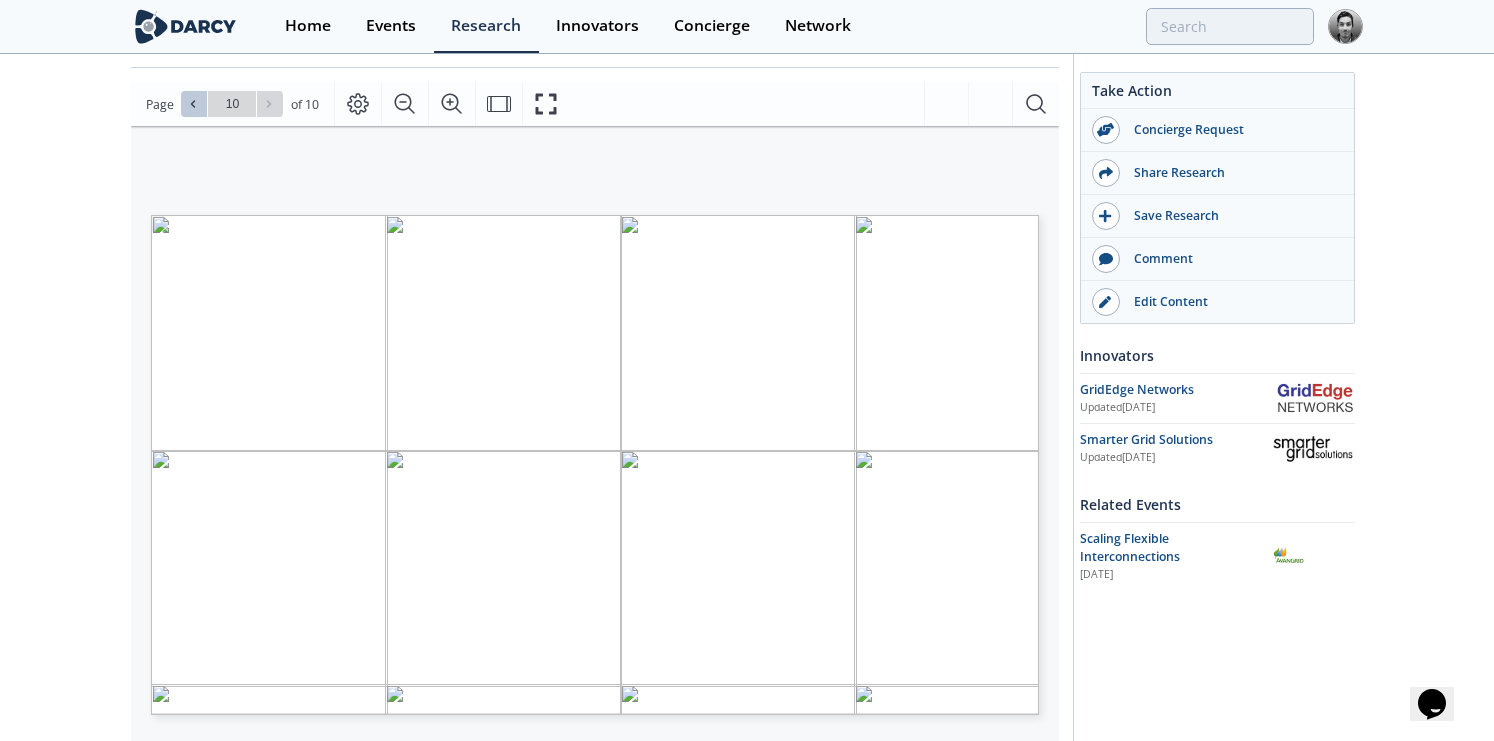 click 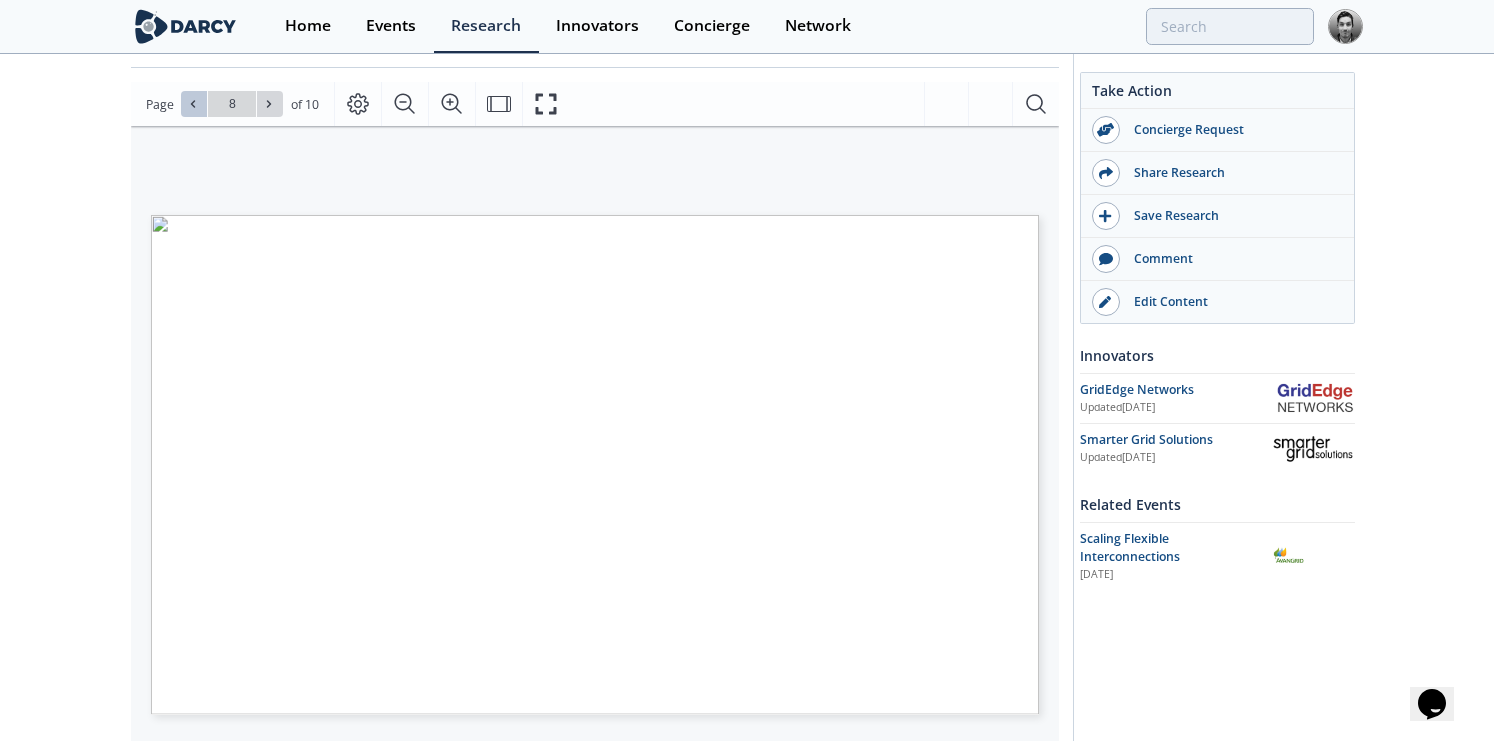 click 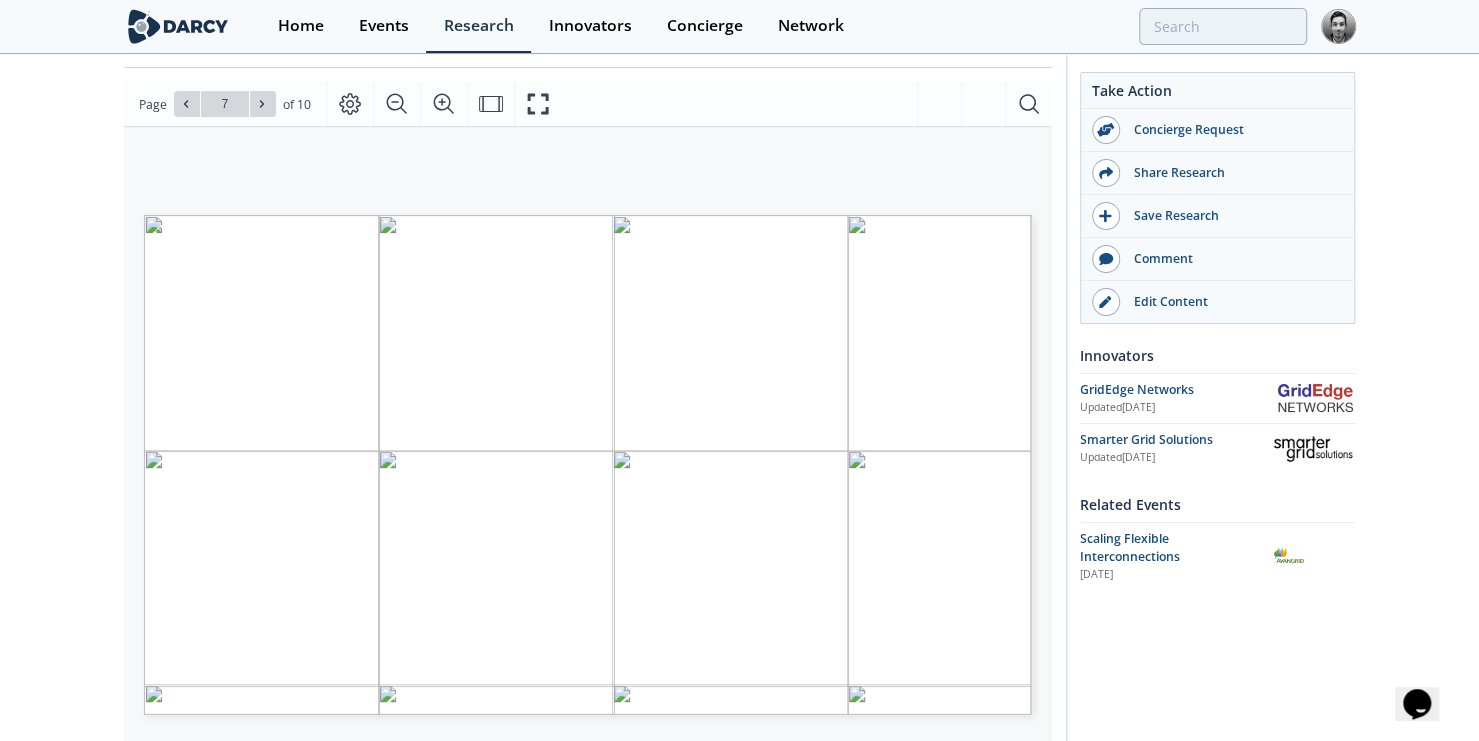 click on "Darcy Insights - Flexible Interconnections
Insight
•
Updated  April 1, 2025
These insights include an overview of DER management systems focusing on flexible interconnections, utility adoption, and technology provider level of deployment.
Darcy Partners
Power & Utilities
Distributed Energy Resources" 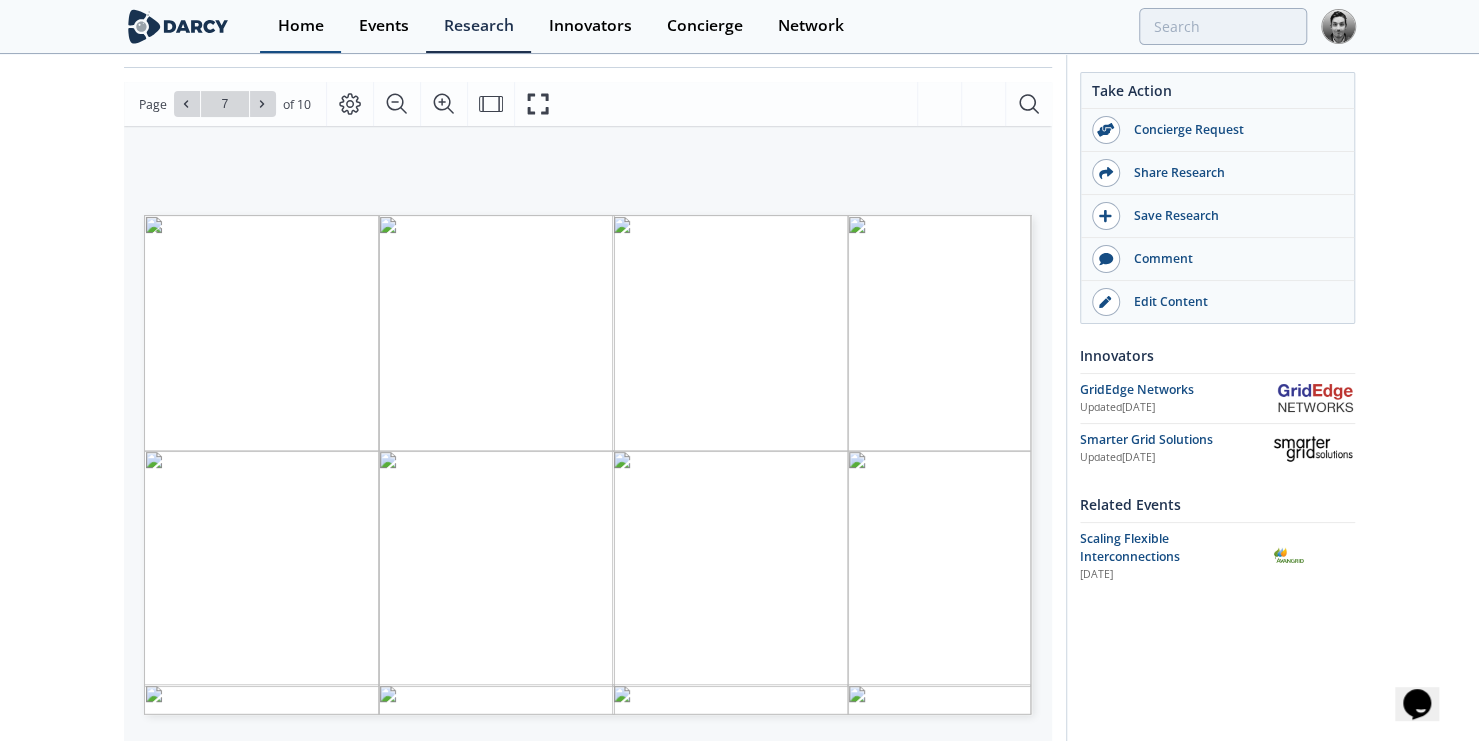 type on "flexibility interconnection" 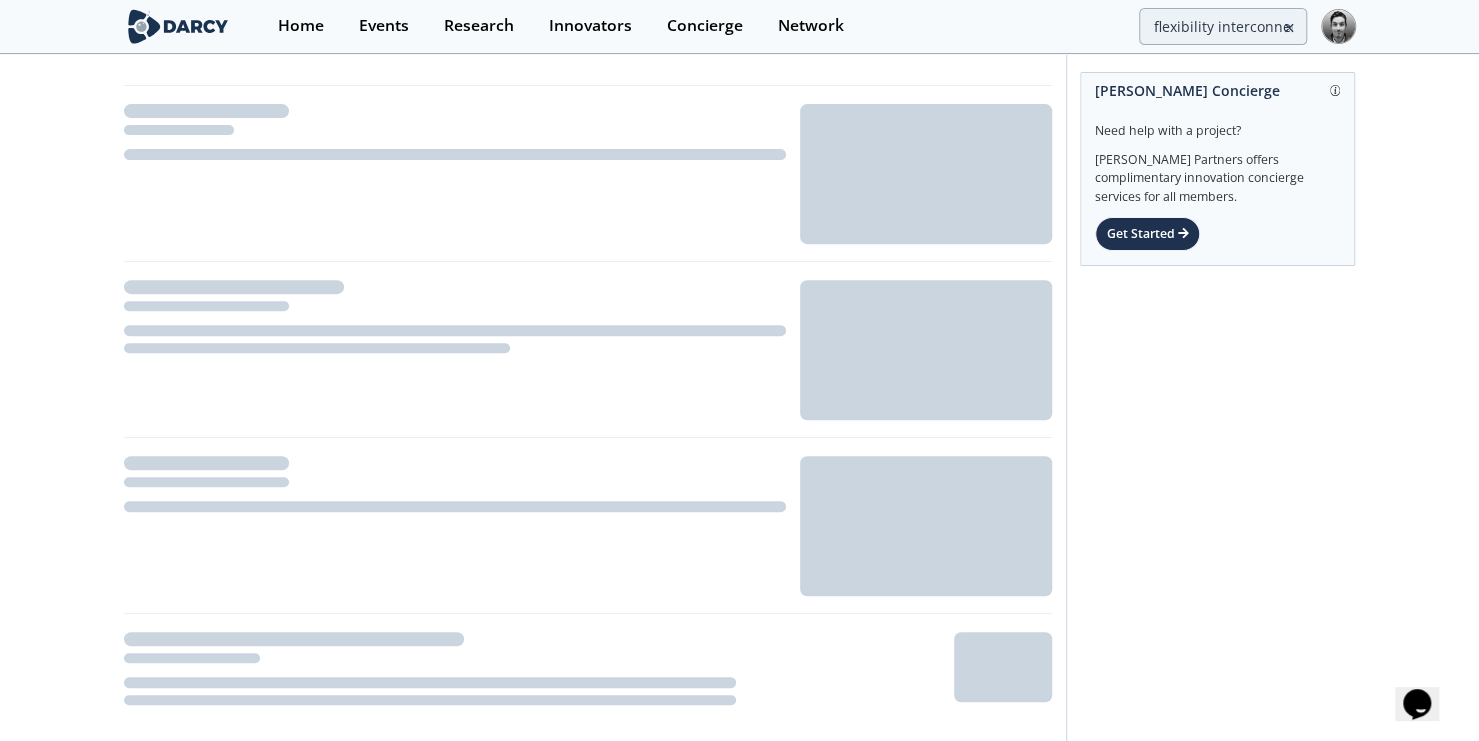 scroll, scrollTop: 529, scrollLeft: 0, axis: vertical 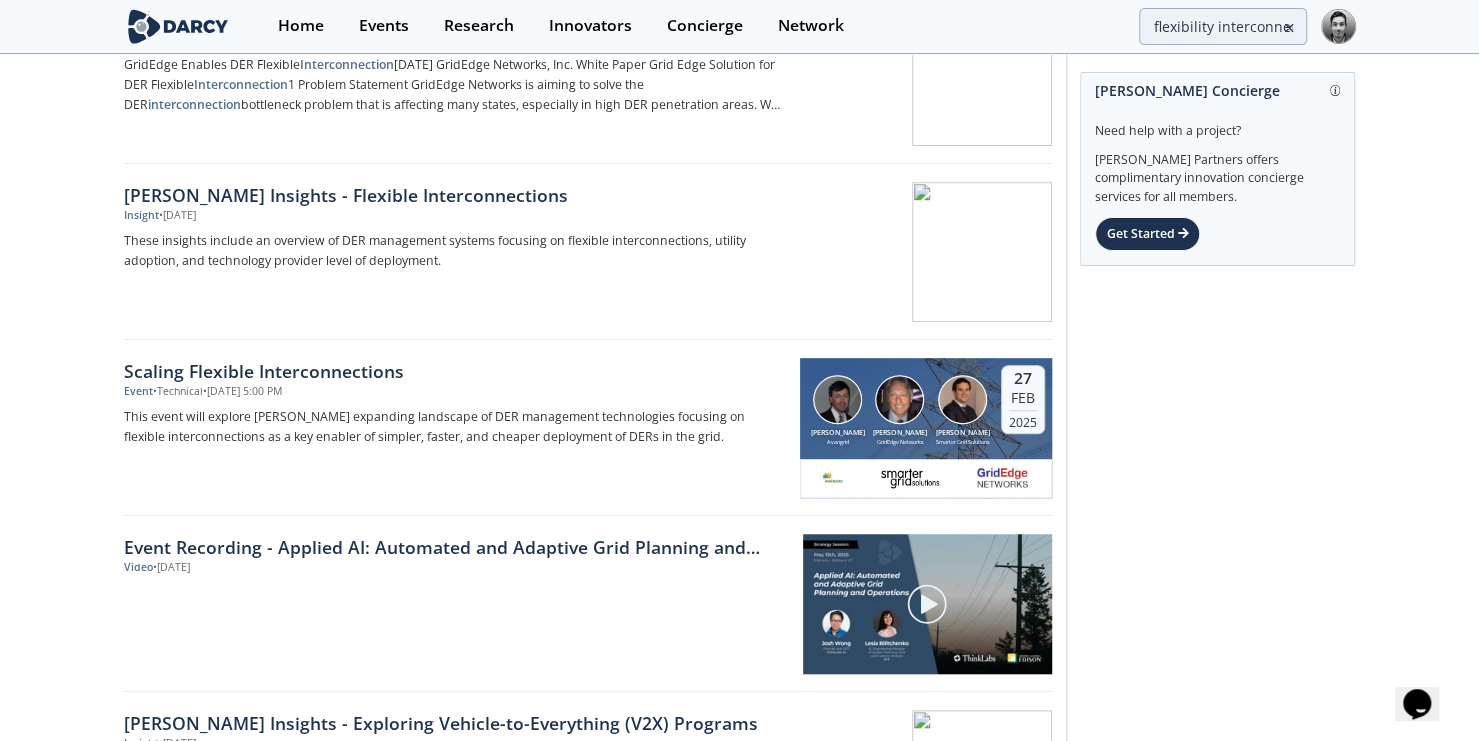 drag, startPoint x: 1341, startPoint y: 447, endPoint x: 1330, endPoint y: 544, distance: 97.62172 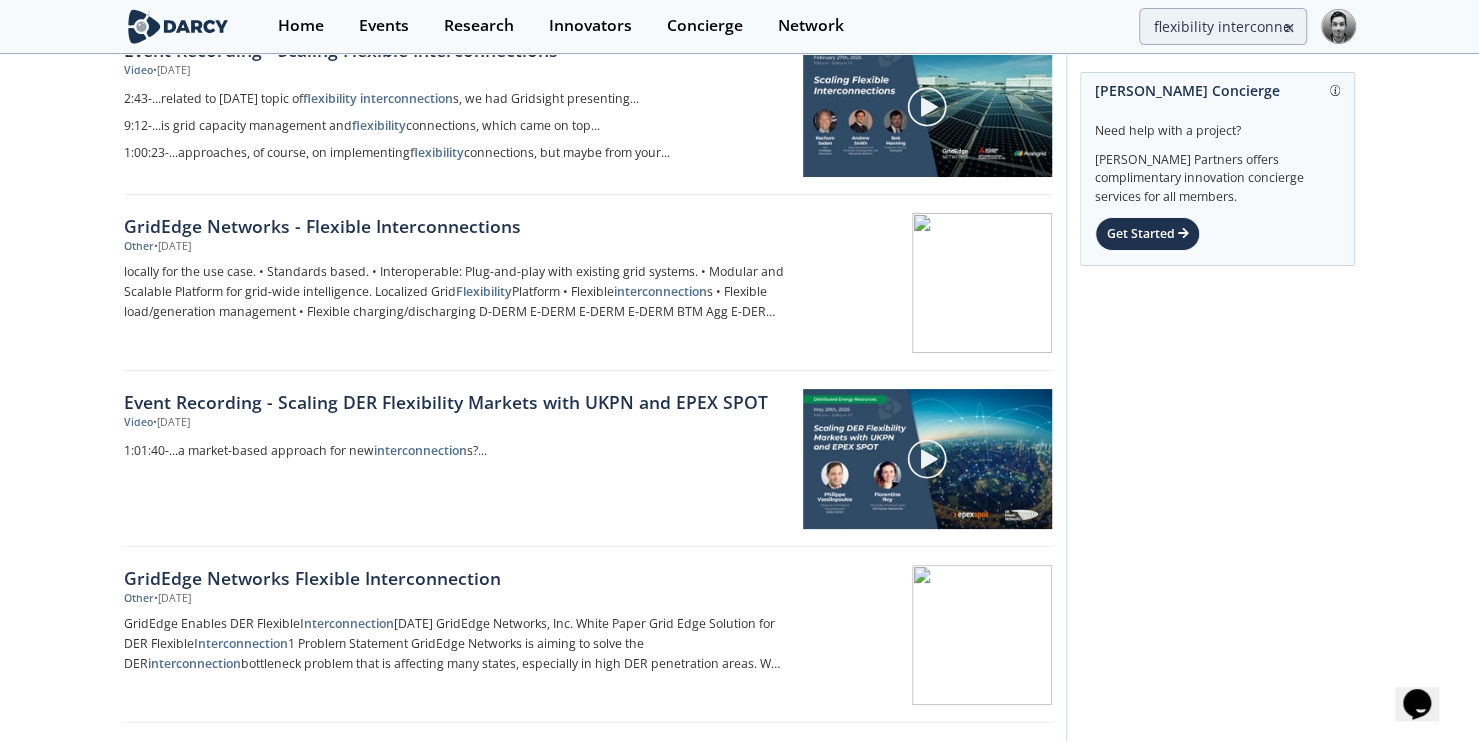 scroll, scrollTop: 0, scrollLeft: 0, axis: both 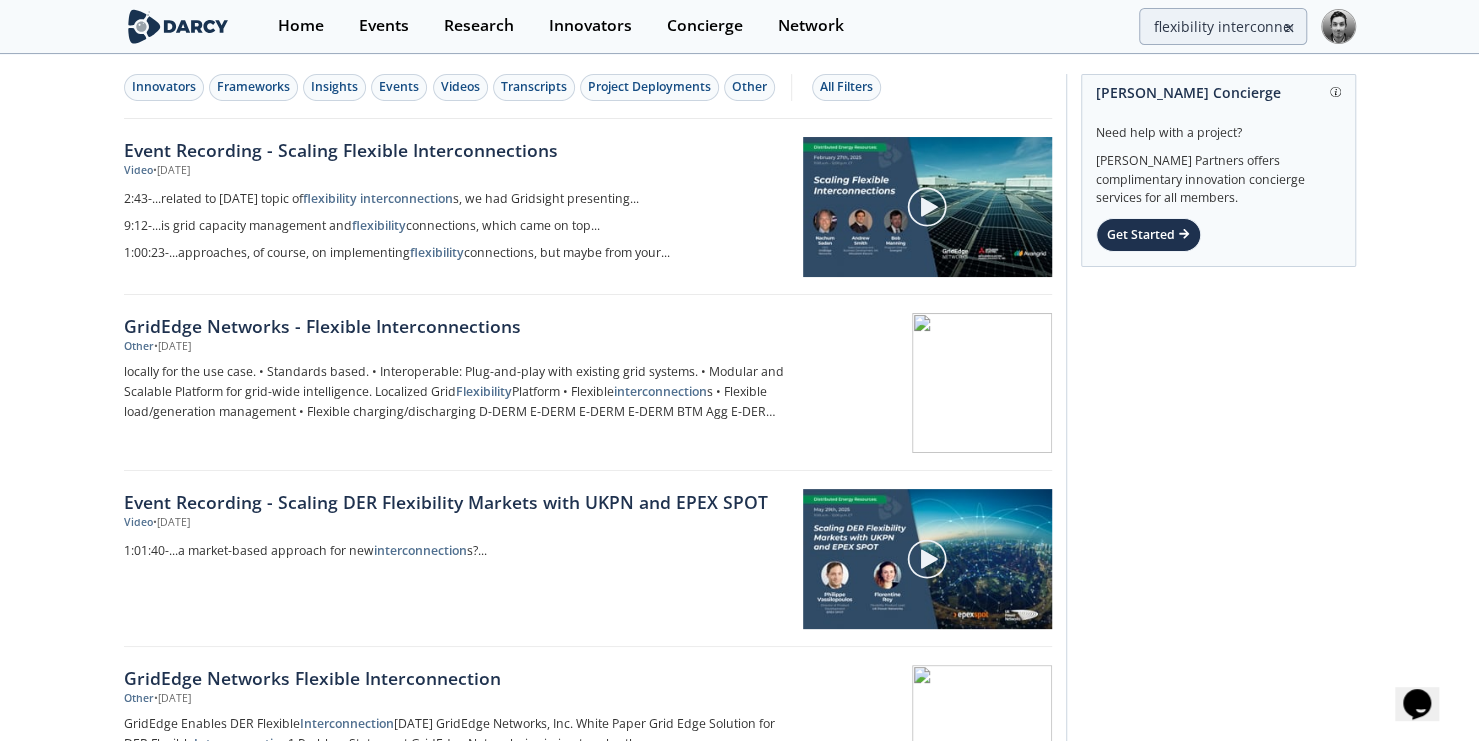 click on "Event Recording - Scaling Flexible Interconnections" at bounding box center [456, 150] 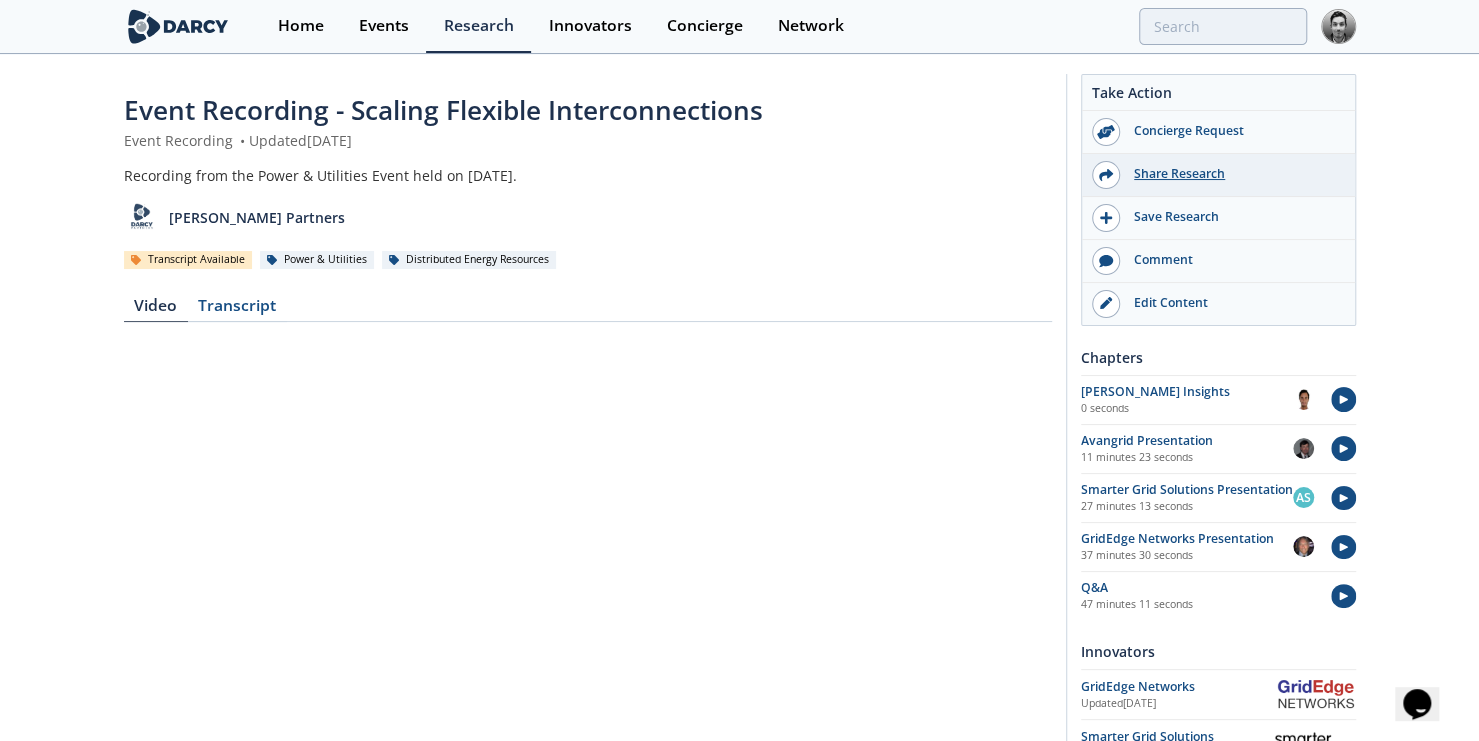 click on "Share Research" at bounding box center (1232, 174) 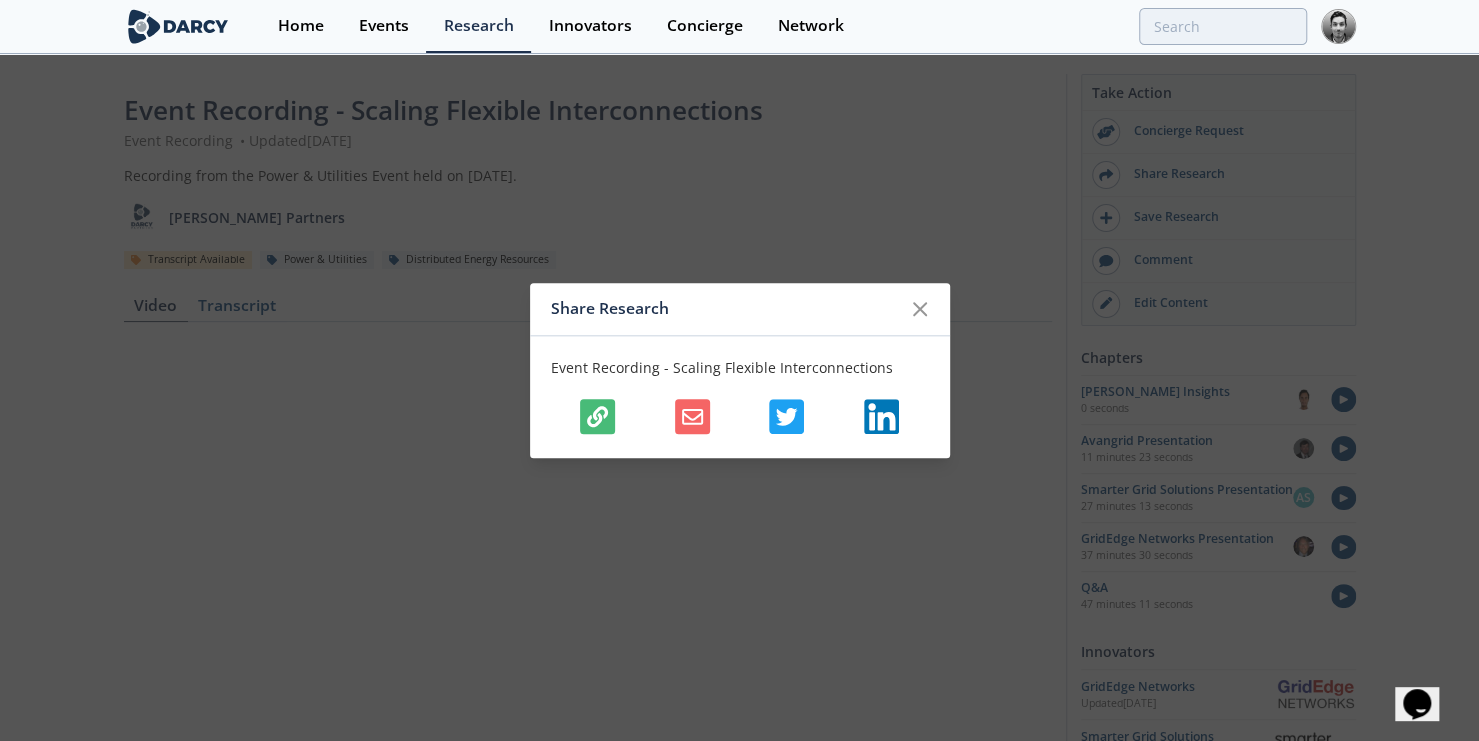 click 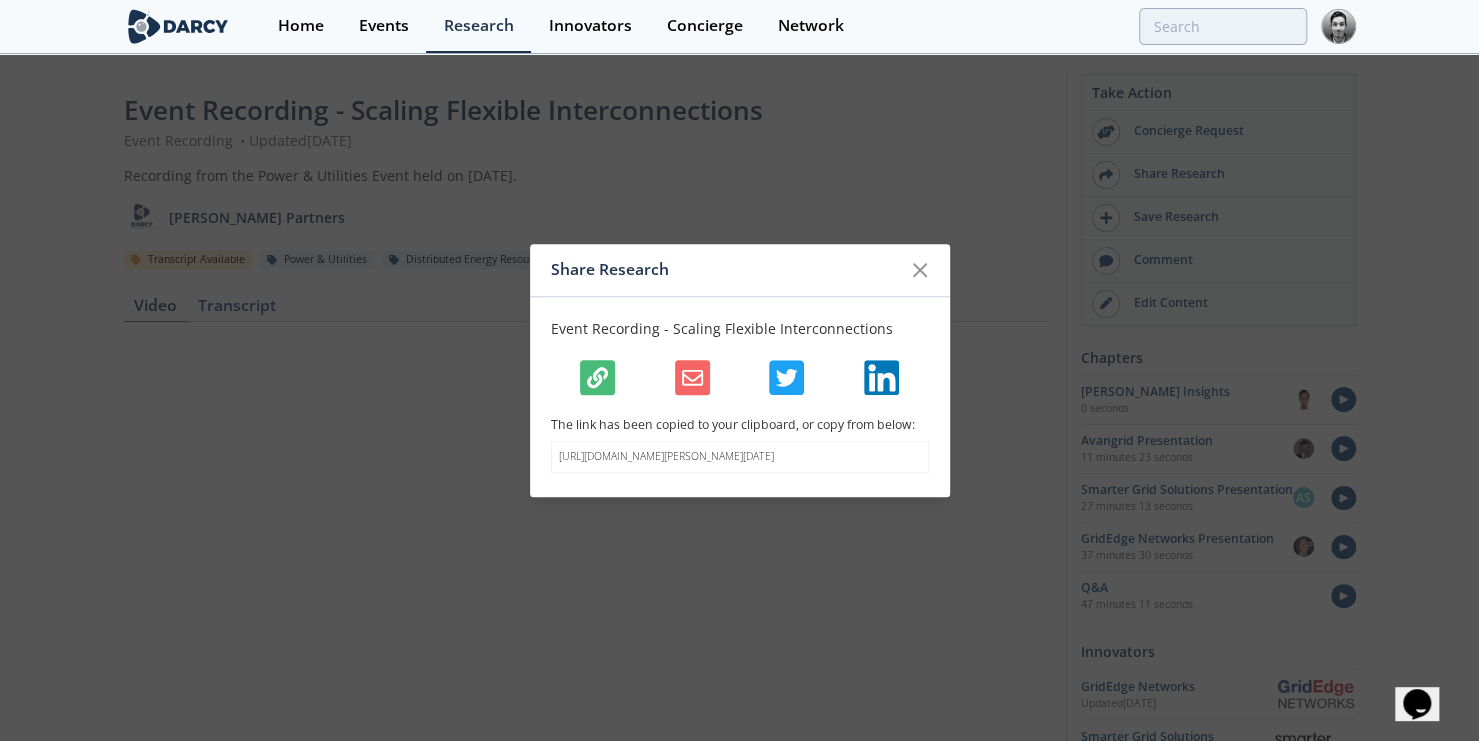 click on "https://darcypartners.com/research/event-recording-darcy-power-and-utilities-february-27-2025?s=4771a222d2128daf" at bounding box center [740, 457] 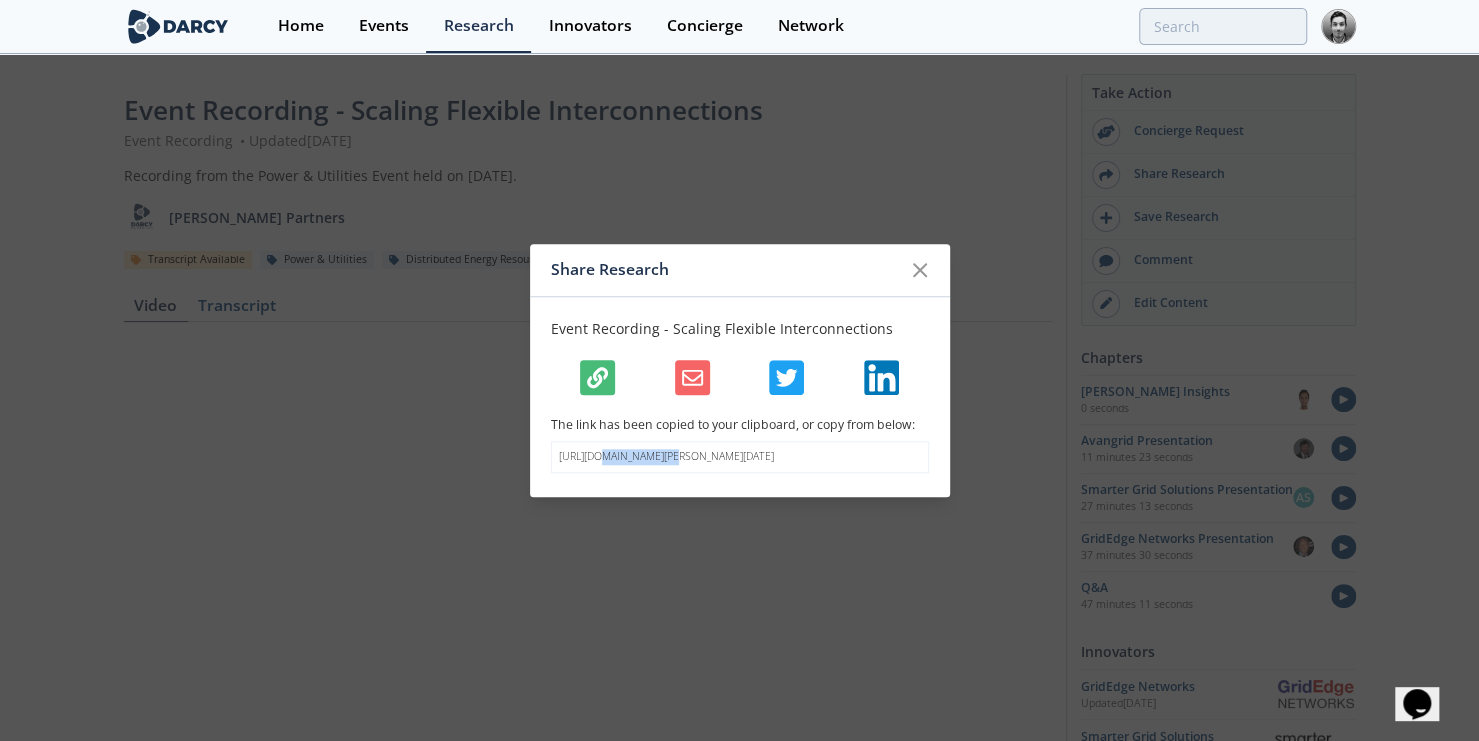 click on "https://darcypartners.com/research/event-recording-darcy-power-and-utilities-february-27-2025?s=4771a222d2128daf" at bounding box center (740, 457) 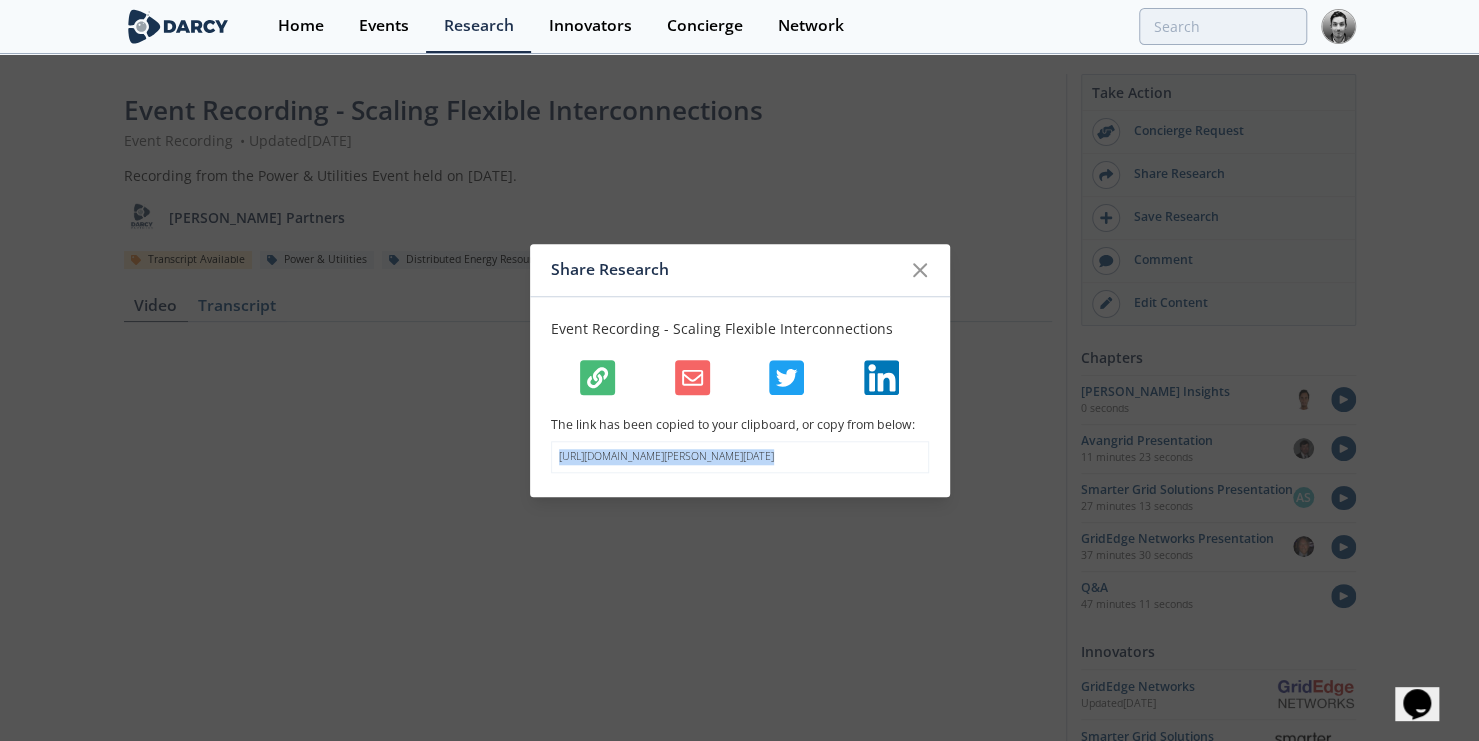 click on "https://darcypartners.com/research/event-recording-darcy-power-and-utilities-february-27-2025?s=4771a222d2128daf" at bounding box center (740, 457) 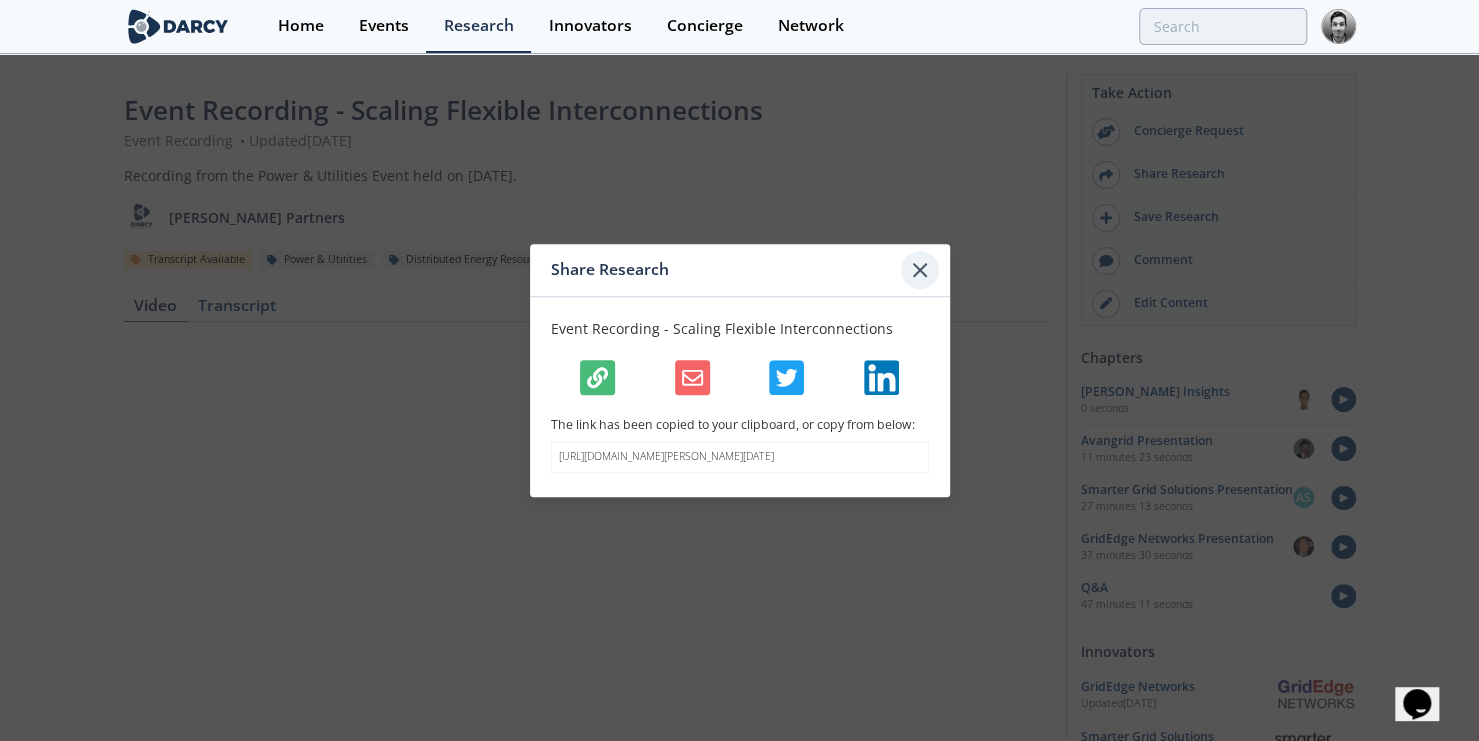click 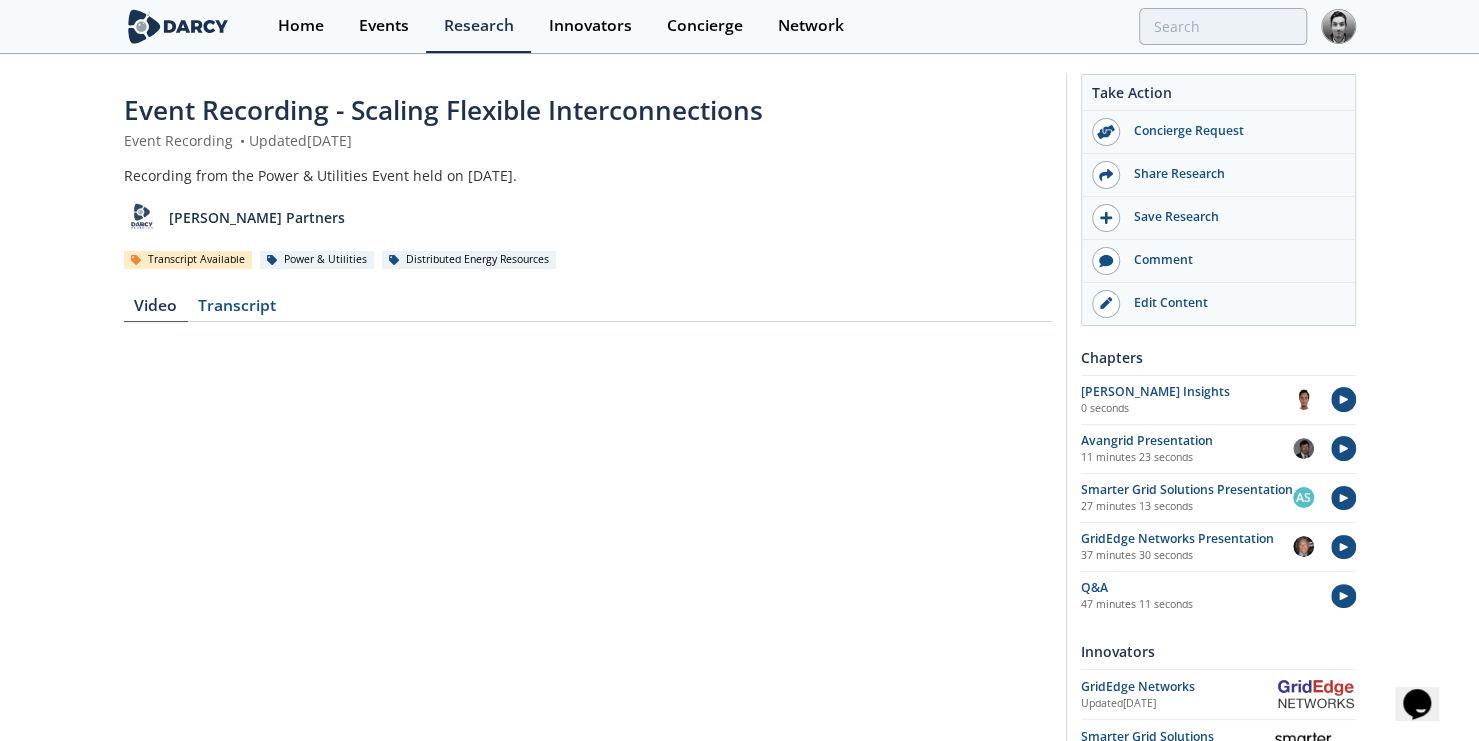 drag, startPoint x: 1388, startPoint y: 139, endPoint x: 1351, endPoint y: 44, distance: 101.950966 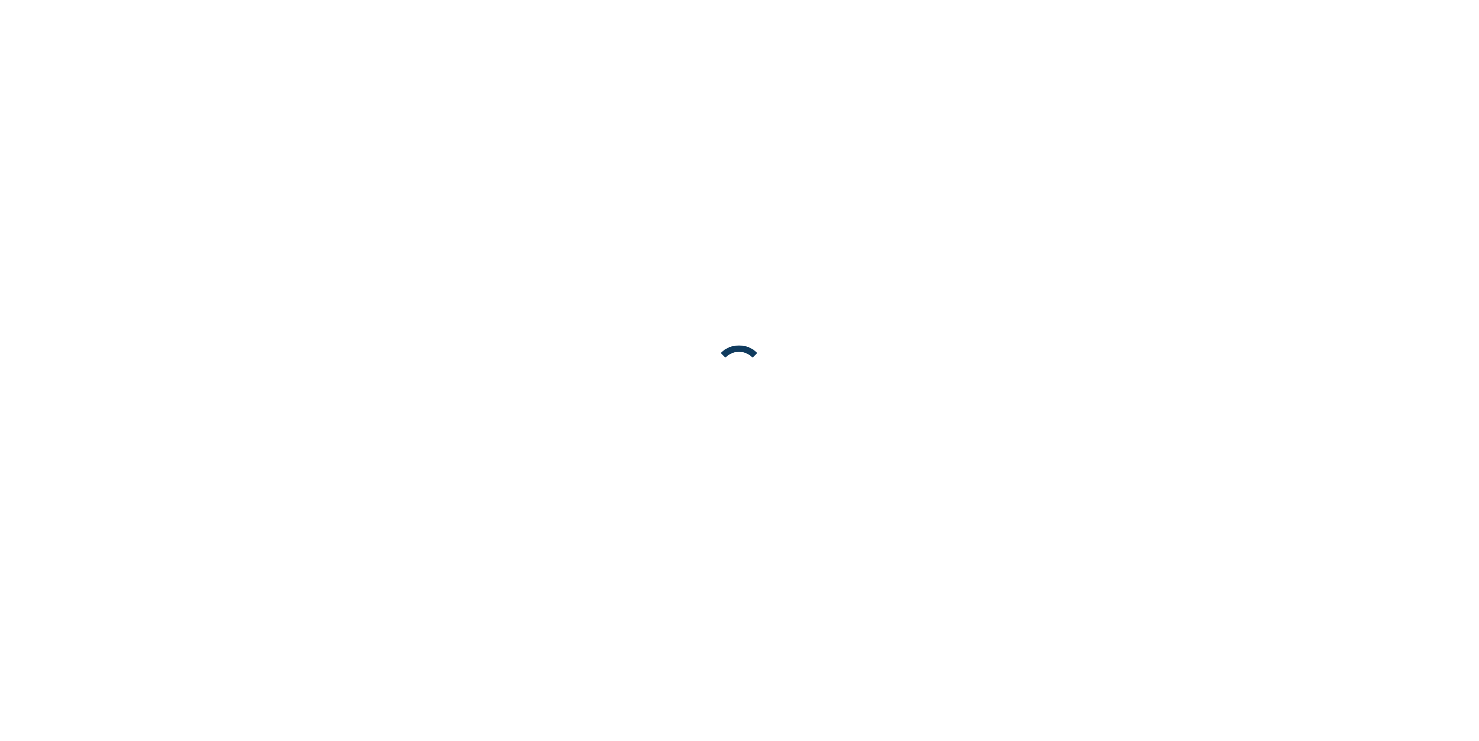 scroll, scrollTop: 0, scrollLeft: 0, axis: both 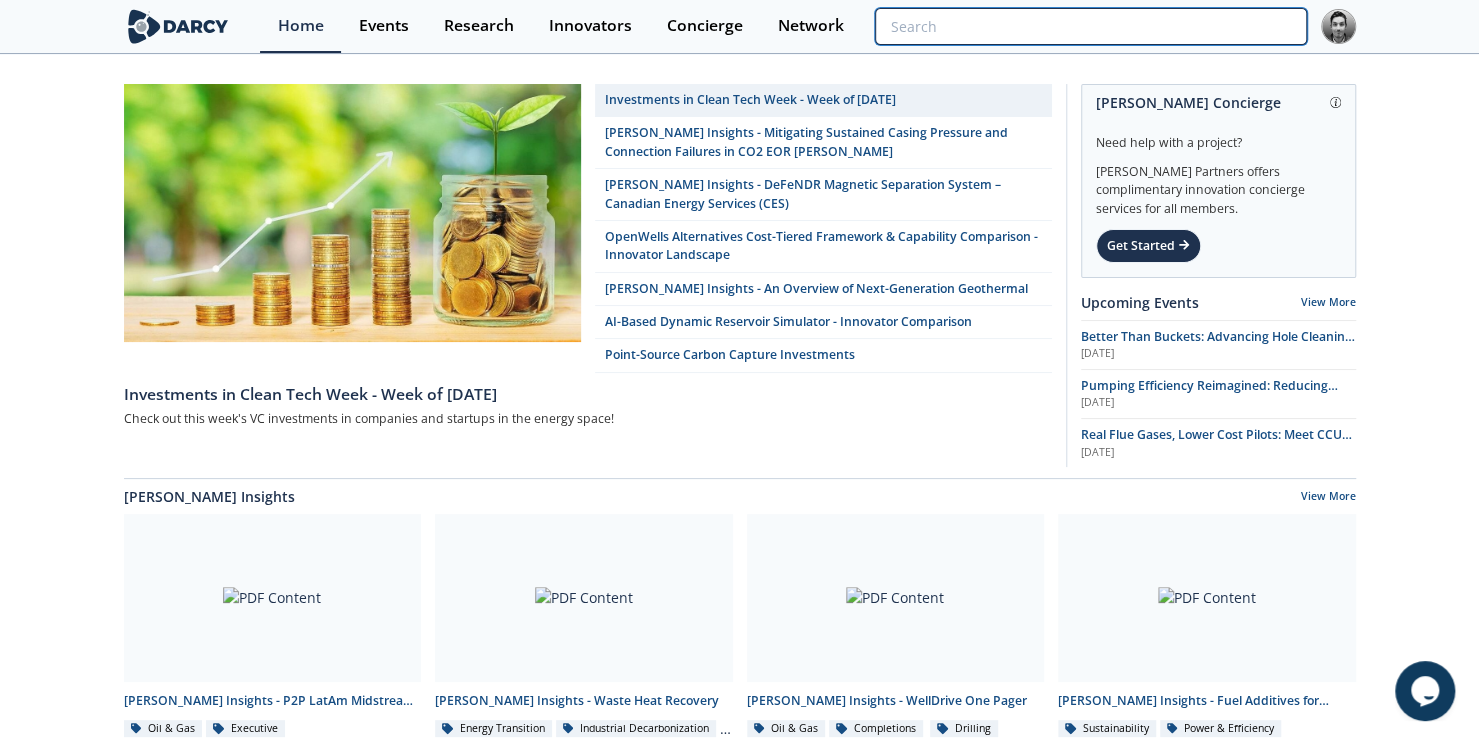 click at bounding box center [1090, 26] 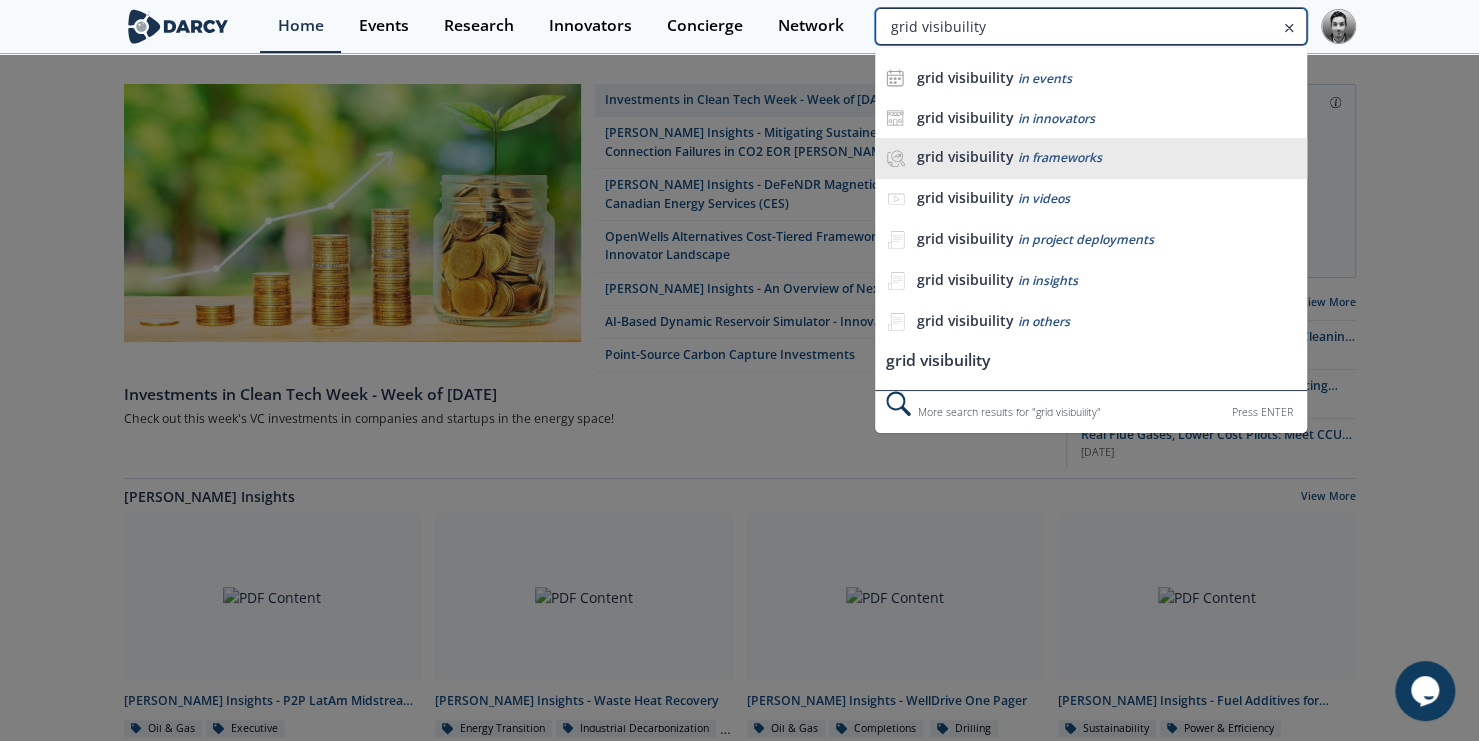 type on "grid visibuility" 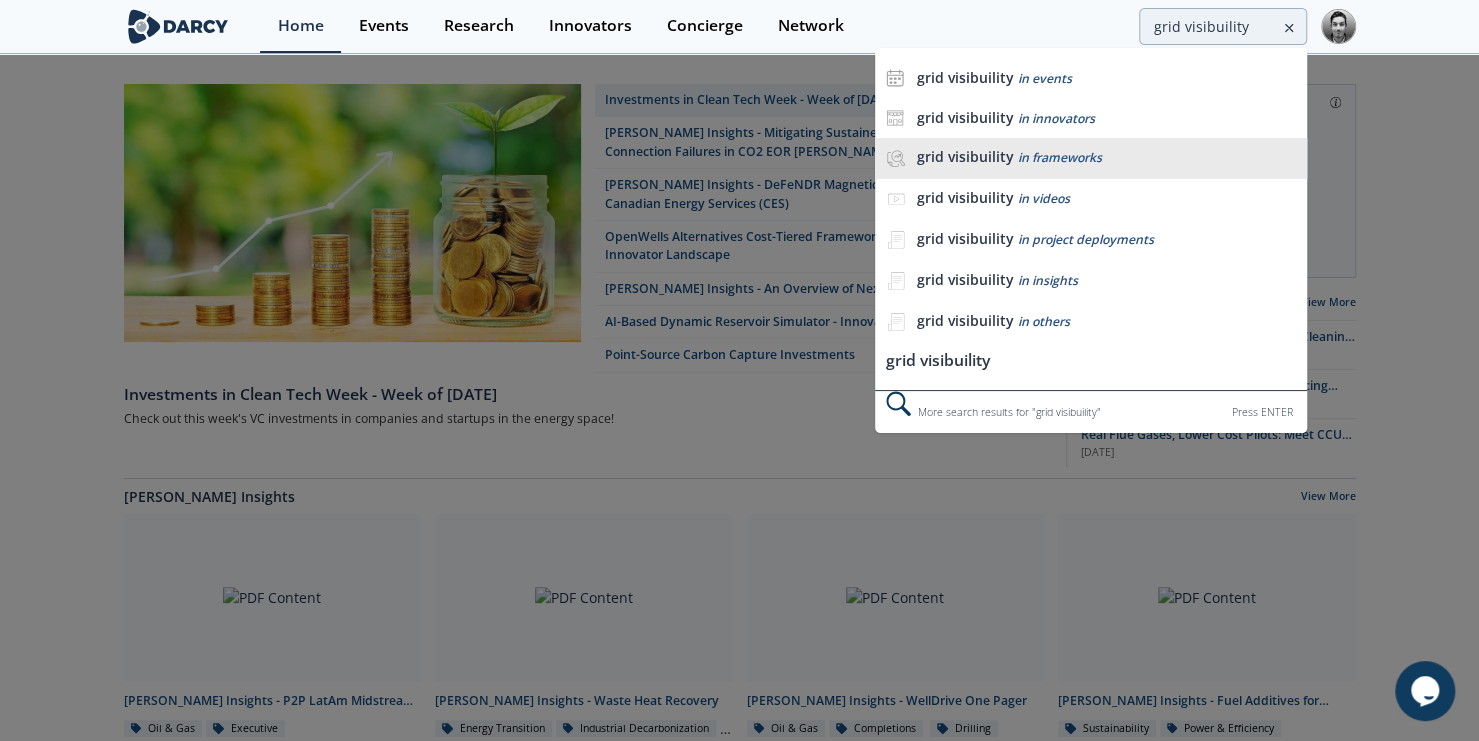 click on "grid visibuility
in frameworks" at bounding box center [1106, 157] 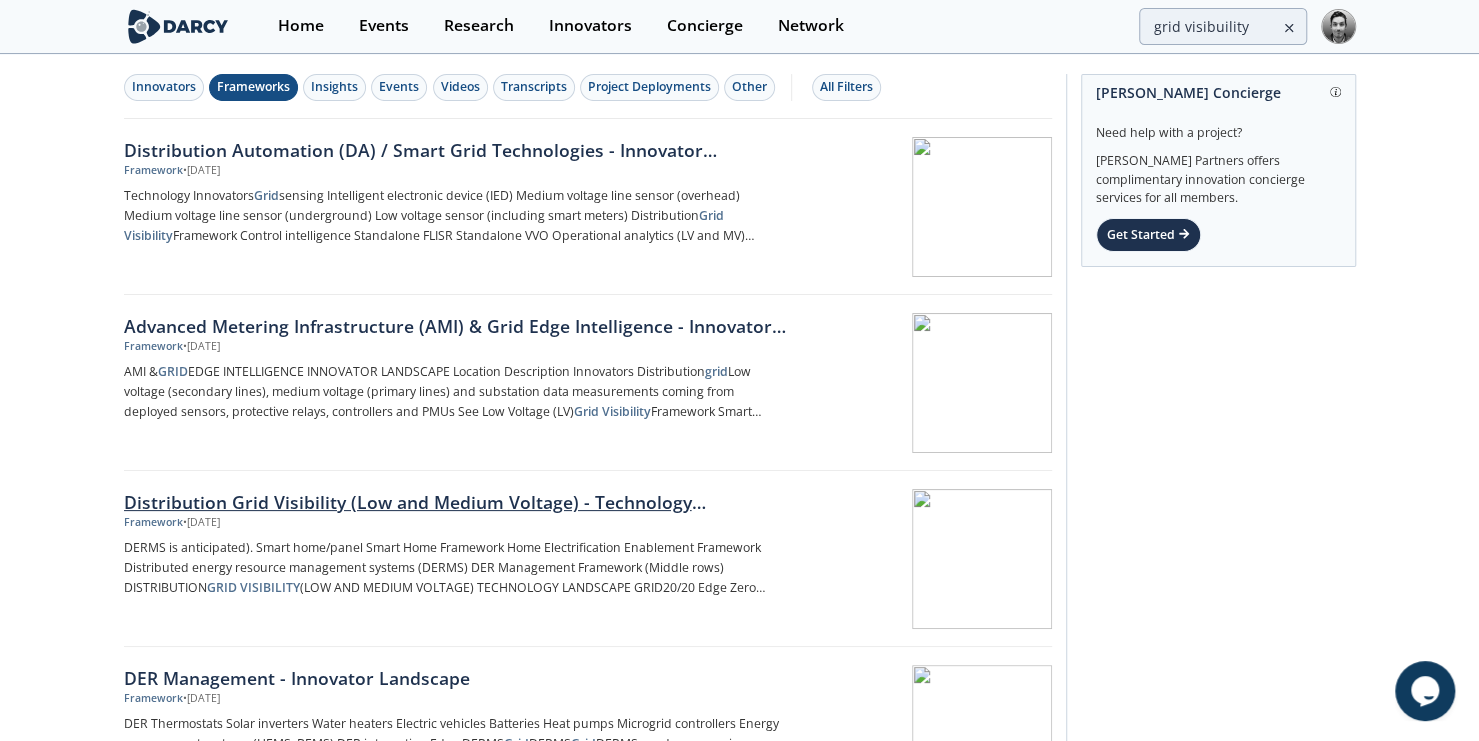 click on "Distribution Grid Visibility (Low and Medium Voltage) - Technology Landscape" at bounding box center (455, 502) 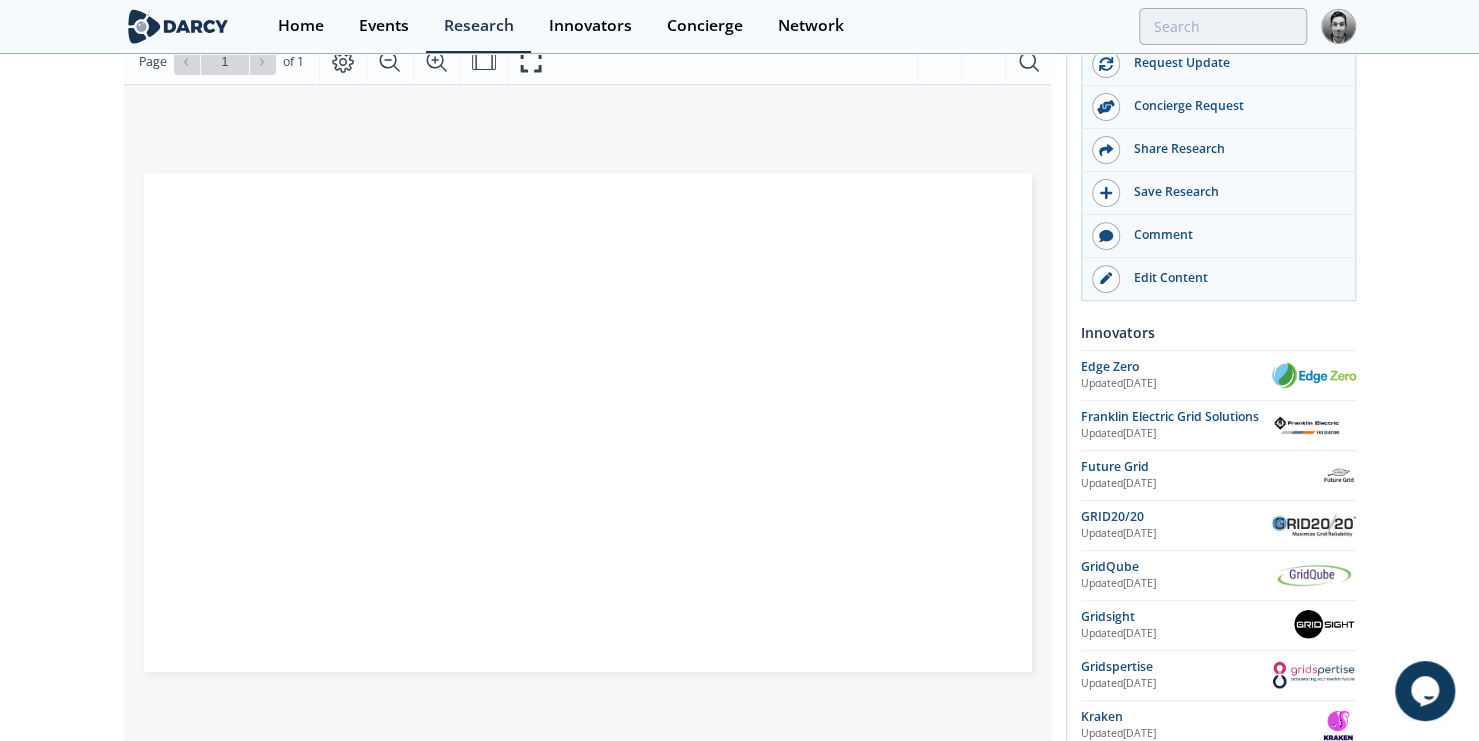 scroll, scrollTop: 362, scrollLeft: 0, axis: vertical 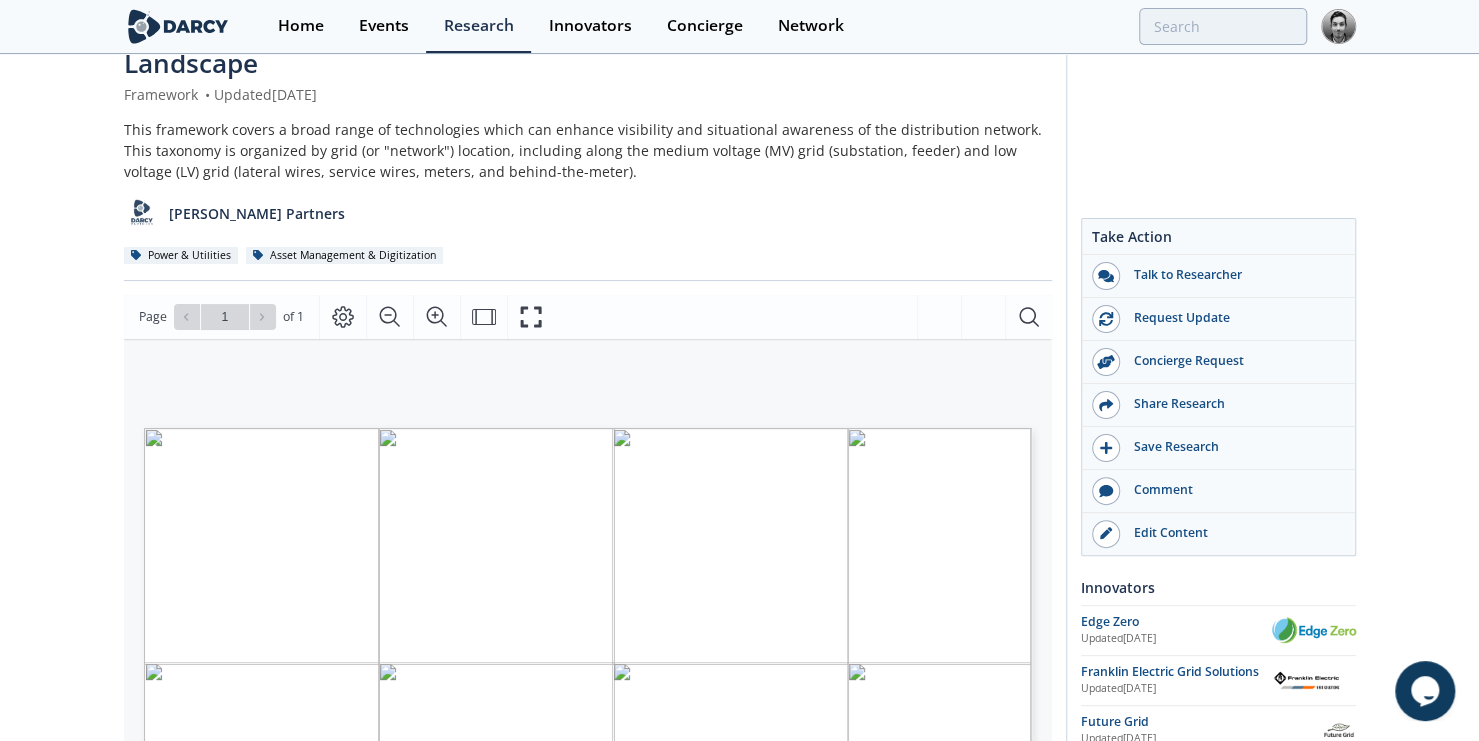 drag, startPoint x: 64, startPoint y: 320, endPoint x: 130, endPoint y: 133, distance: 198.30531 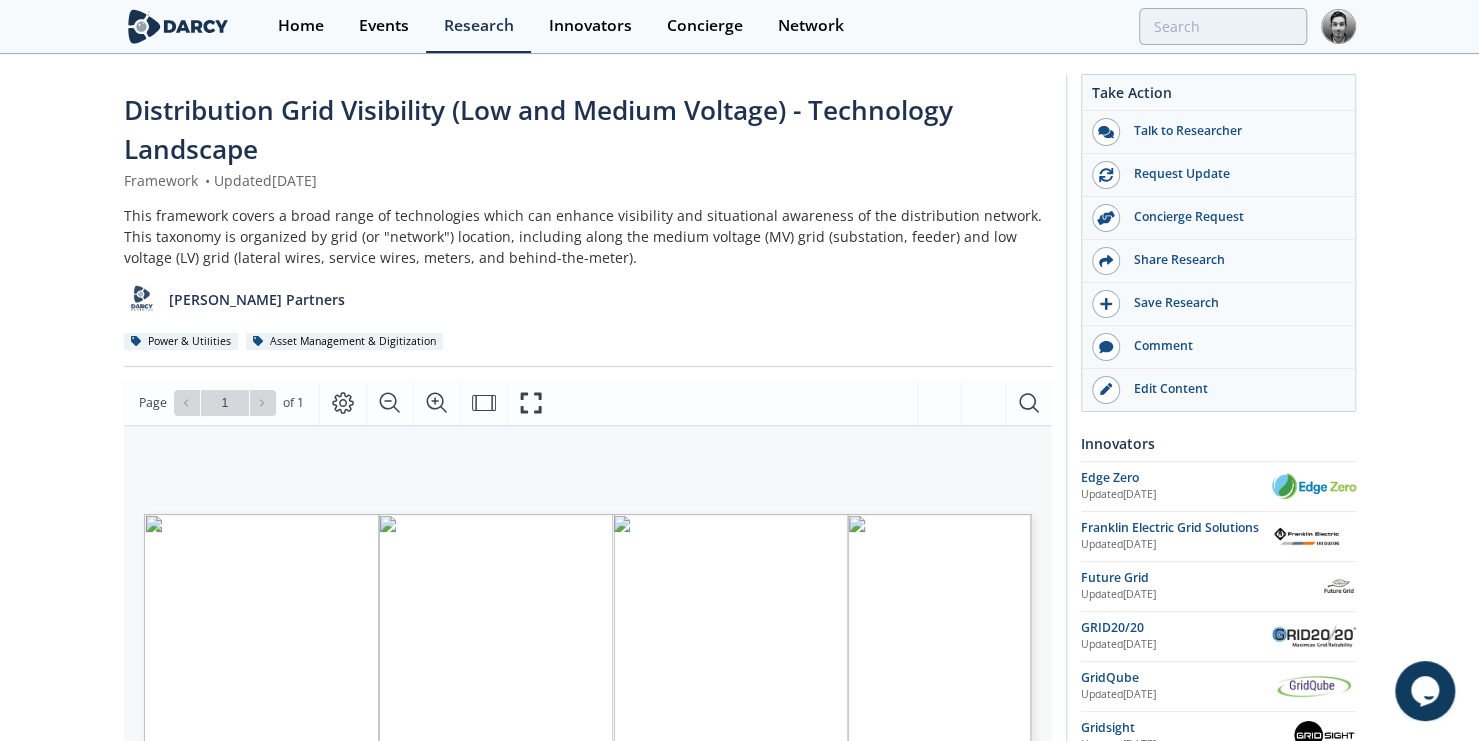 click on "Distribution Grid Visibility (Low and Medium Voltage) - Technology Landscape" at bounding box center [588, 130] 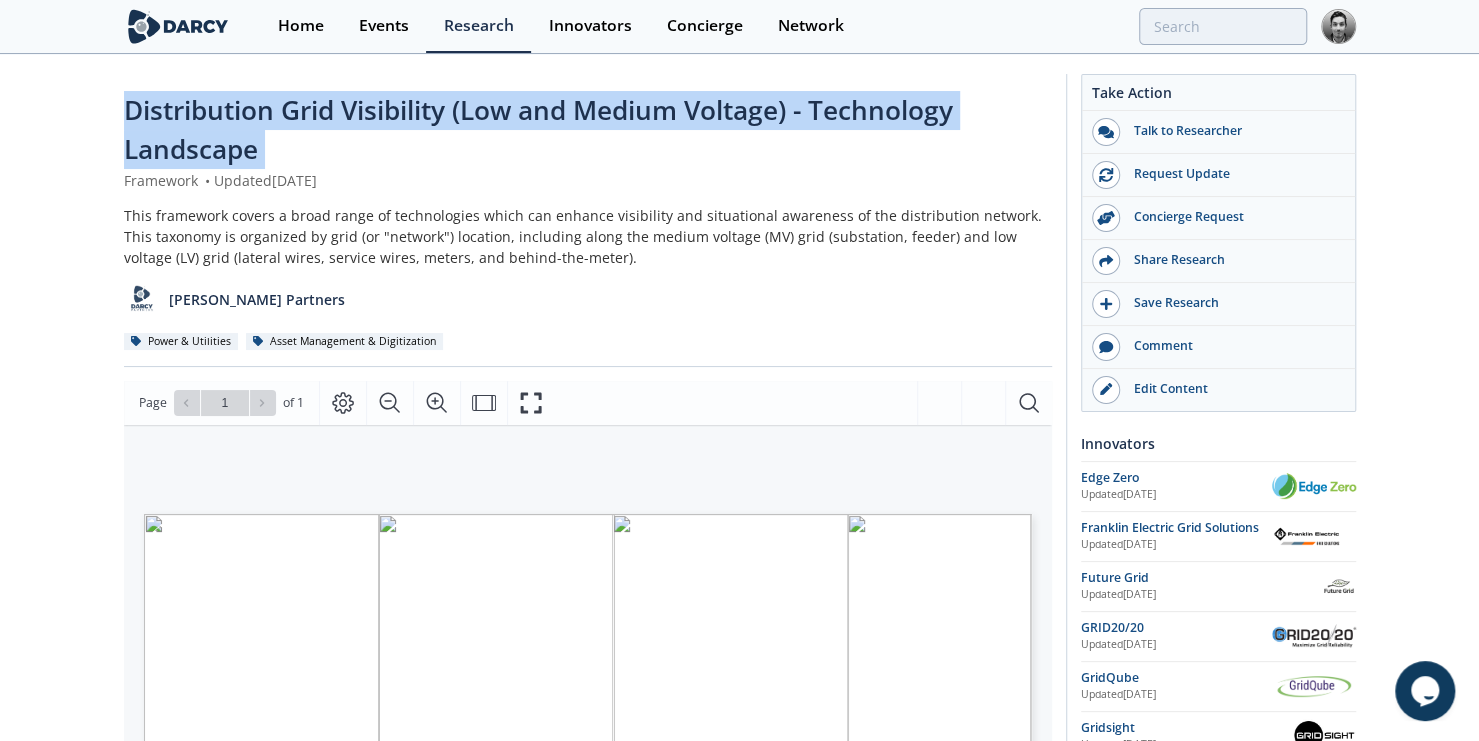 click on "Distribution Grid Visibility (Low and Medium Voltage) - Technology Landscape" at bounding box center (588, 130) 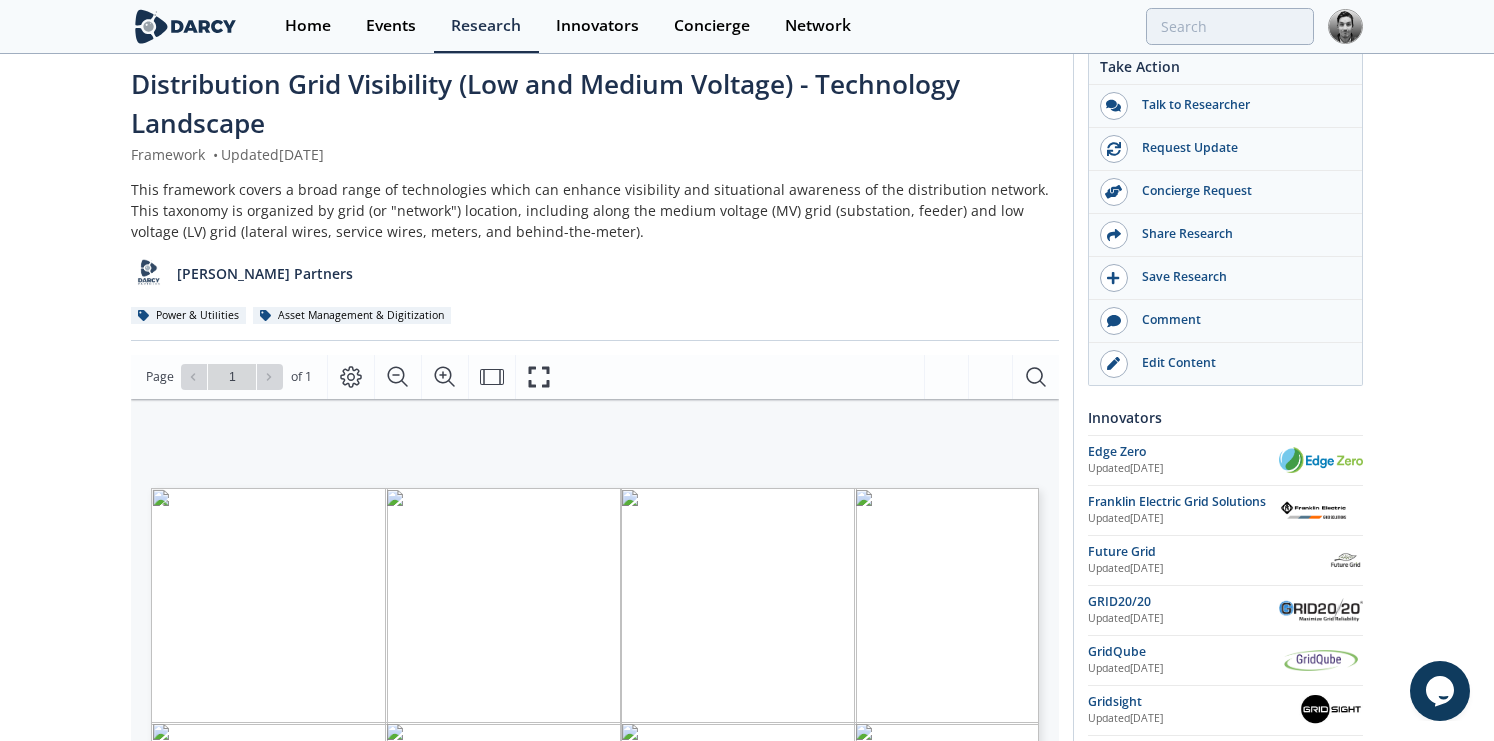 drag, startPoint x: 924, startPoint y: 254, endPoint x: 662, endPoint y: 366, distance: 284.9351 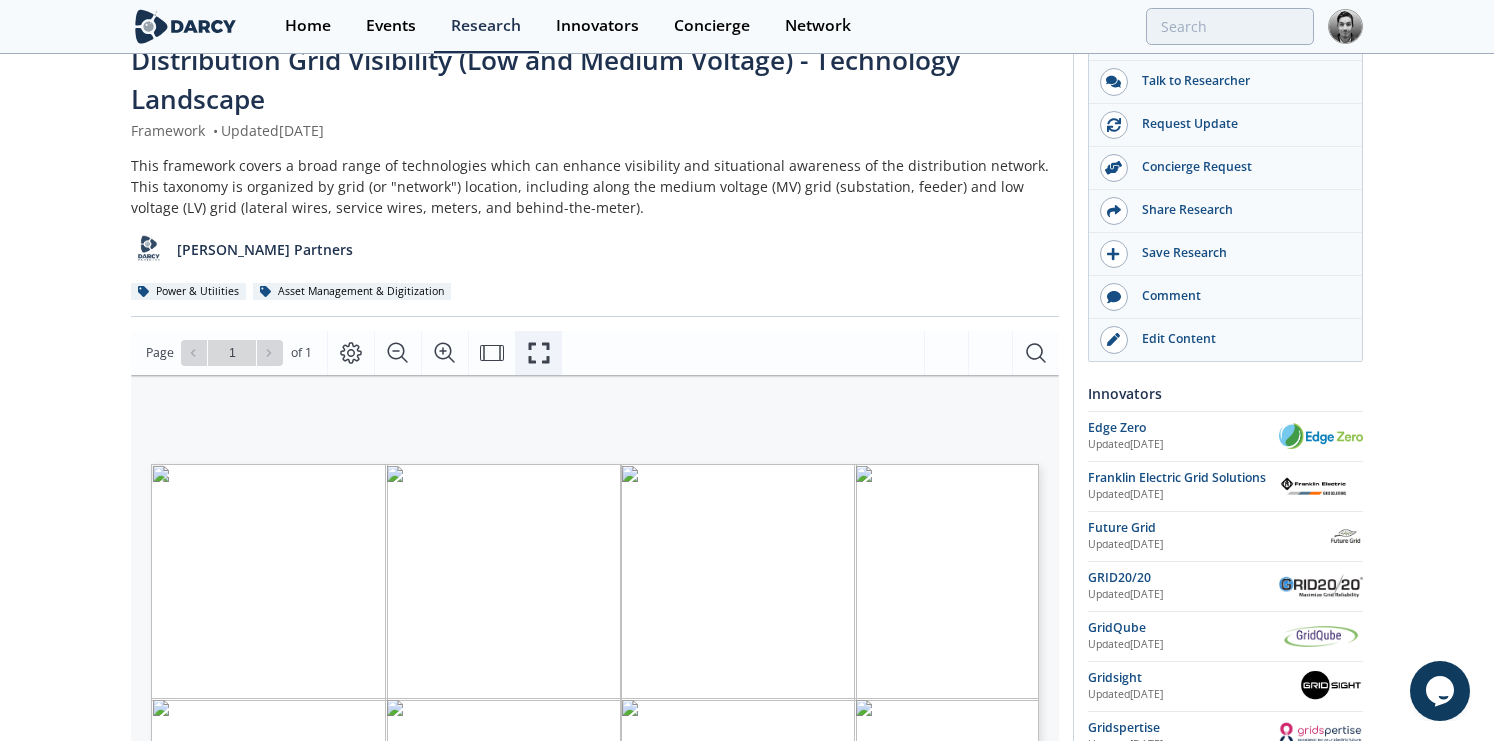 click 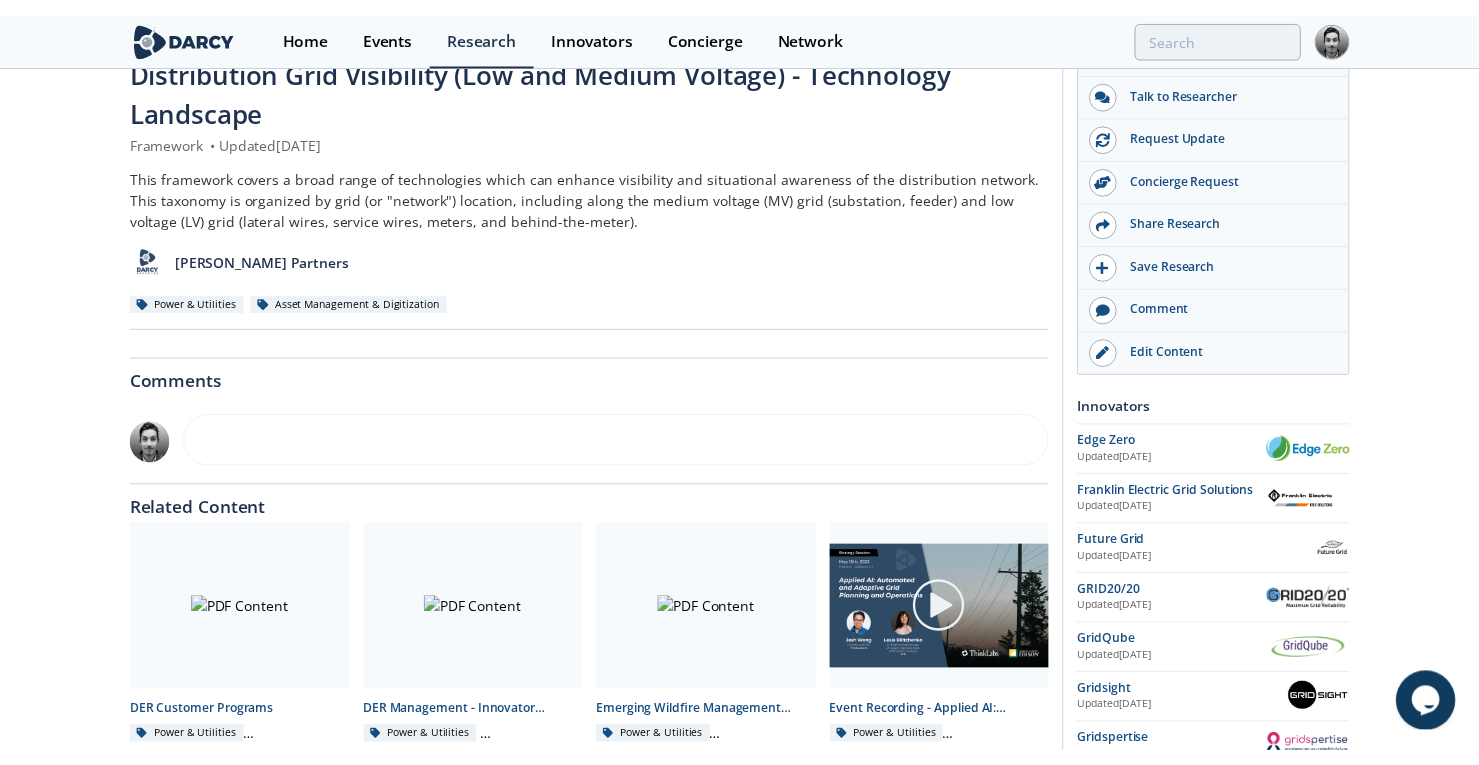 scroll, scrollTop: 0, scrollLeft: 0, axis: both 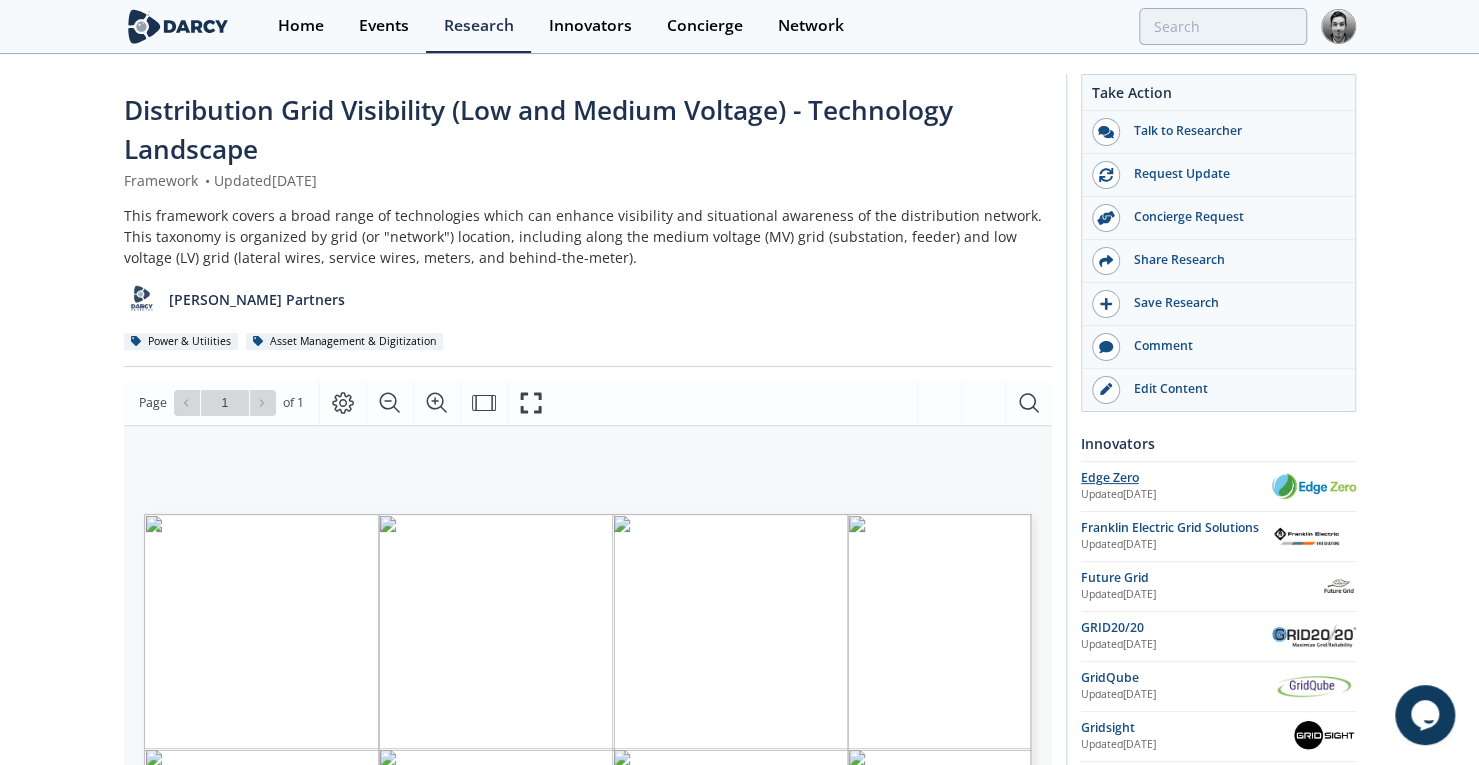 click on "Edge Zero" at bounding box center (1176, 478) 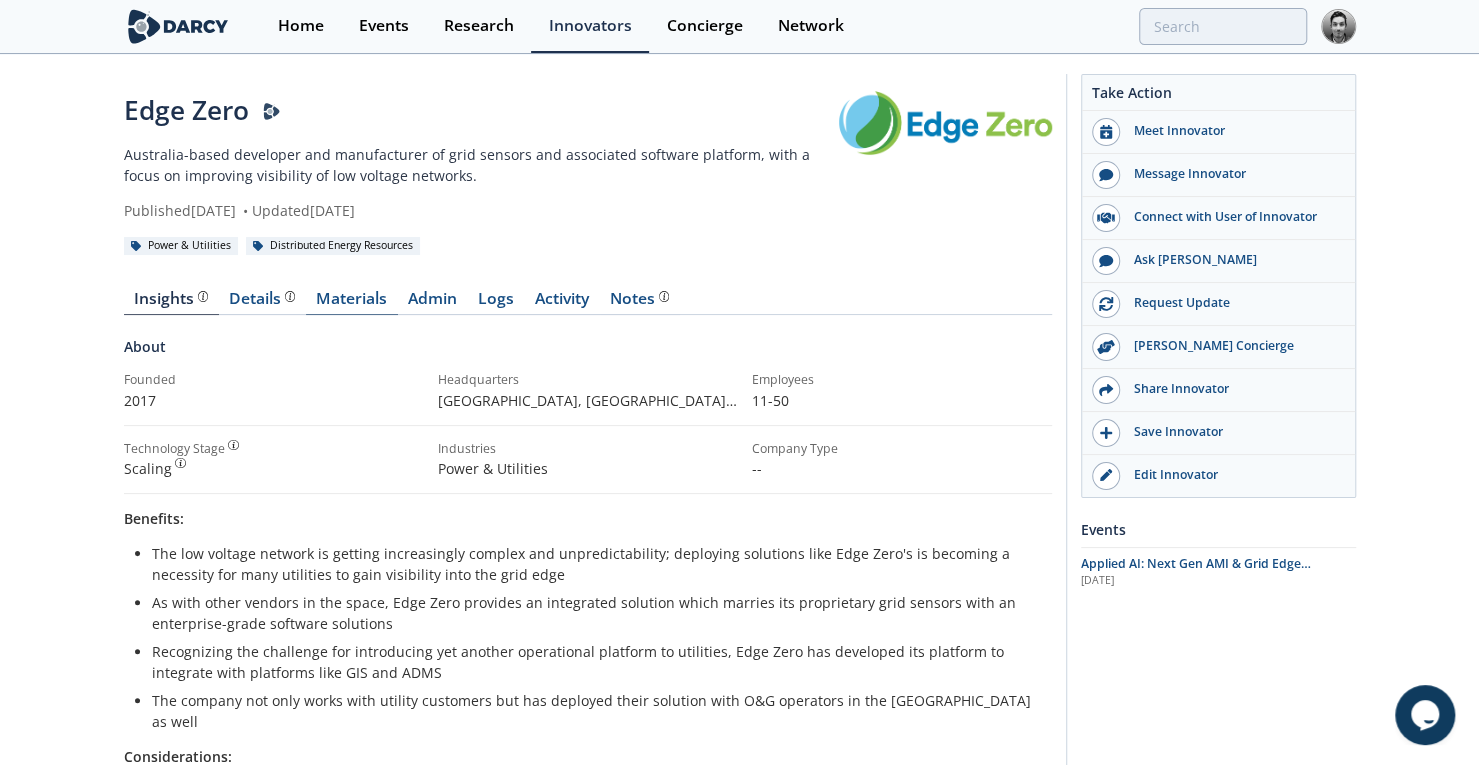 click on "Materials" at bounding box center (352, 303) 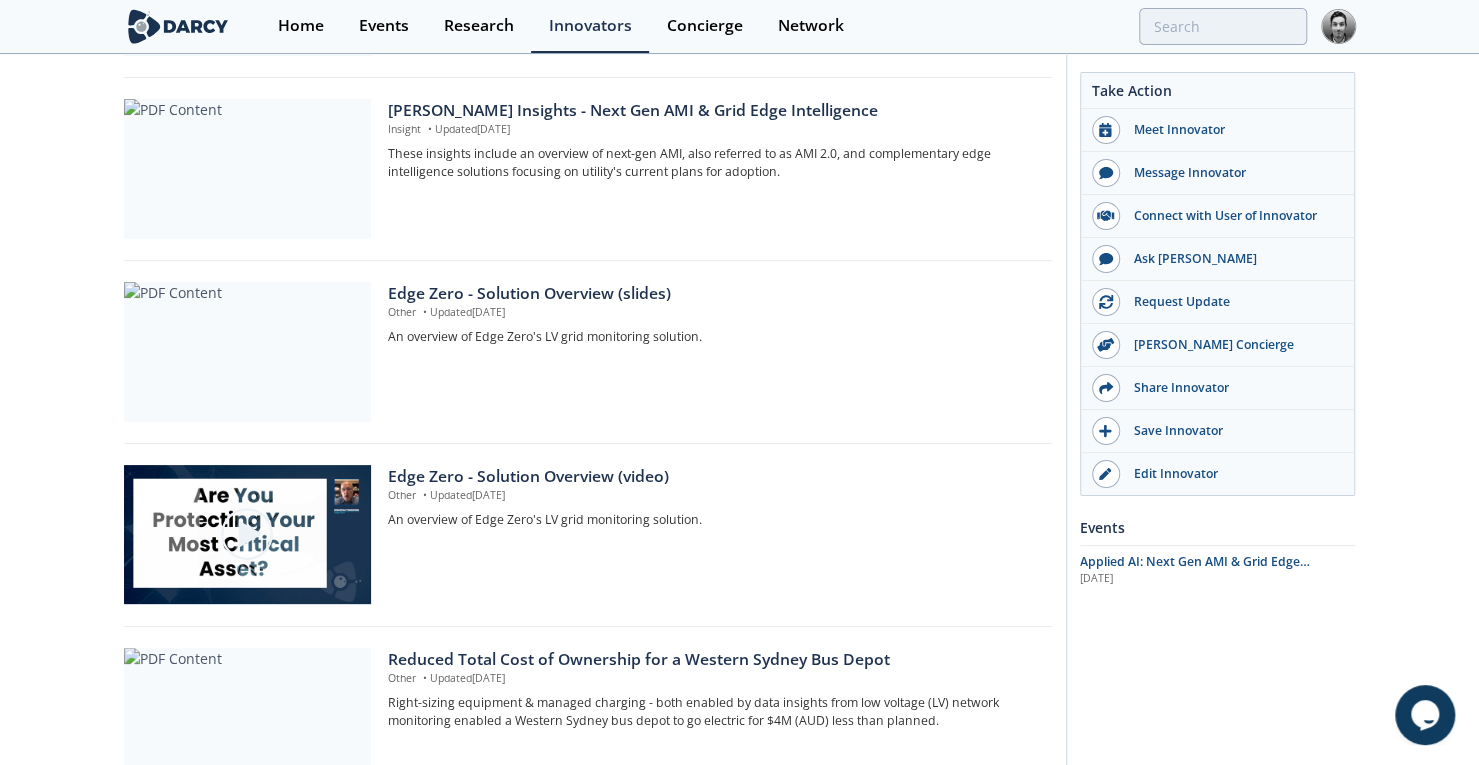 scroll, scrollTop: 864, scrollLeft: 0, axis: vertical 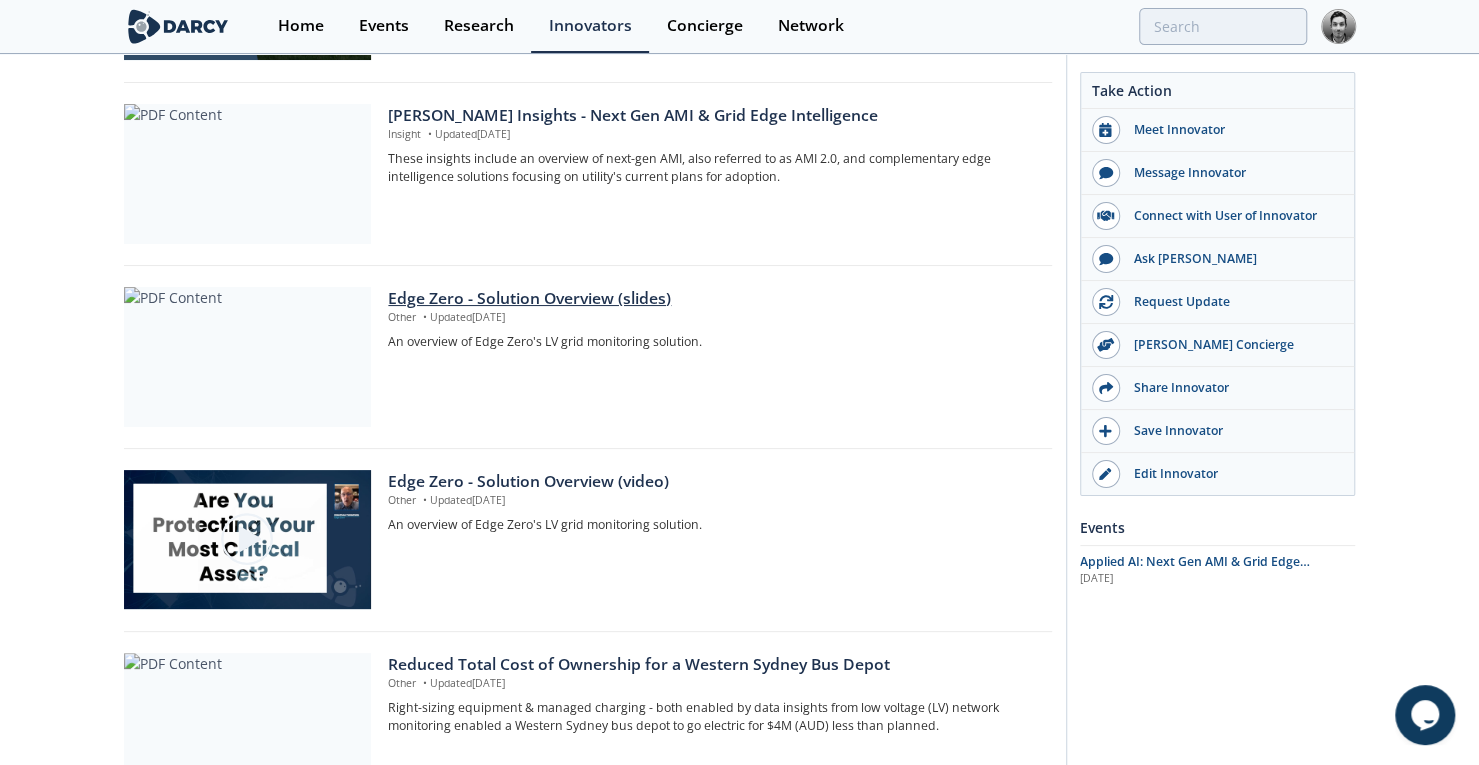 click on "Edge Zero - Solution Overview (slides)" at bounding box center [712, 299] 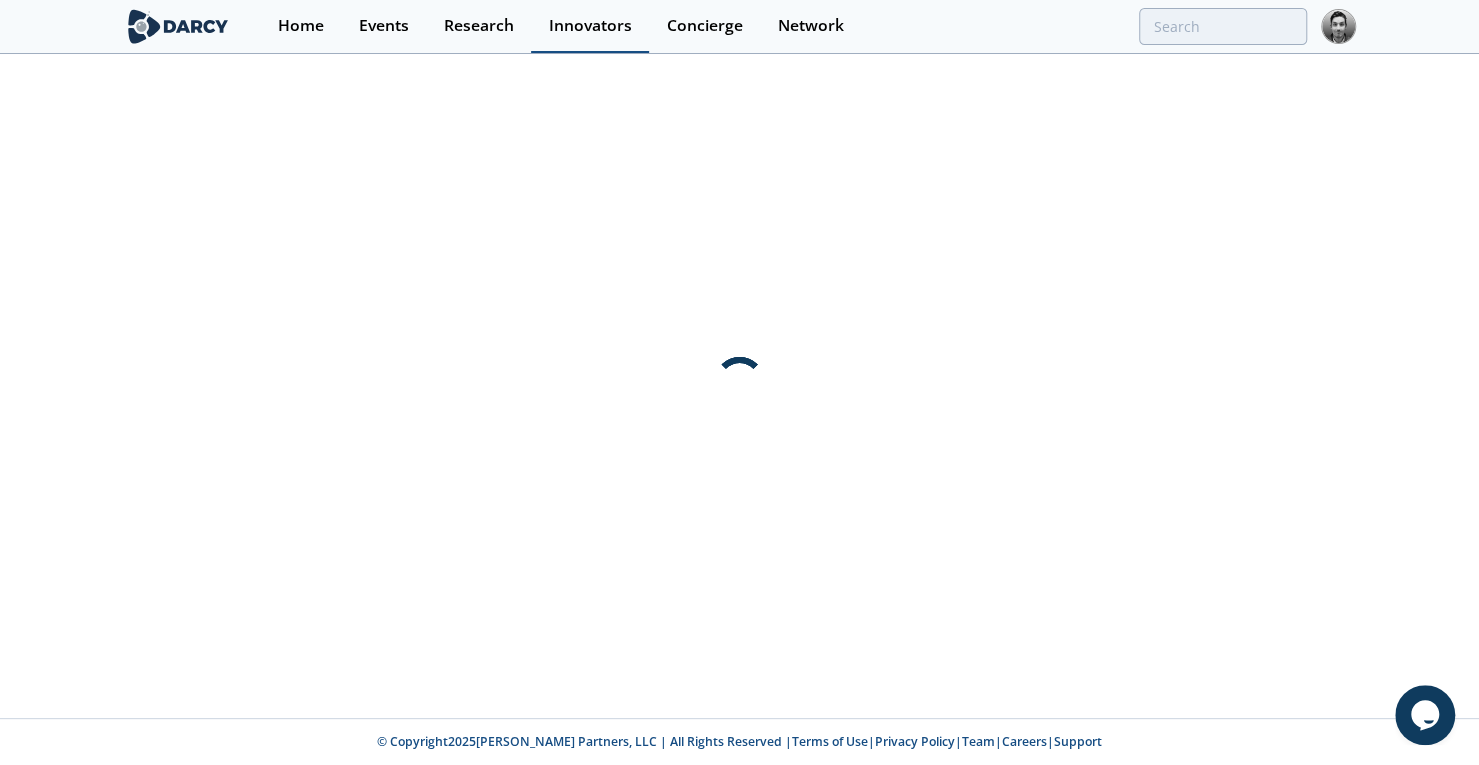 scroll, scrollTop: 0, scrollLeft: 0, axis: both 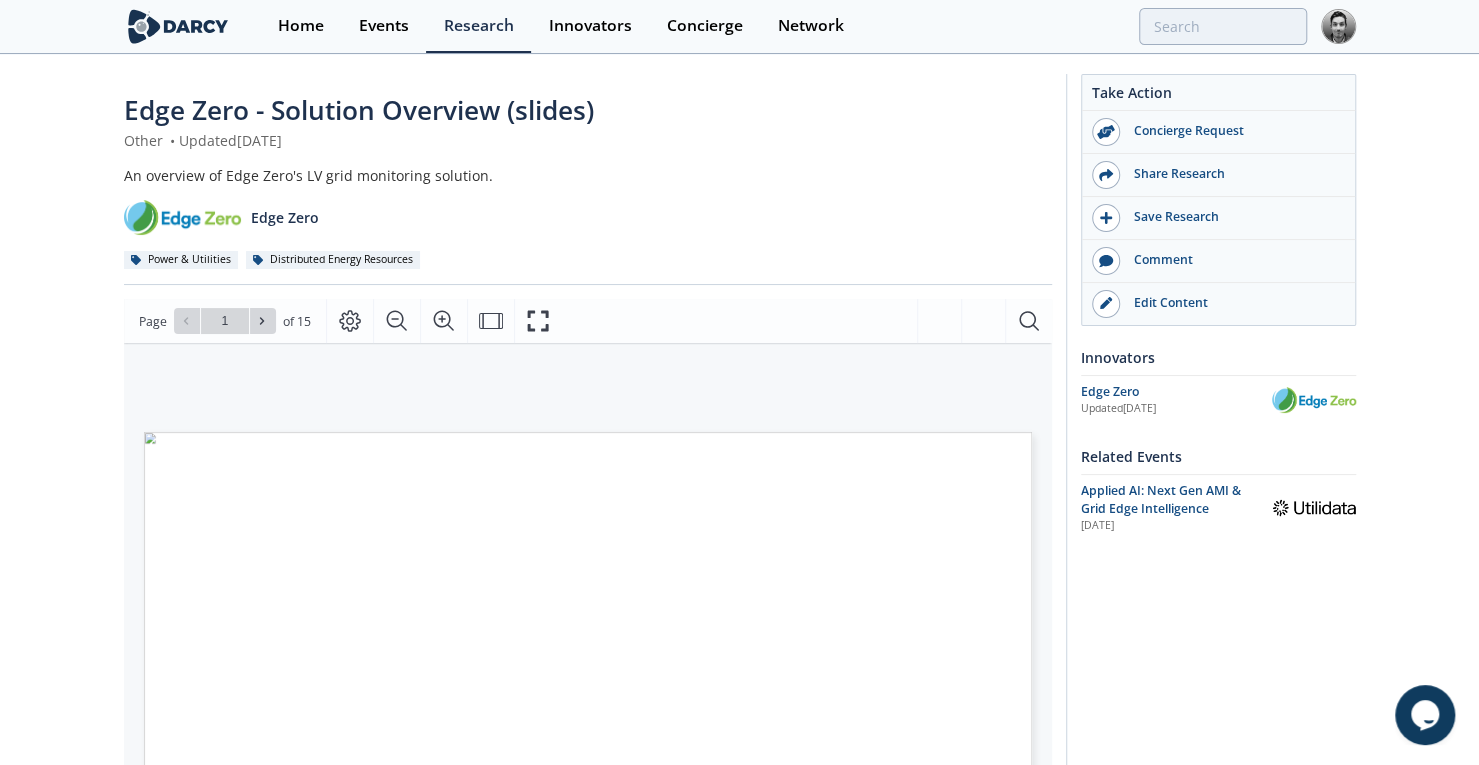 click on "Edge Zero - Solution Overview (slides)" at bounding box center (359, 110) 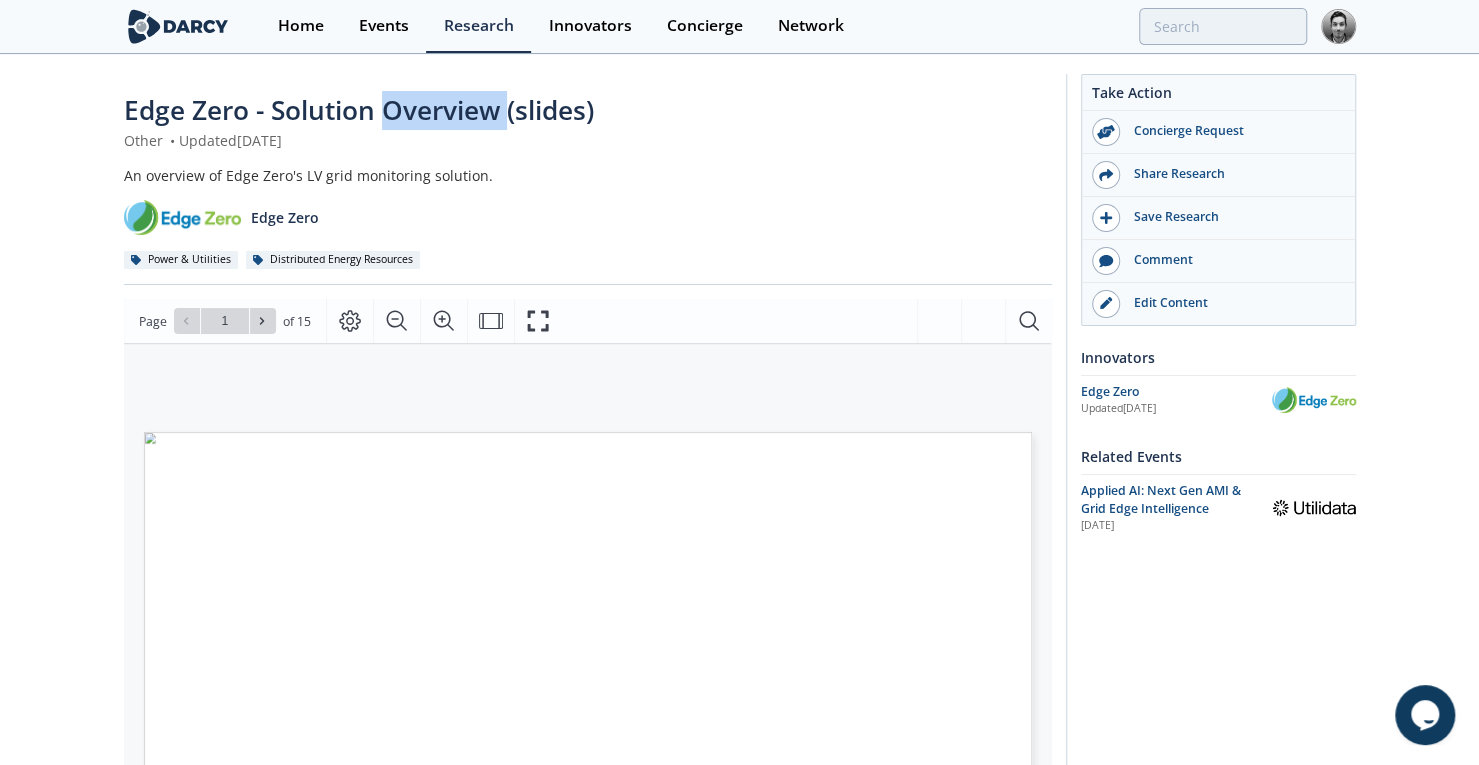 click on "Edge Zero - Solution Overview (slides)" at bounding box center [359, 110] 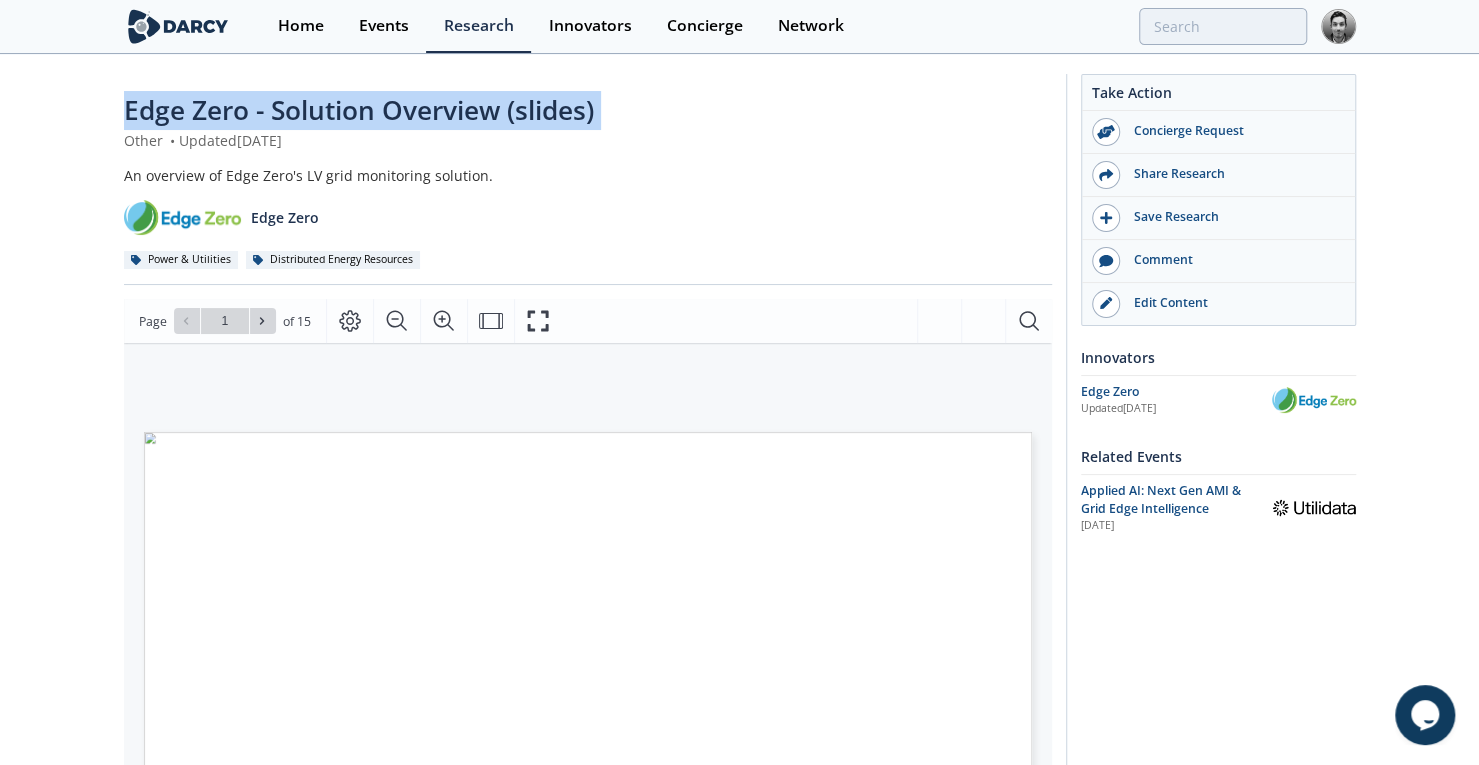 click on "Edge Zero - Solution Overview (slides)" at bounding box center [359, 110] 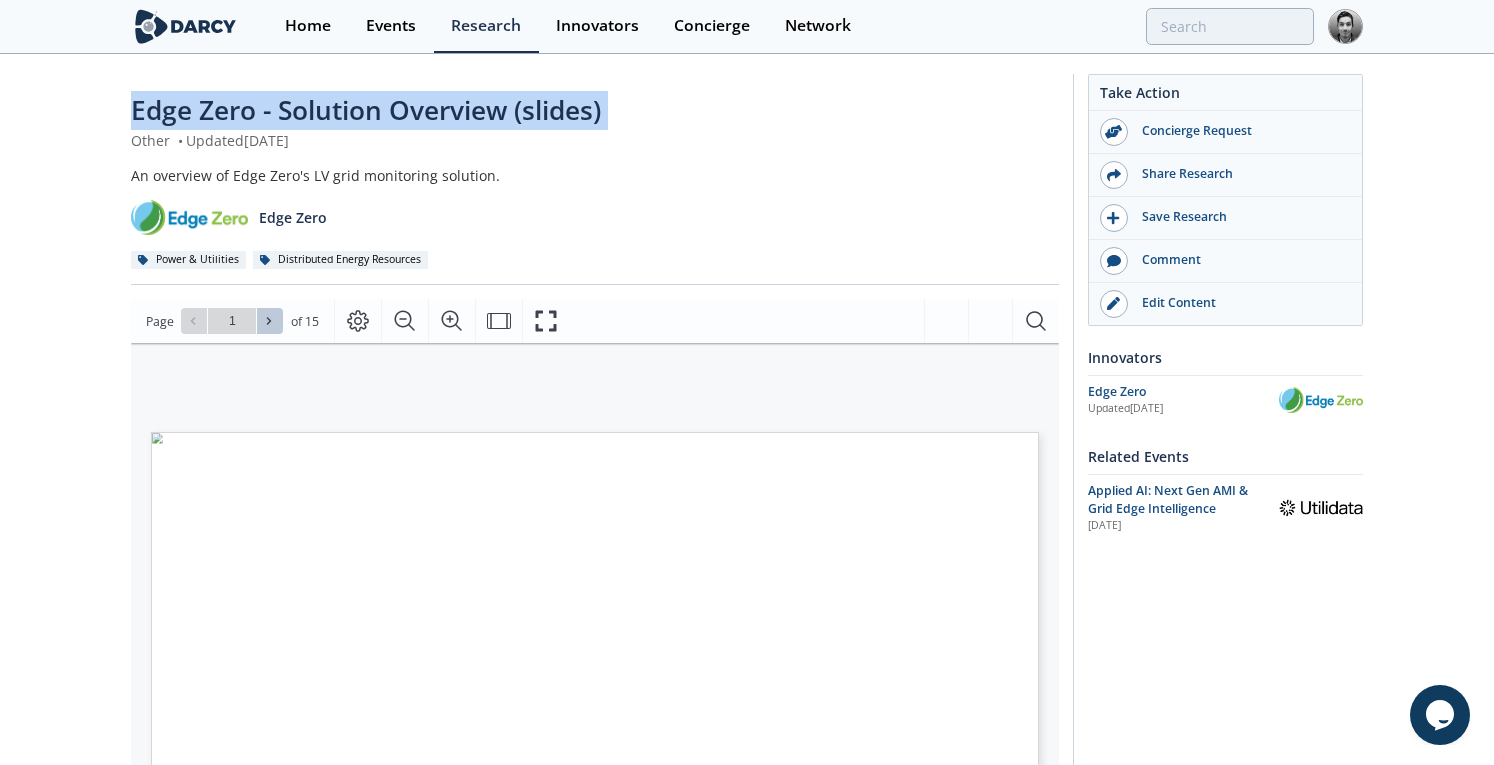 click 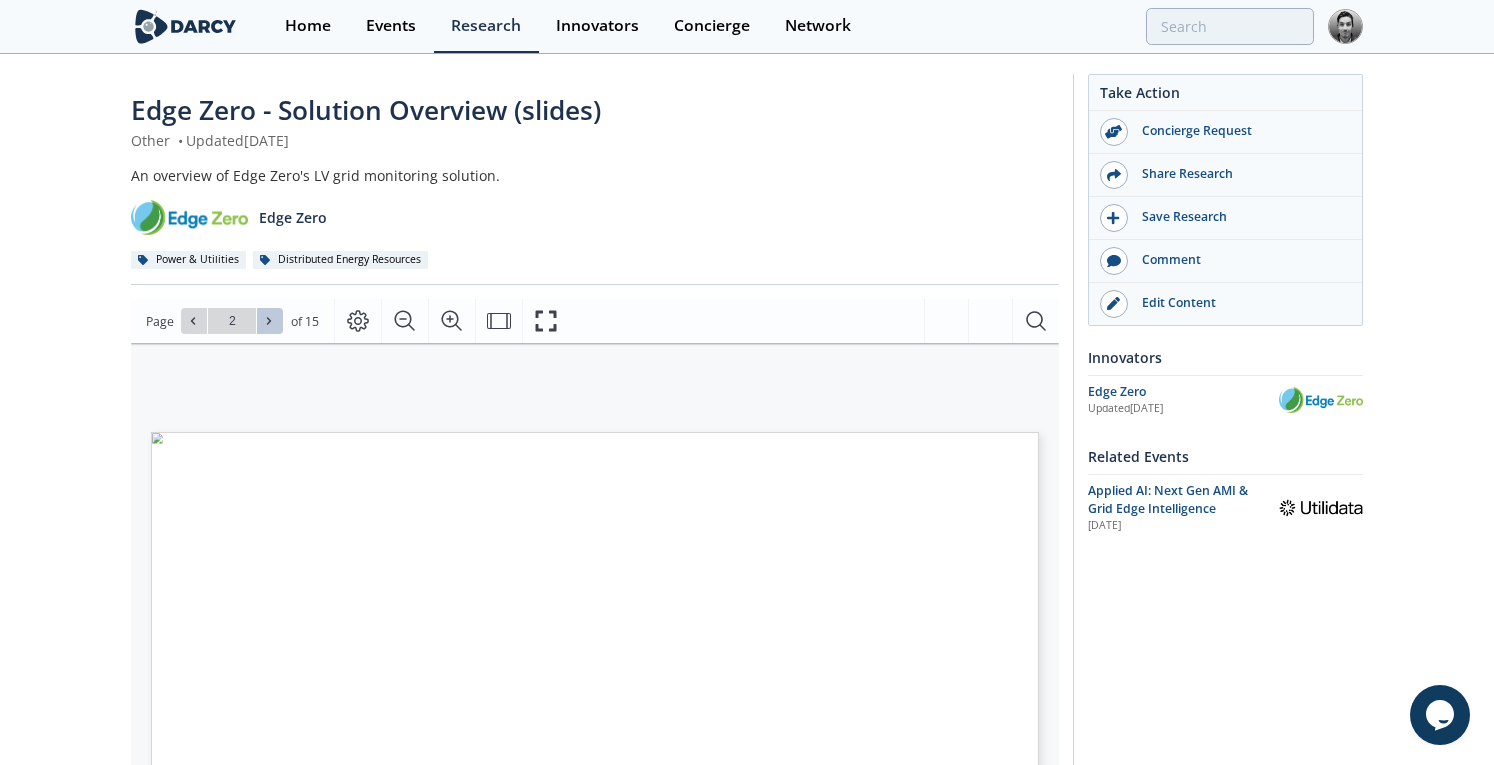 click 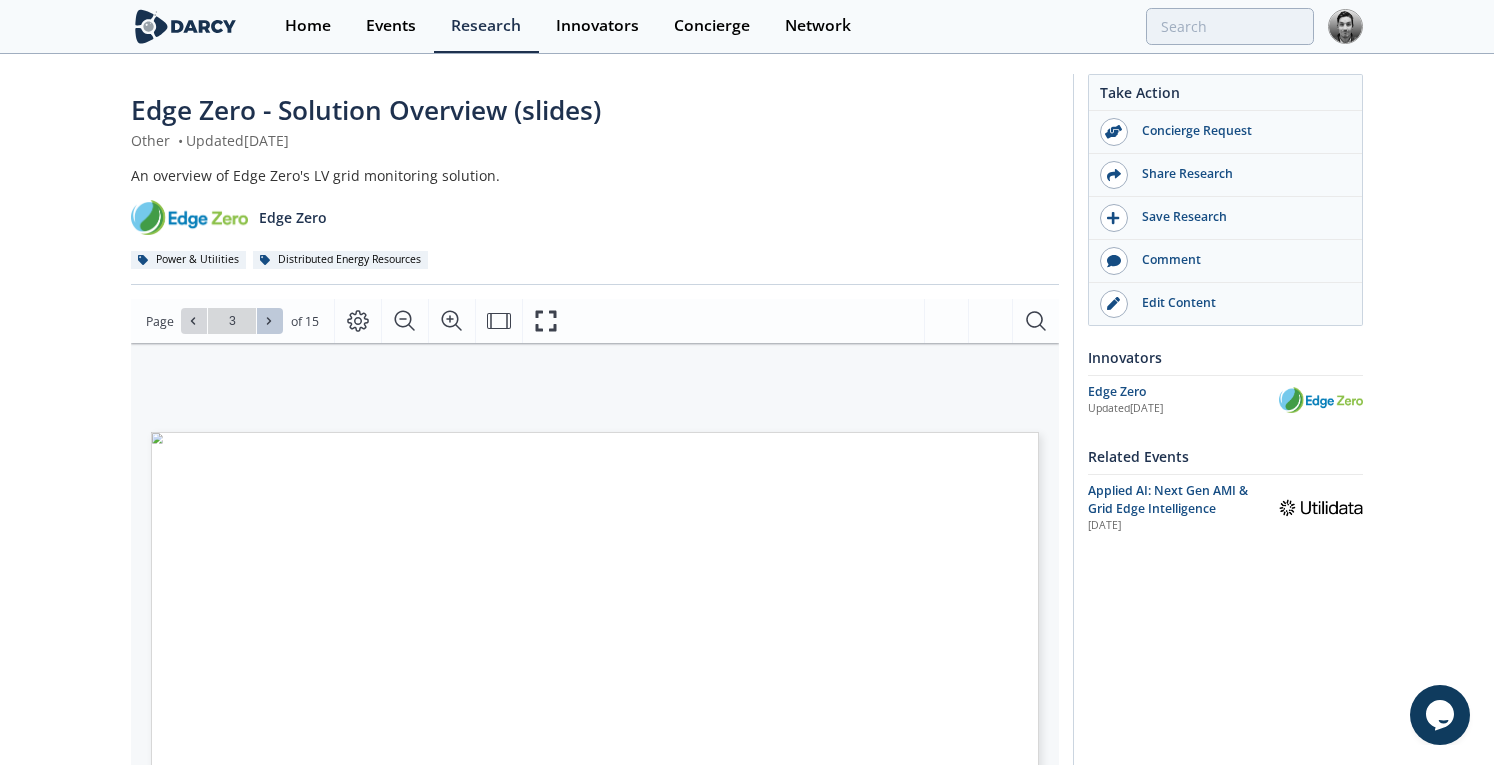 click 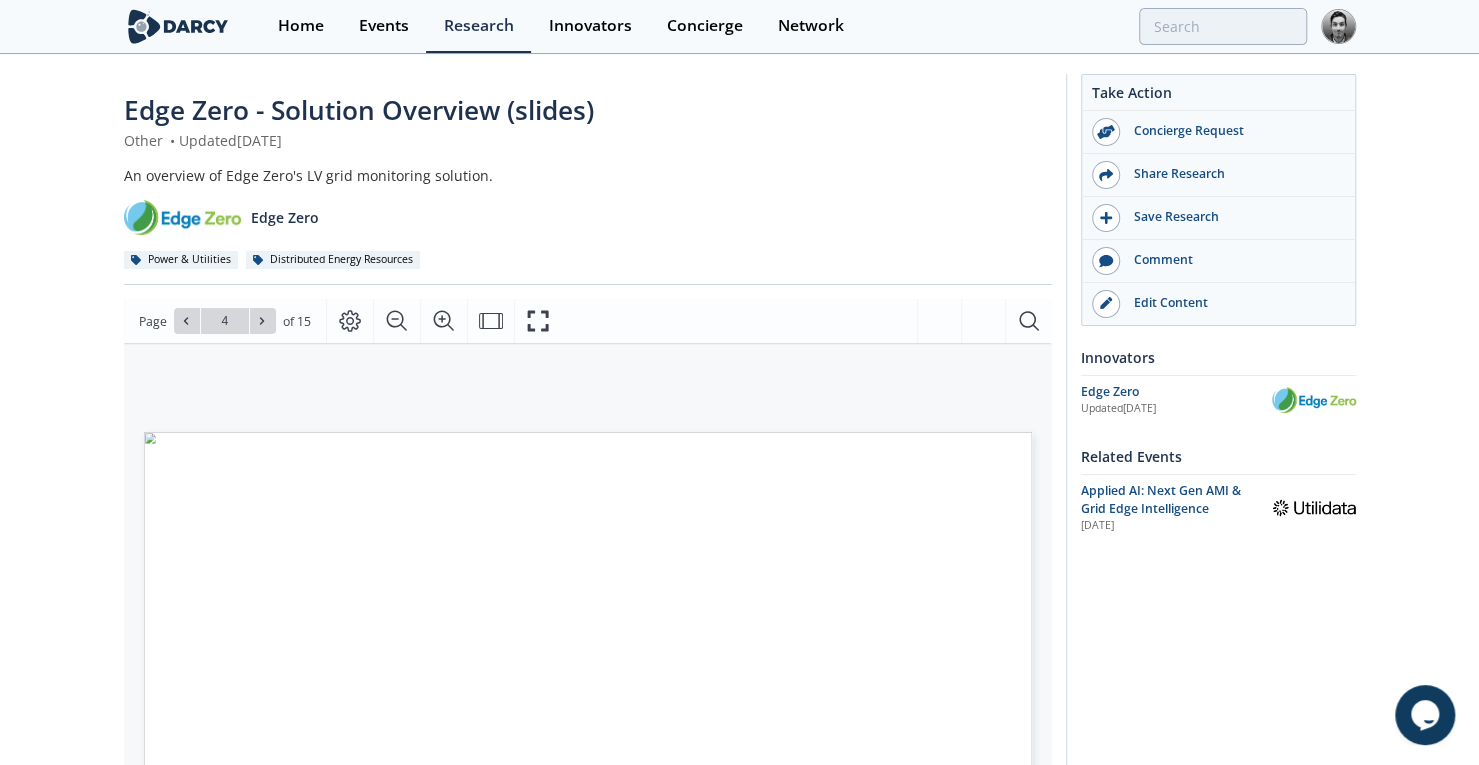drag, startPoint x: 1475, startPoint y: 145, endPoint x: 1492, endPoint y: 263, distance: 119.218285 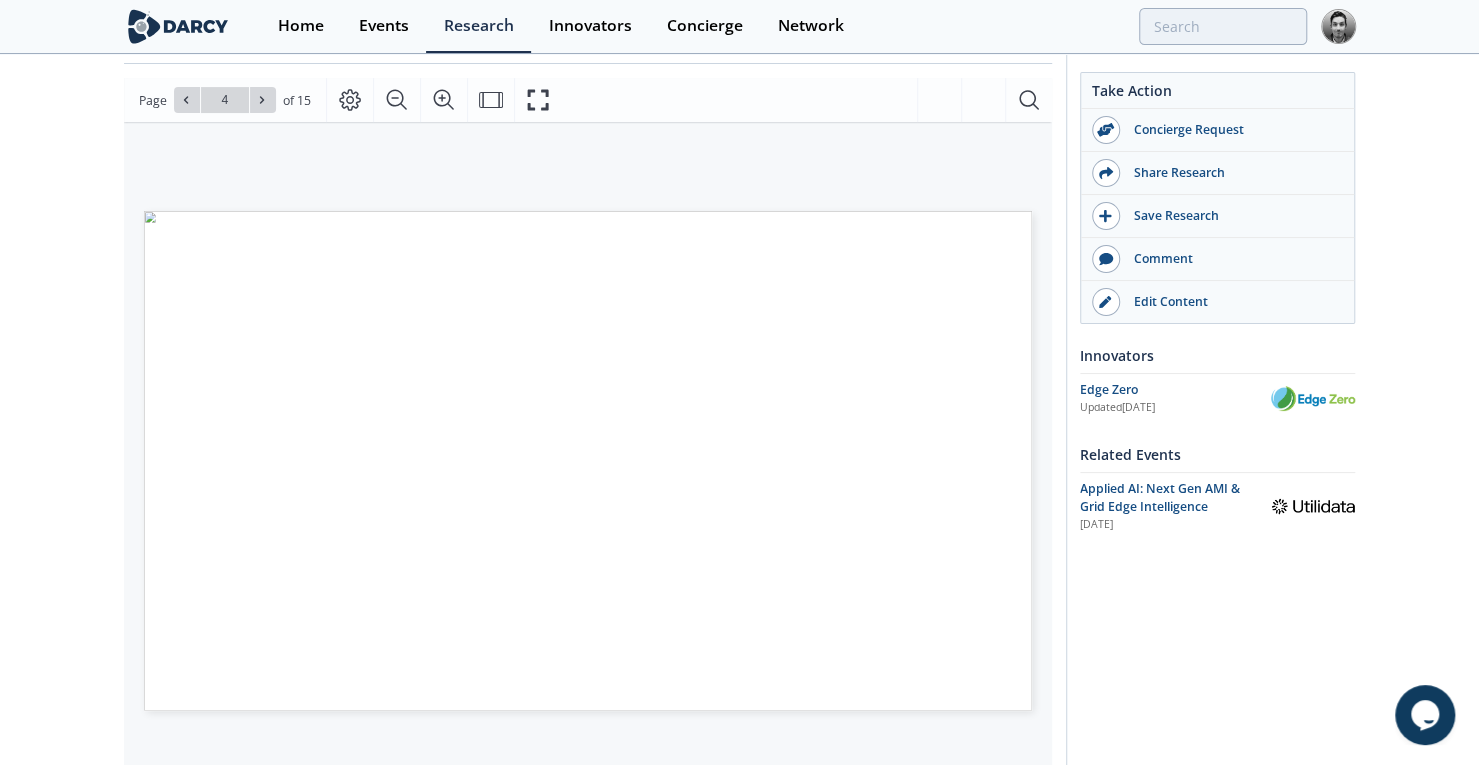 scroll, scrollTop: 238, scrollLeft: 0, axis: vertical 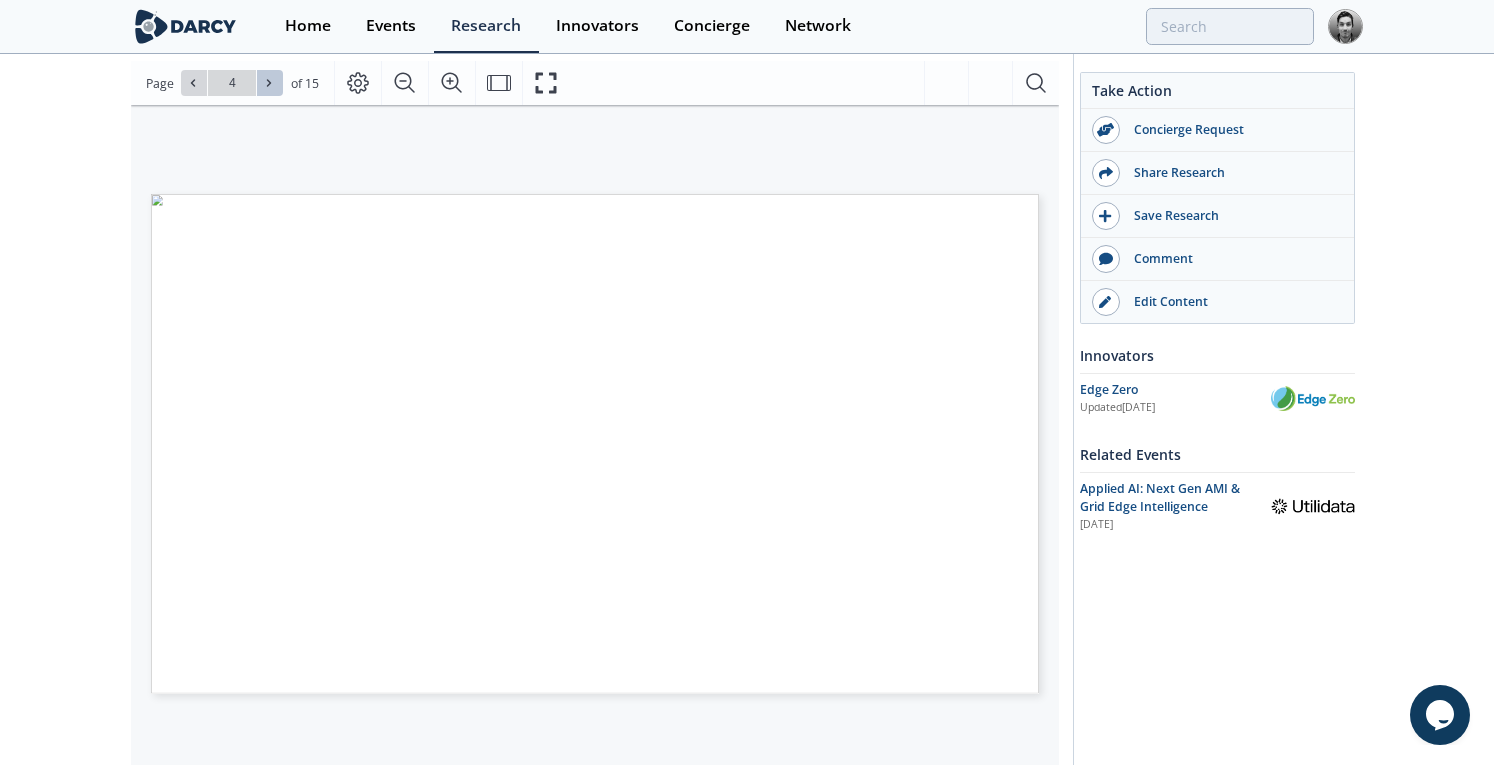 click 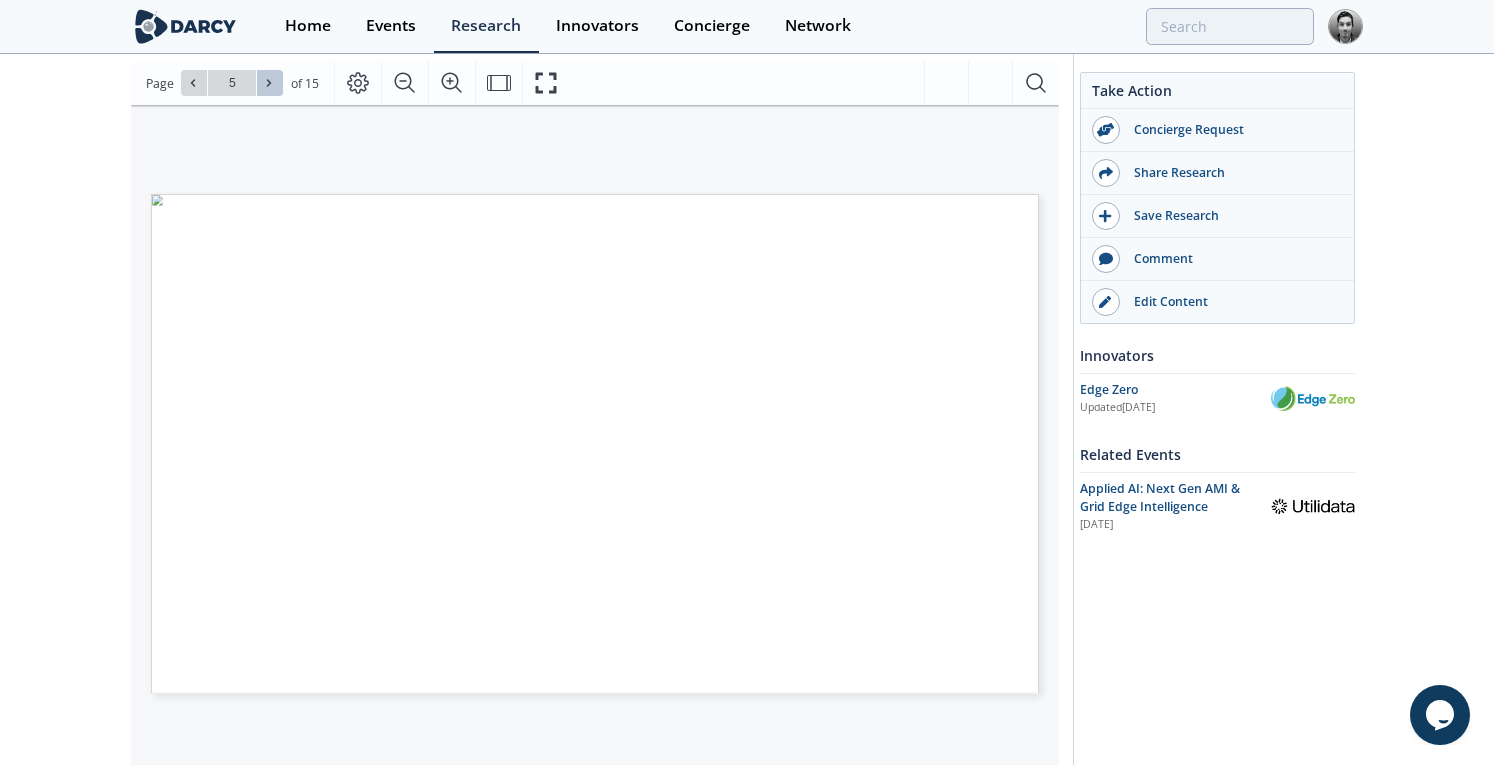 type on "5" 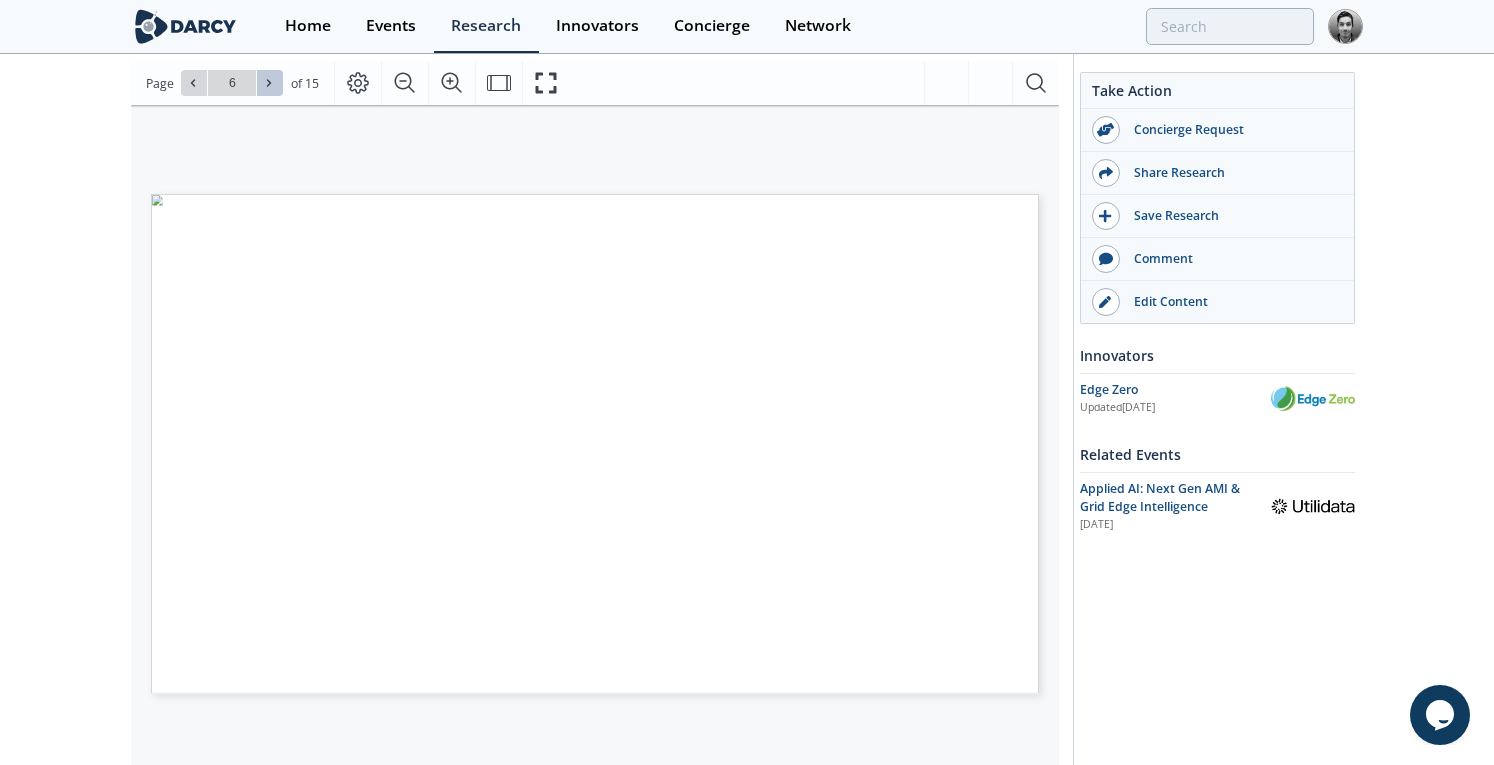 click 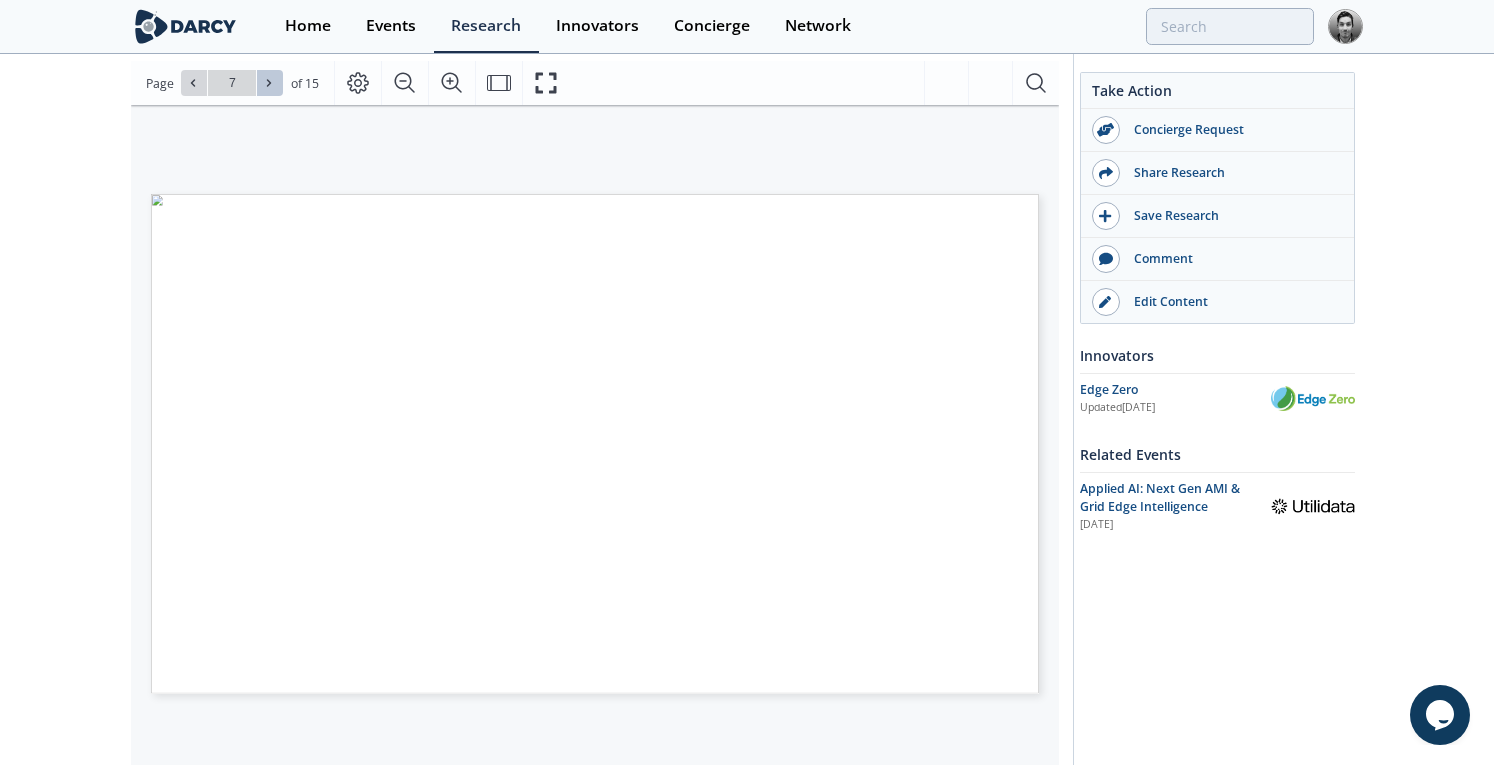 click 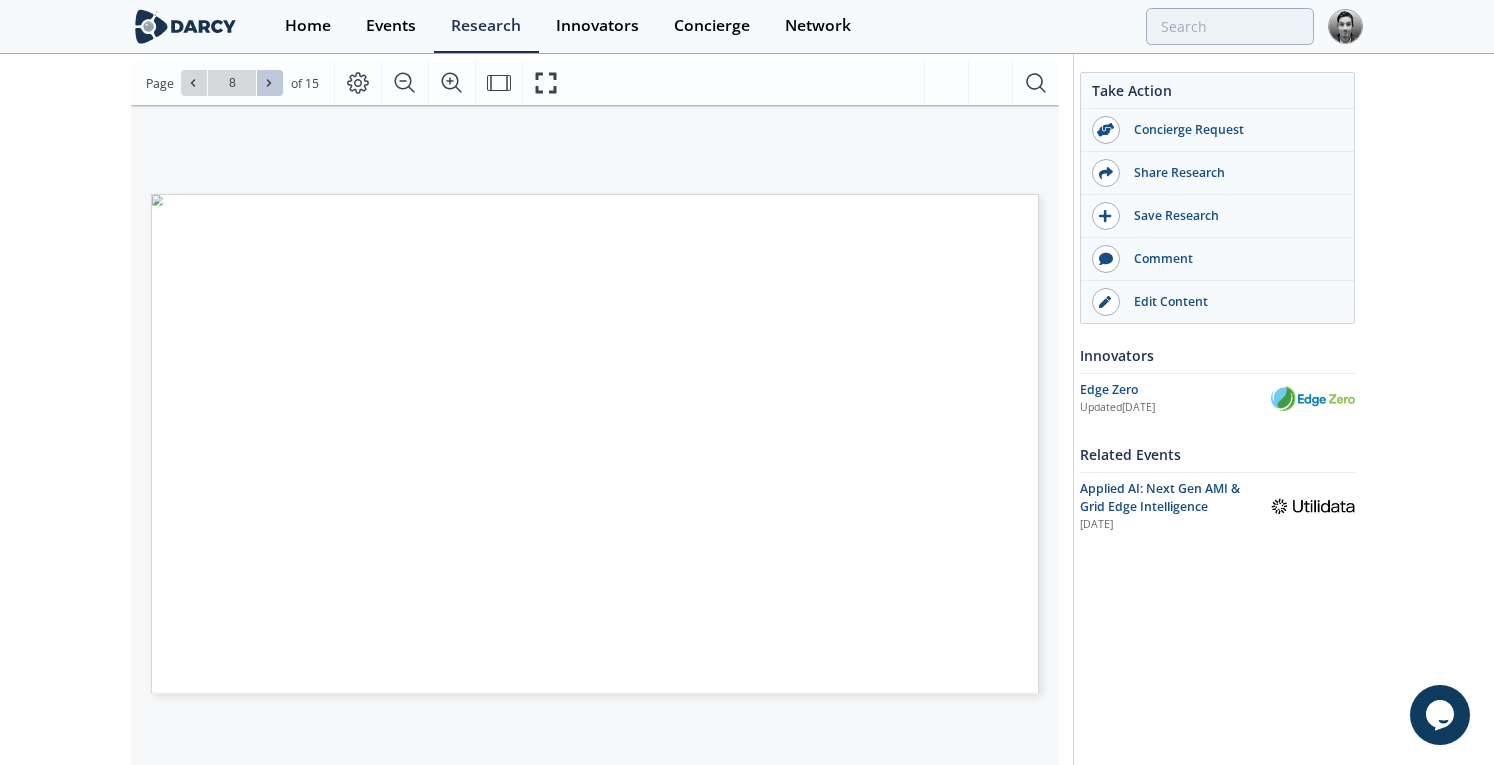 click 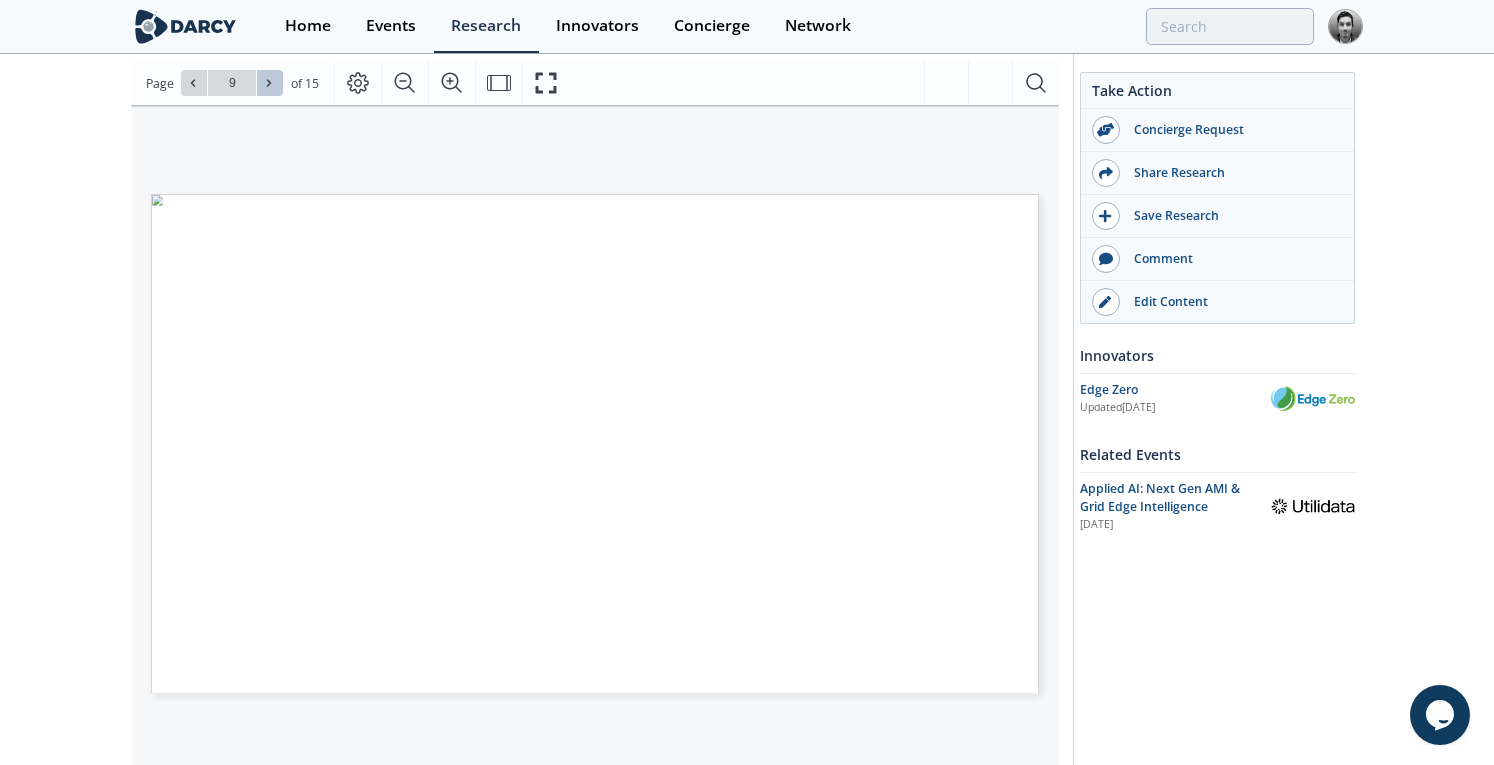 click 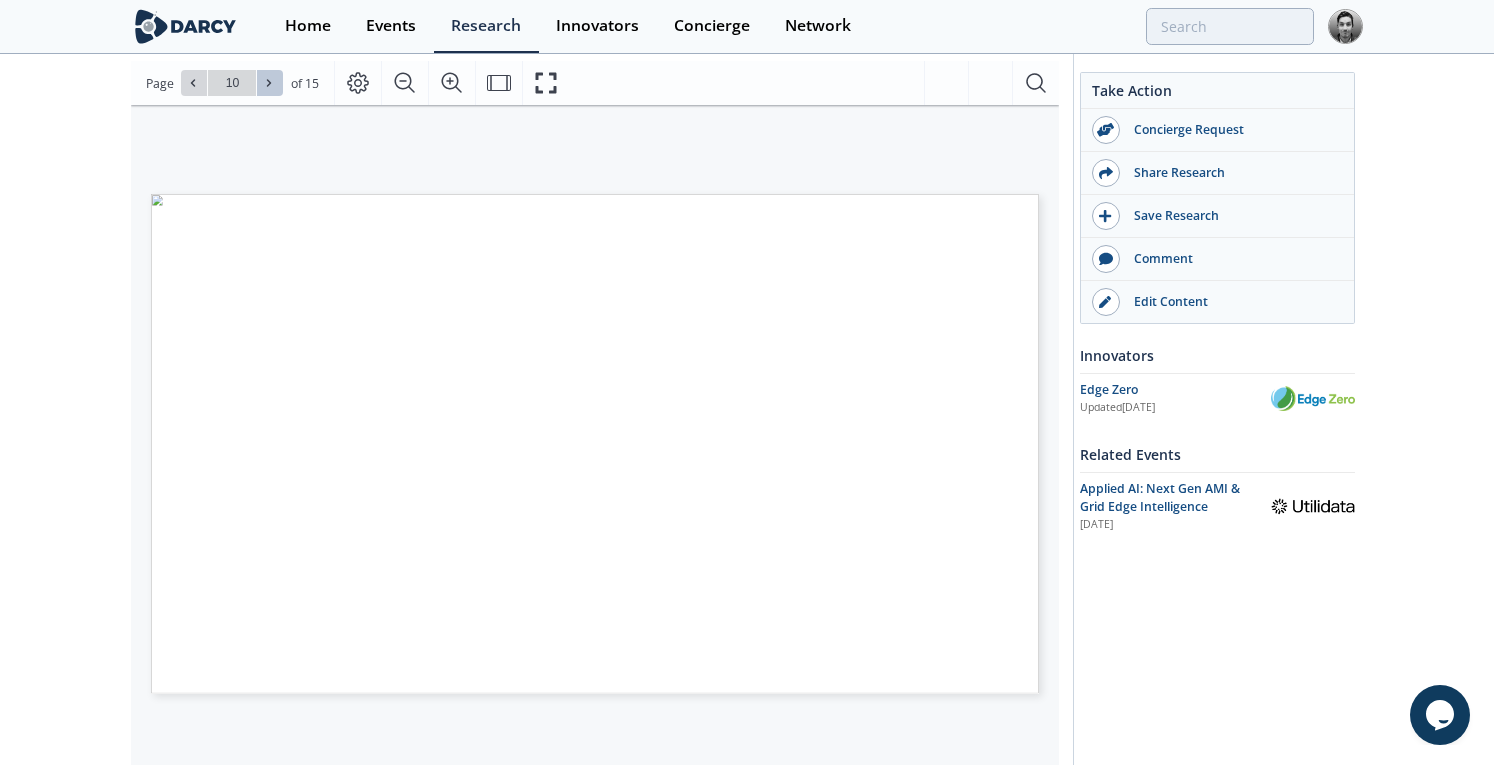 click 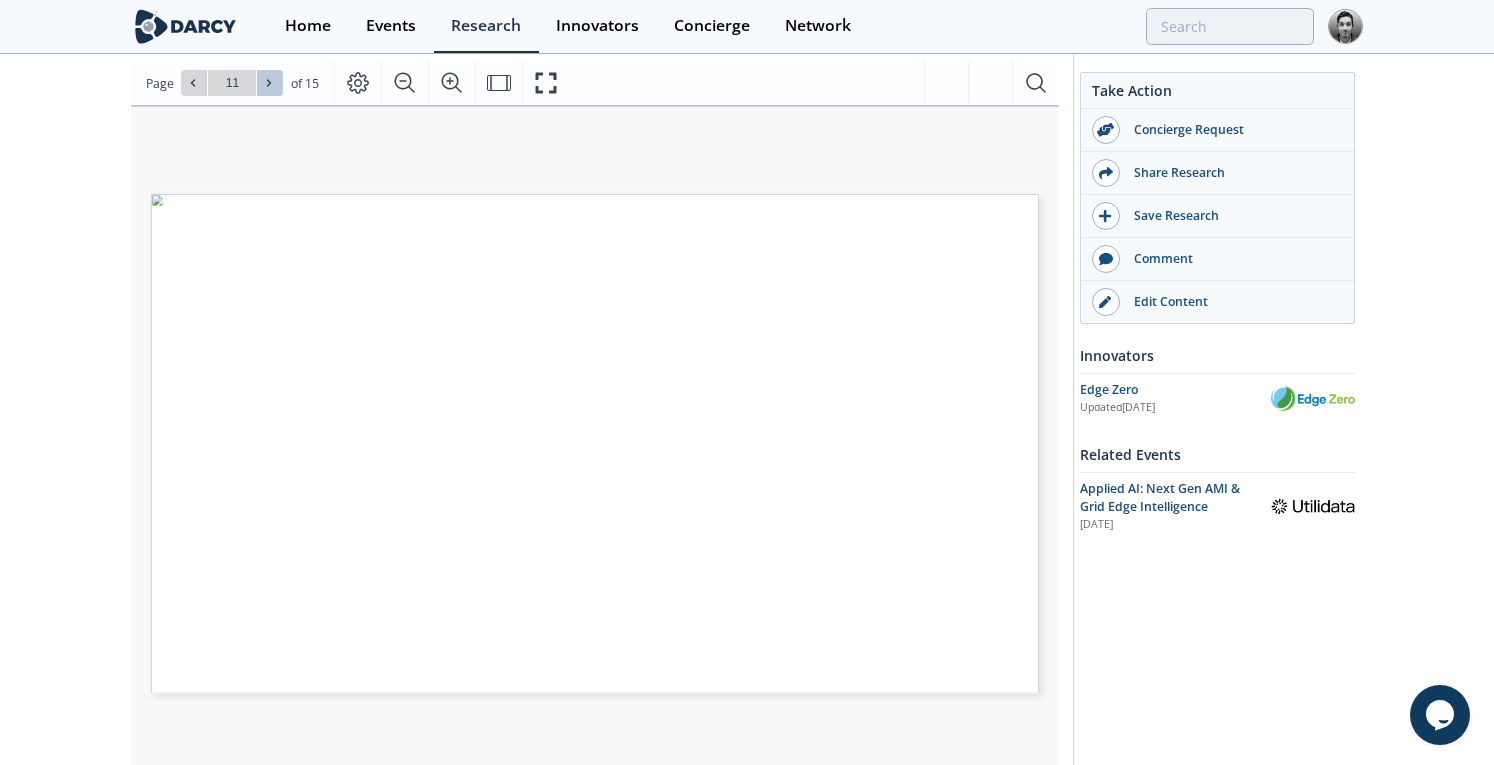 click 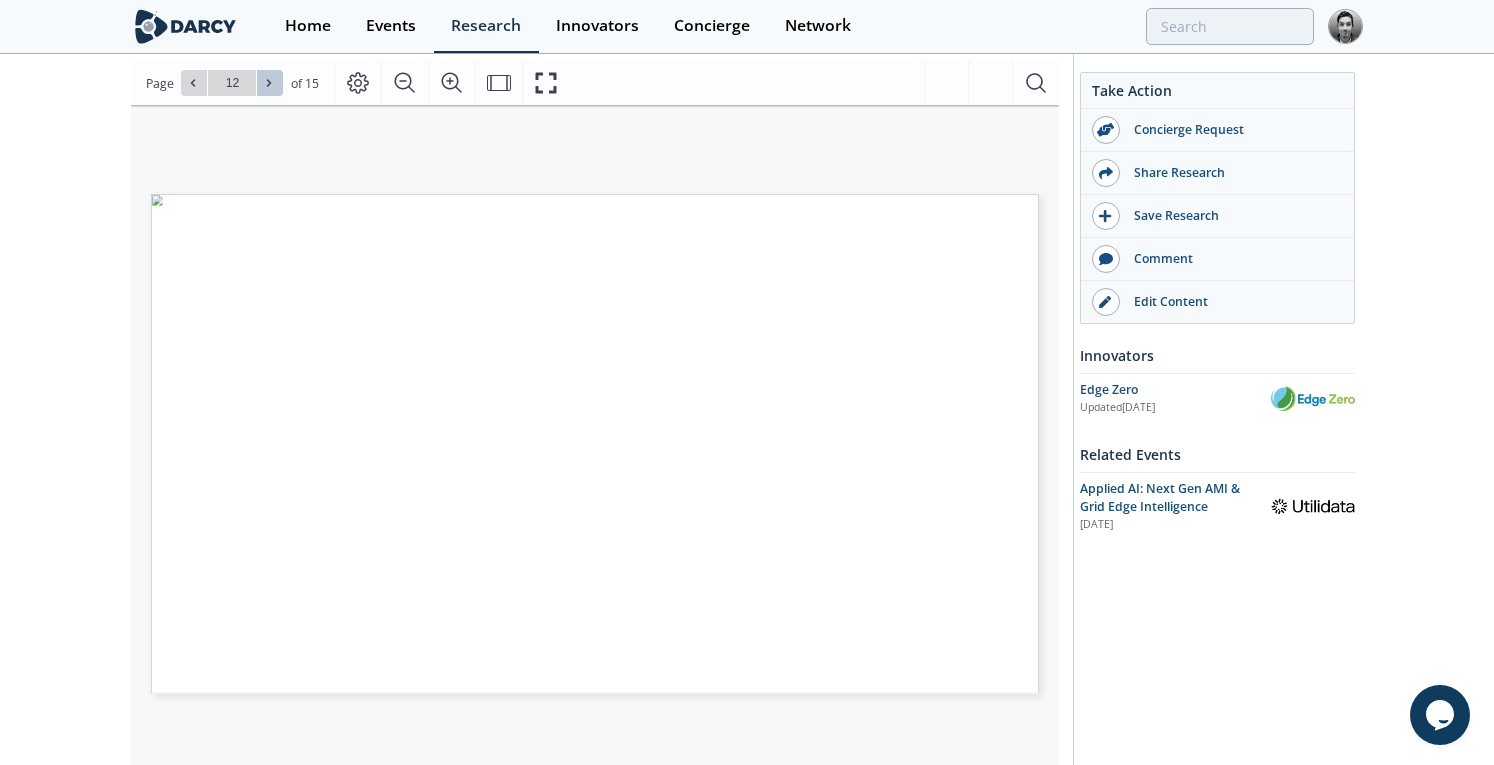 click 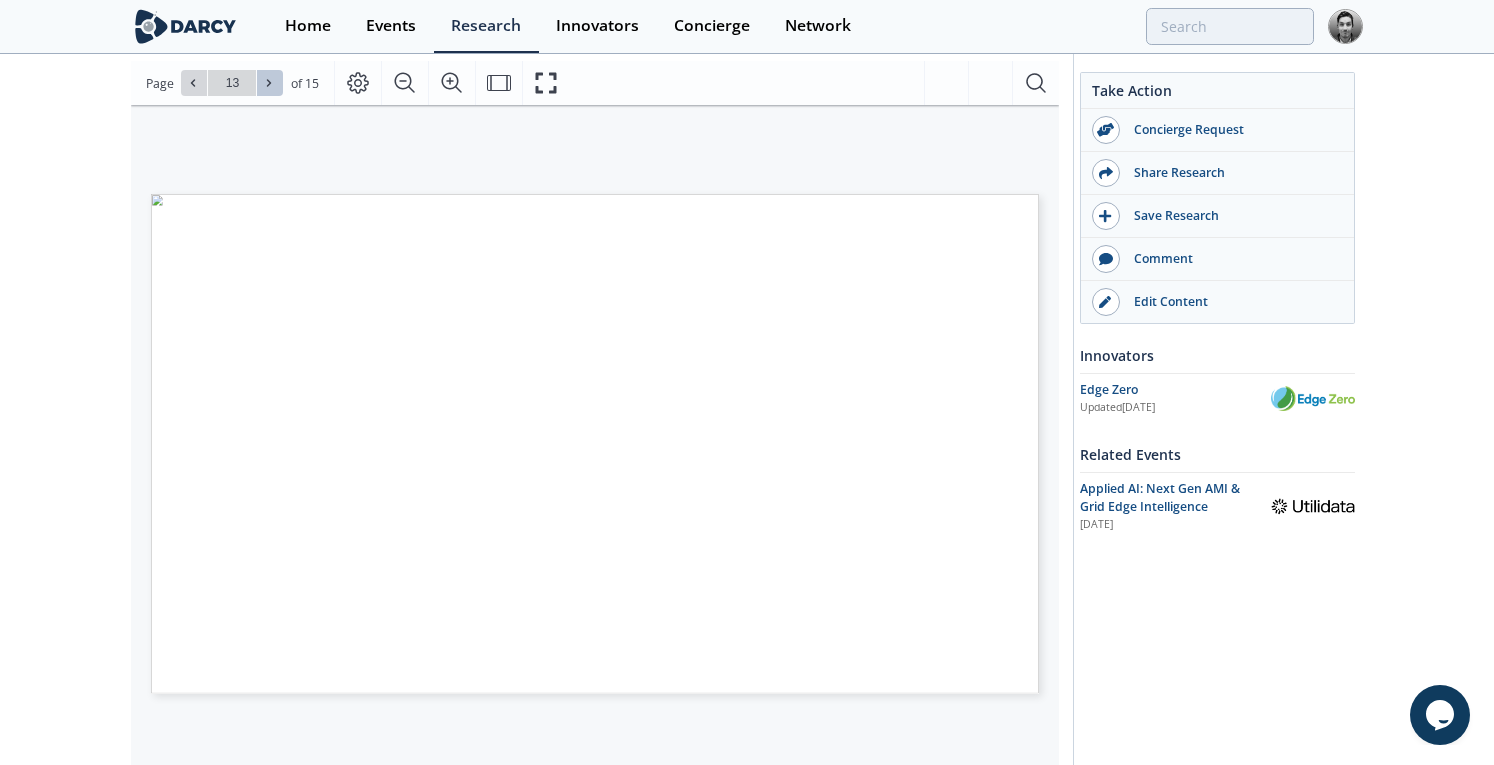 click 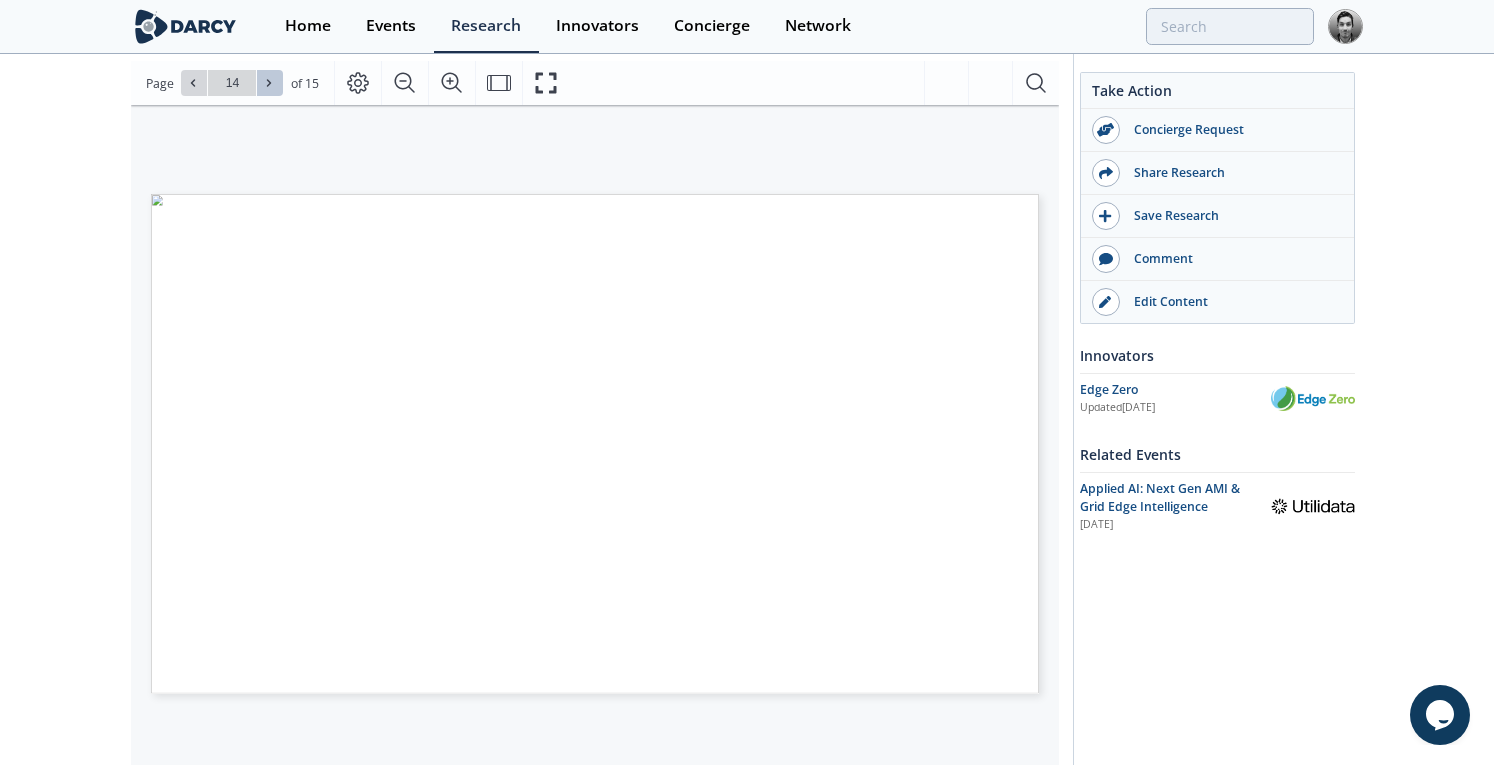 click 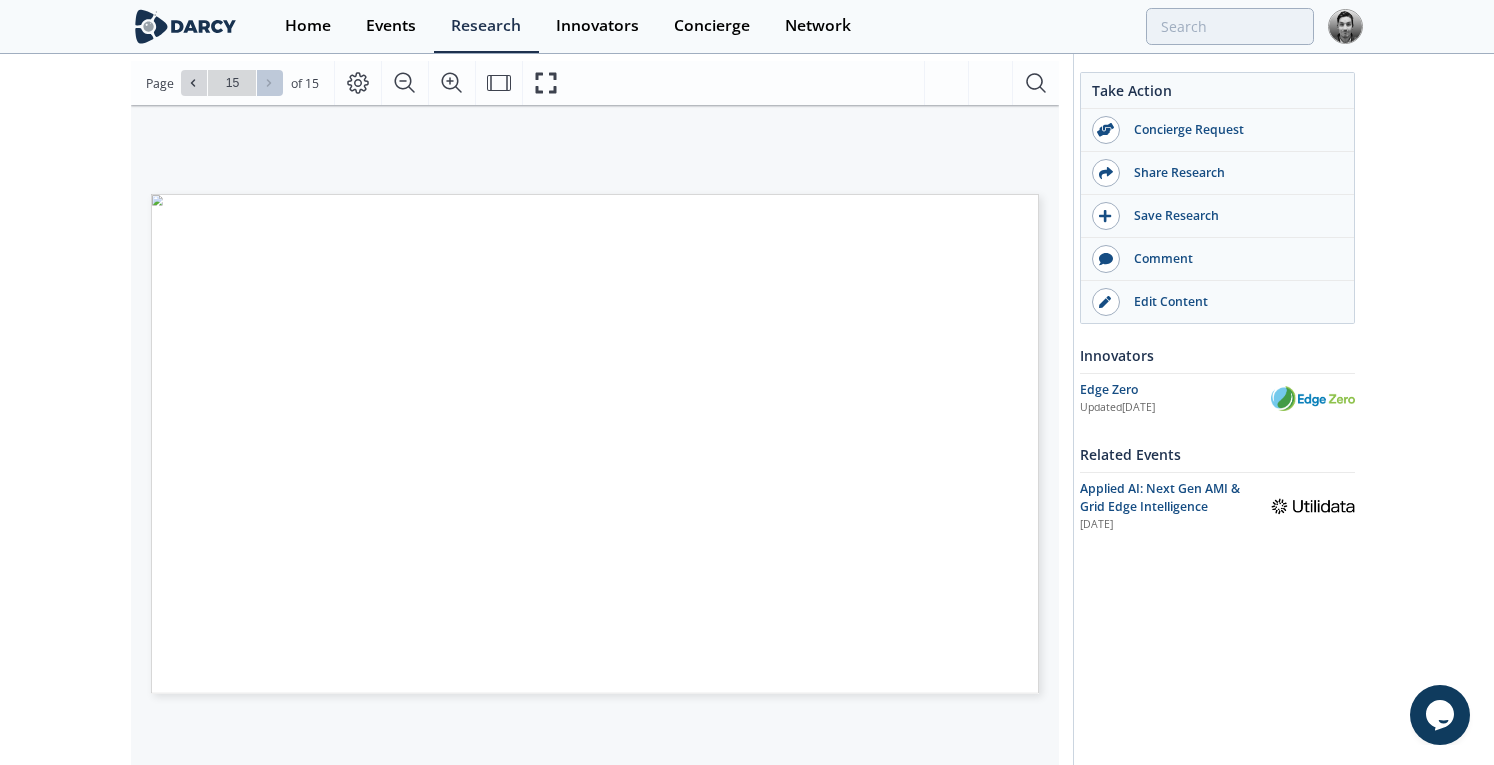 click on "Go to Page 15" at bounding box center (232, 83) 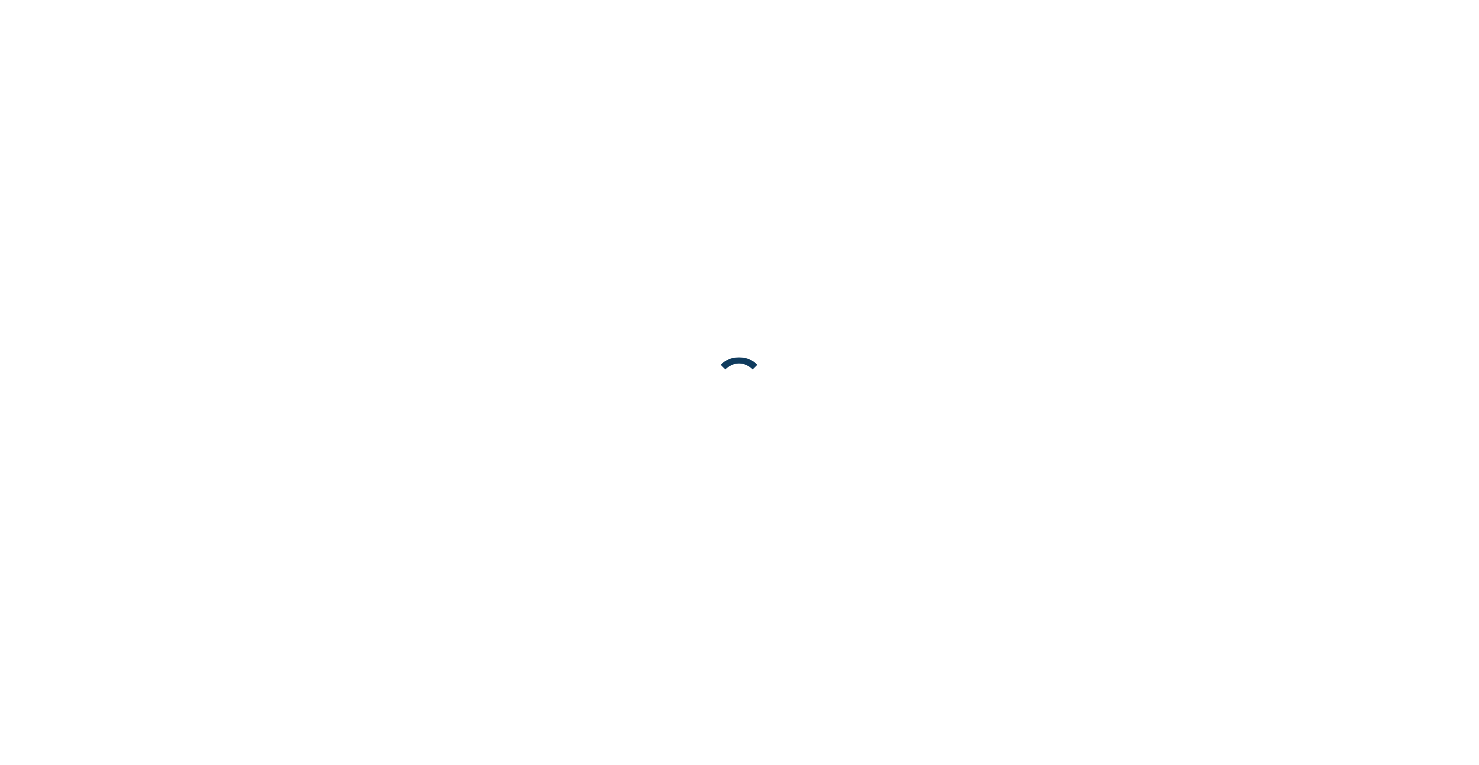 scroll, scrollTop: 0, scrollLeft: 0, axis: both 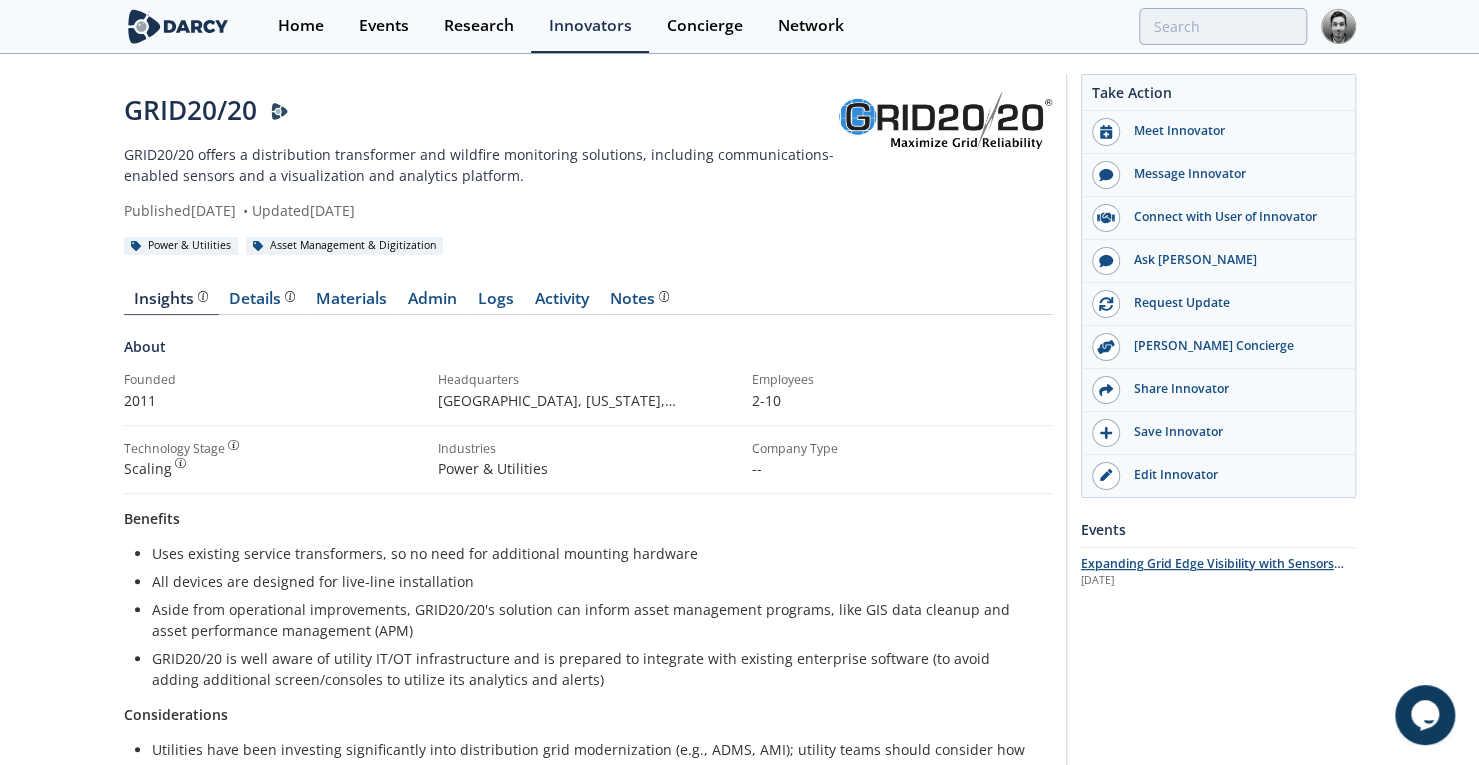 click on "Expanding Grid Edge Visibility with Sensors and State Estimation" at bounding box center (1212, 572) 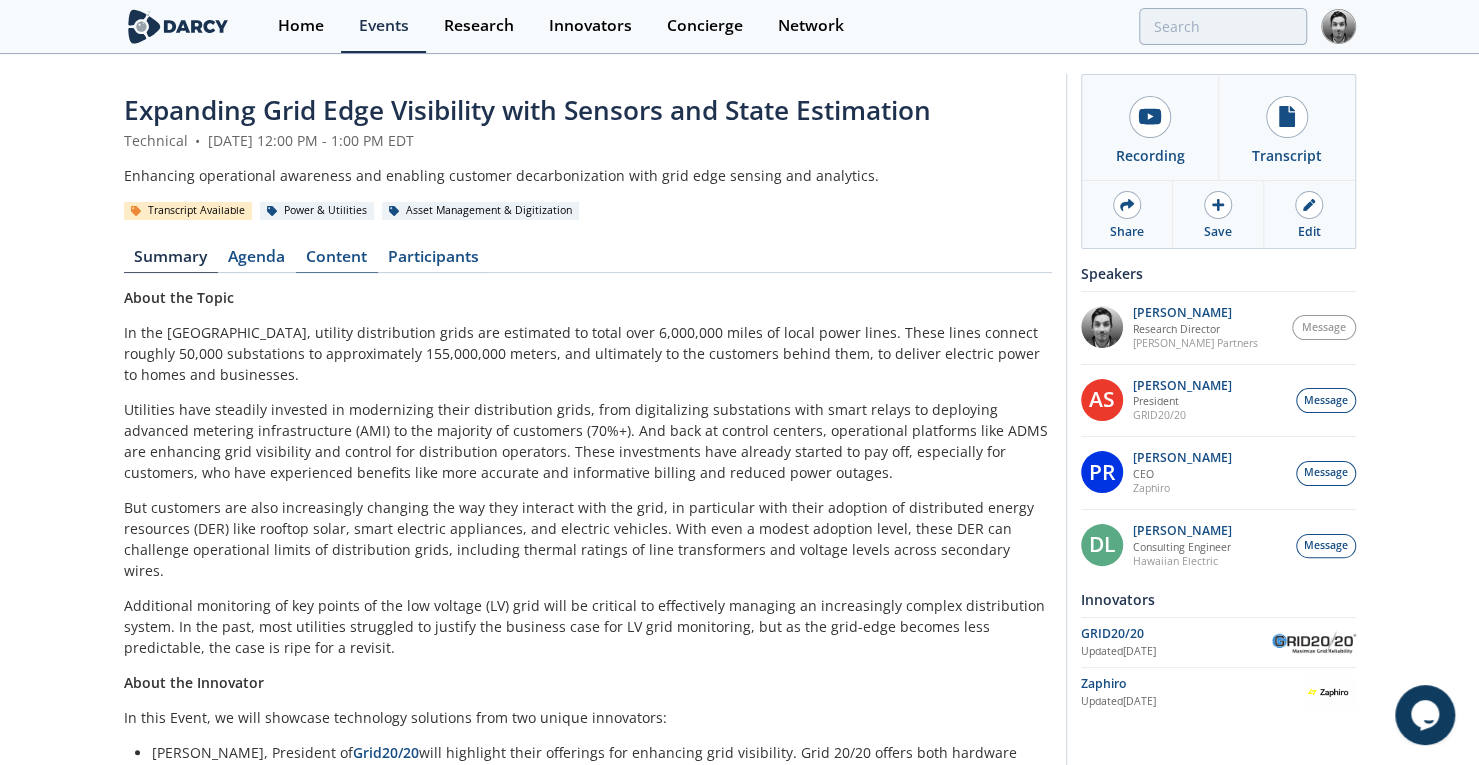 click on "Content" at bounding box center [337, 261] 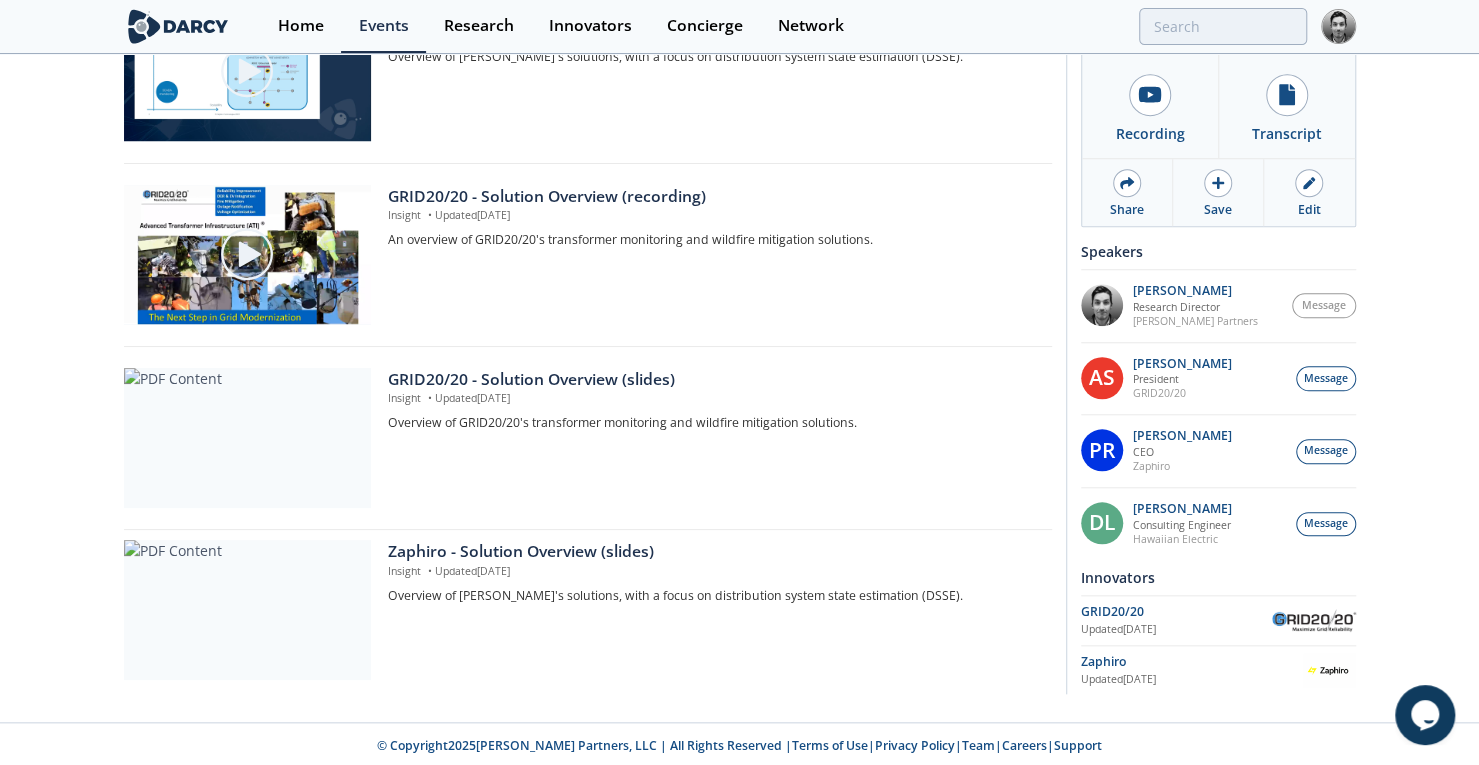 scroll, scrollTop: 846, scrollLeft: 0, axis: vertical 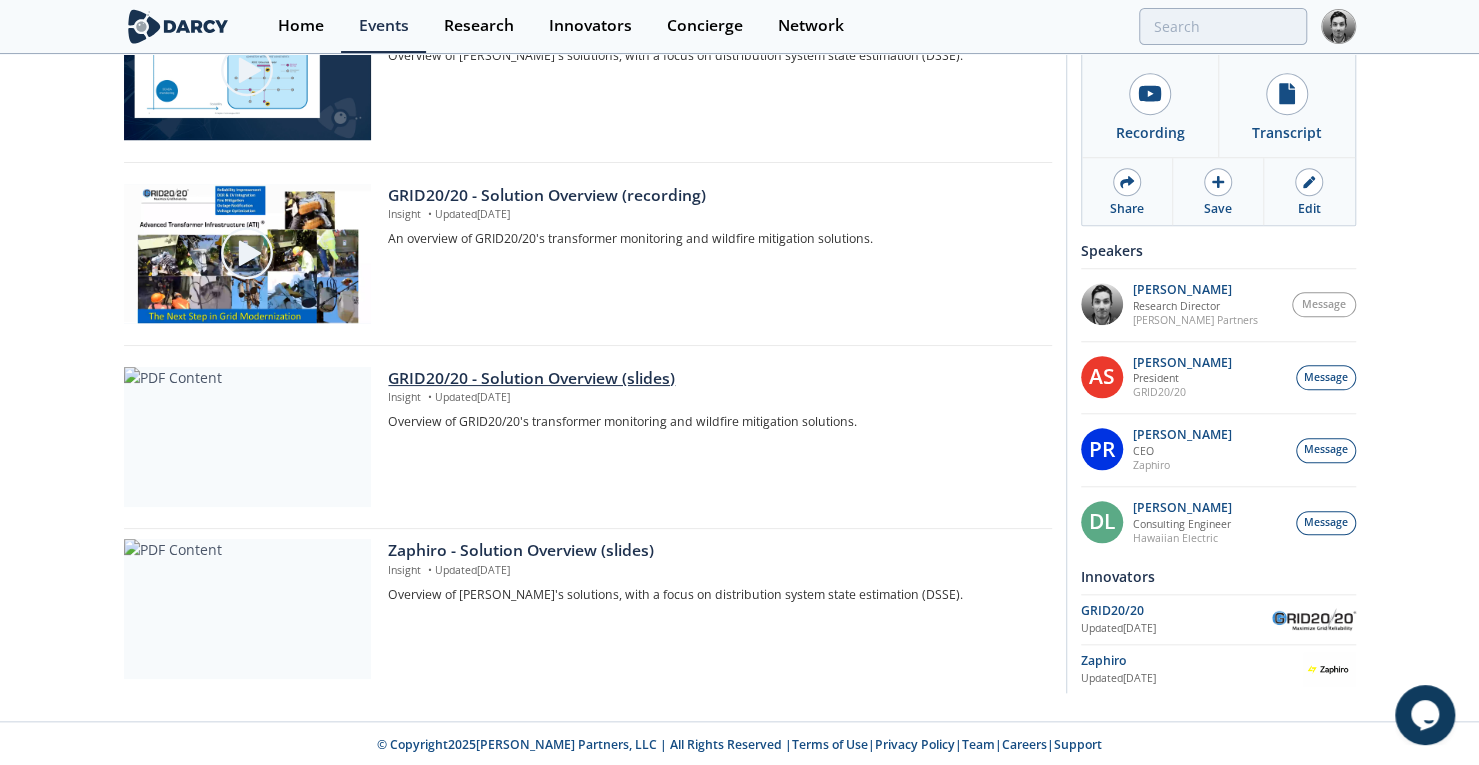 click on "GRID20/20 - Solution Overview (slides)" at bounding box center (712, 379) 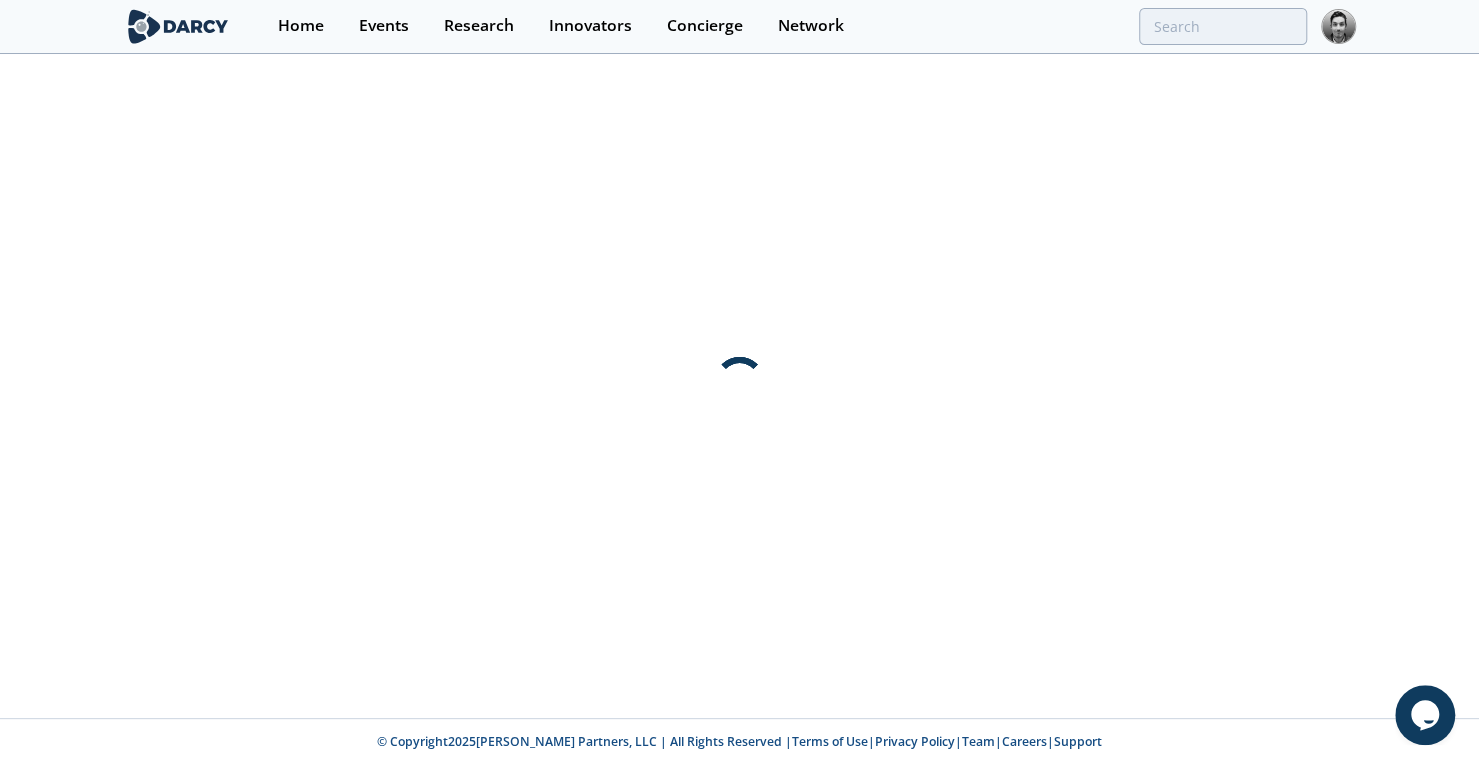 scroll, scrollTop: 0, scrollLeft: 0, axis: both 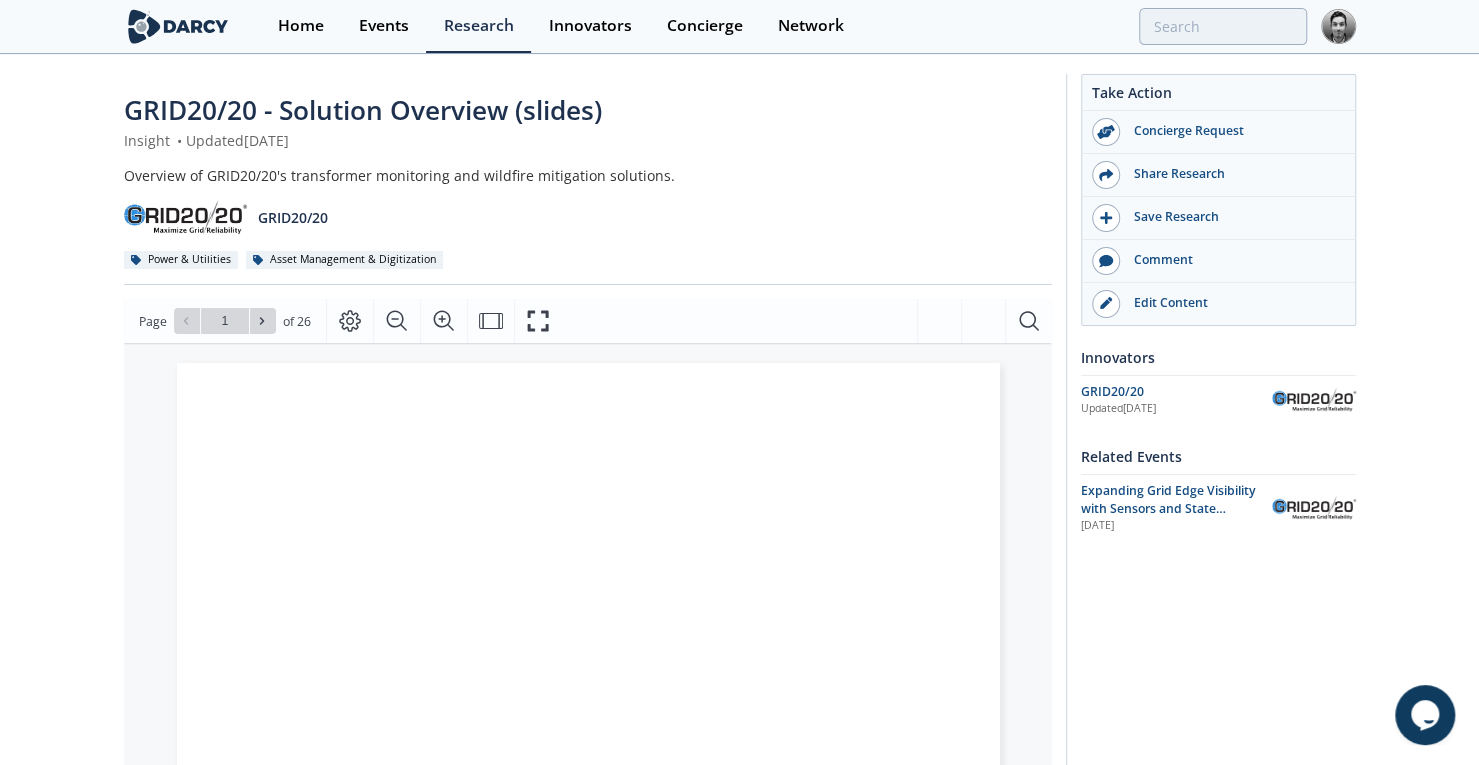click on "GRID20/20 - Solution Overview (slides)" at bounding box center [363, 110] 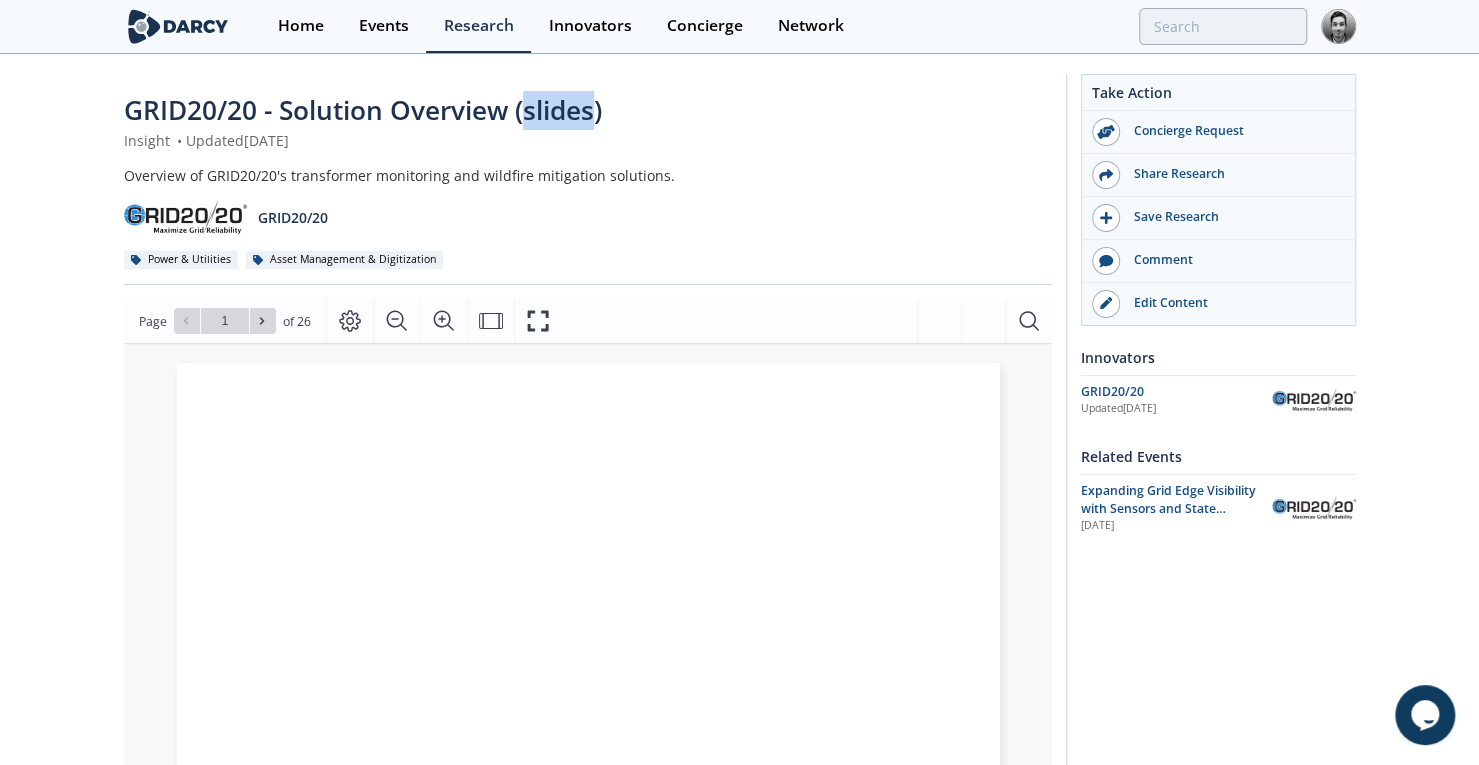 click on "GRID20/20 - Solution Overview (slides)" at bounding box center (363, 110) 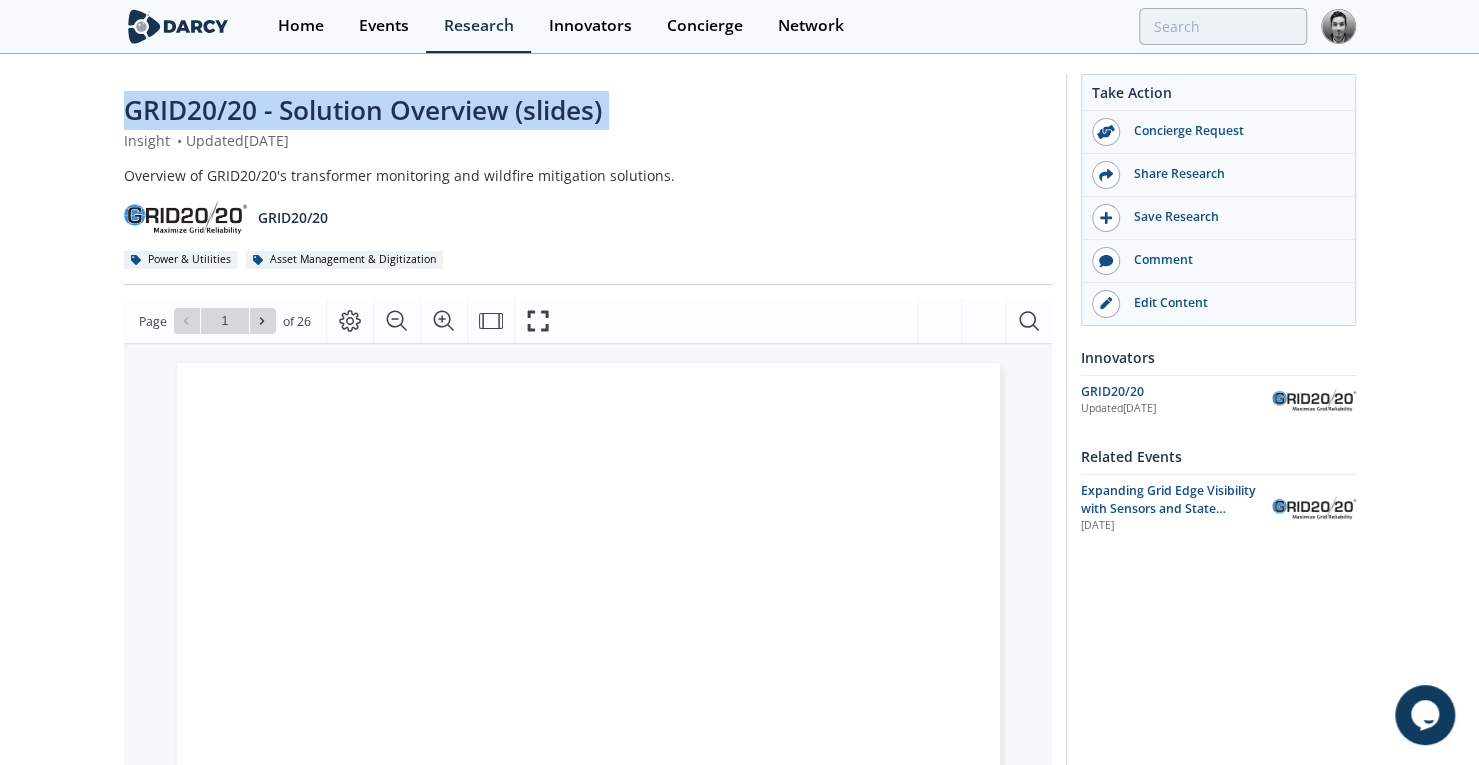 click on "GRID20/20 - Solution Overview (slides)" at bounding box center [363, 110] 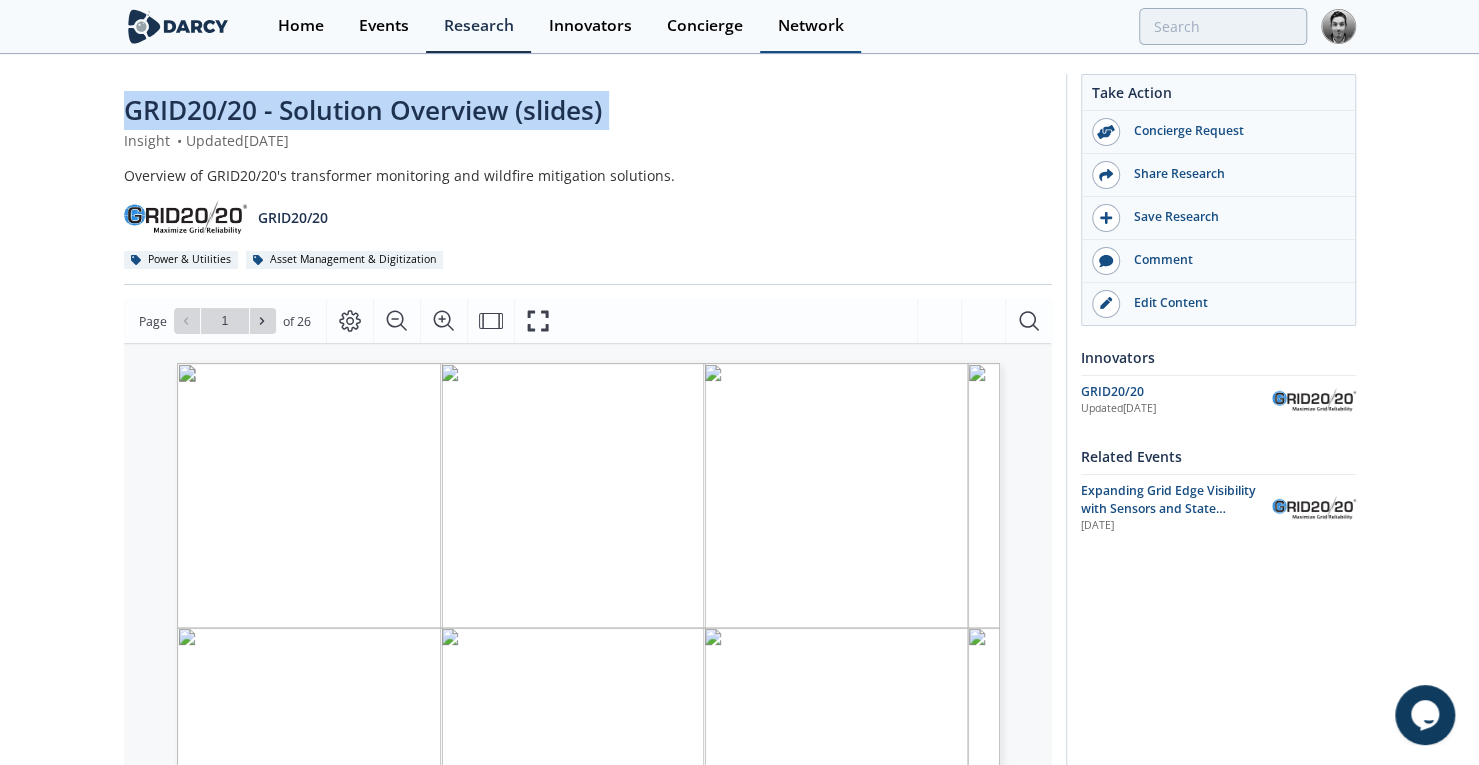 copy on "GRID20/20 - Solution Overview (slides)" 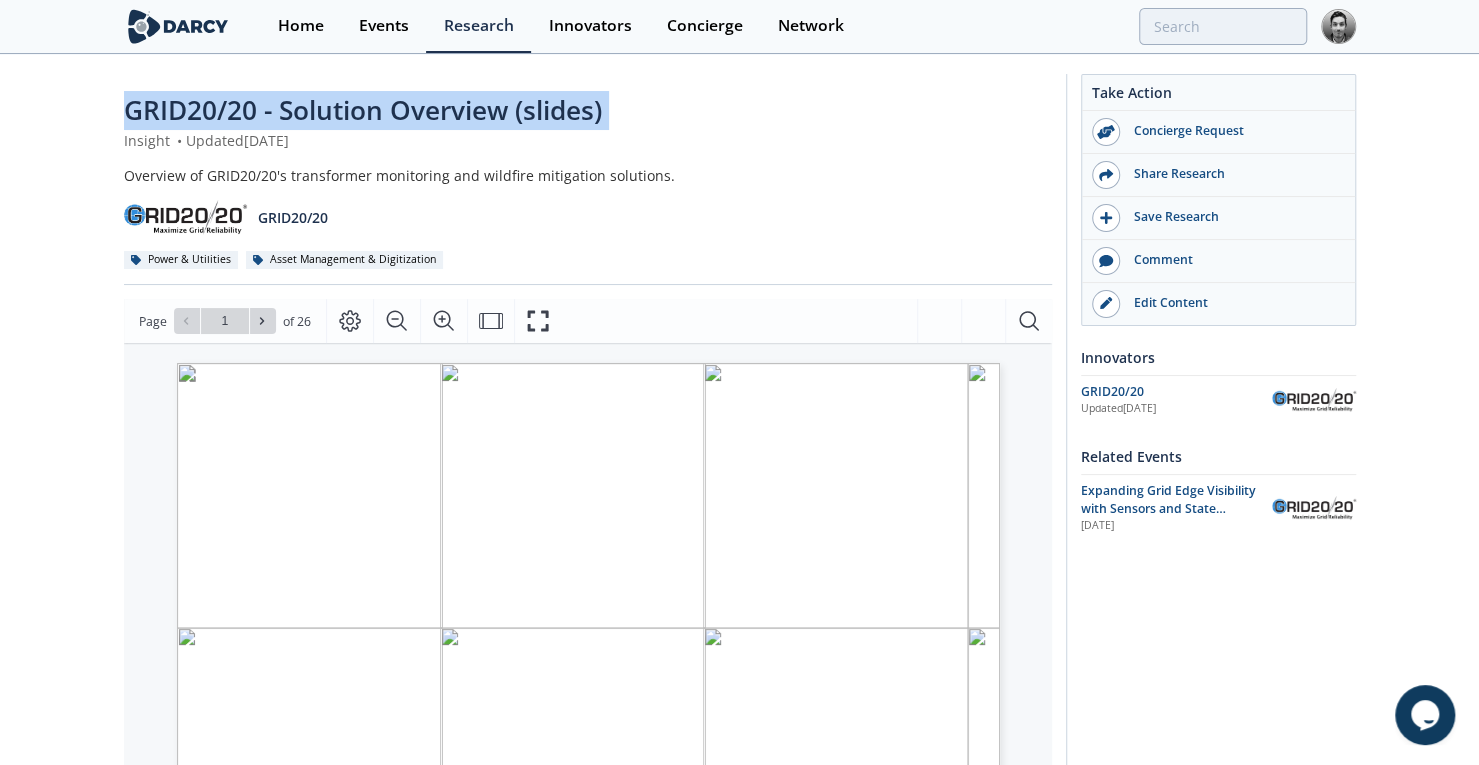 click on "GRID20/20 - Solution Overview (slides)" at bounding box center (363, 110) 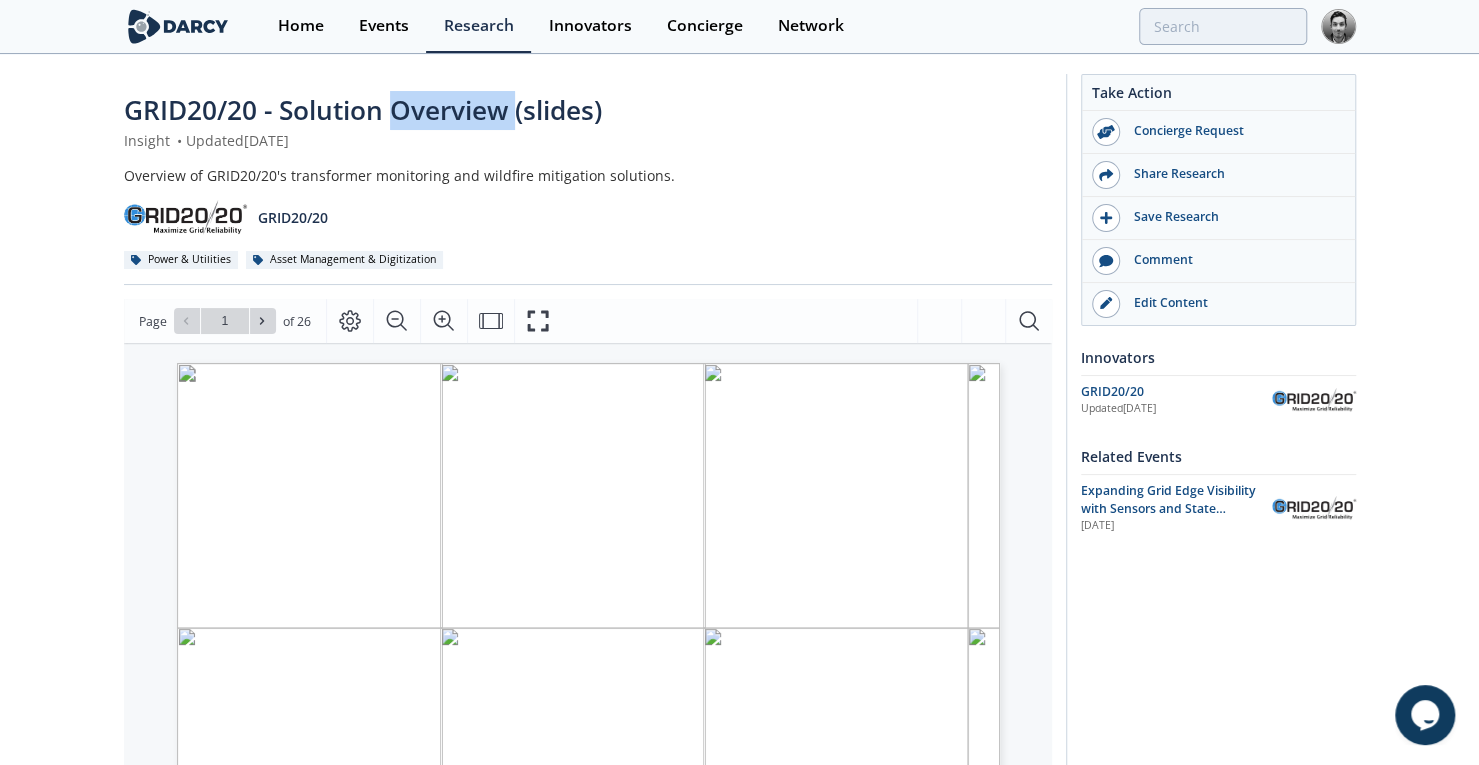 click on "GRID20/20 - Solution Overview (slides)" at bounding box center [363, 110] 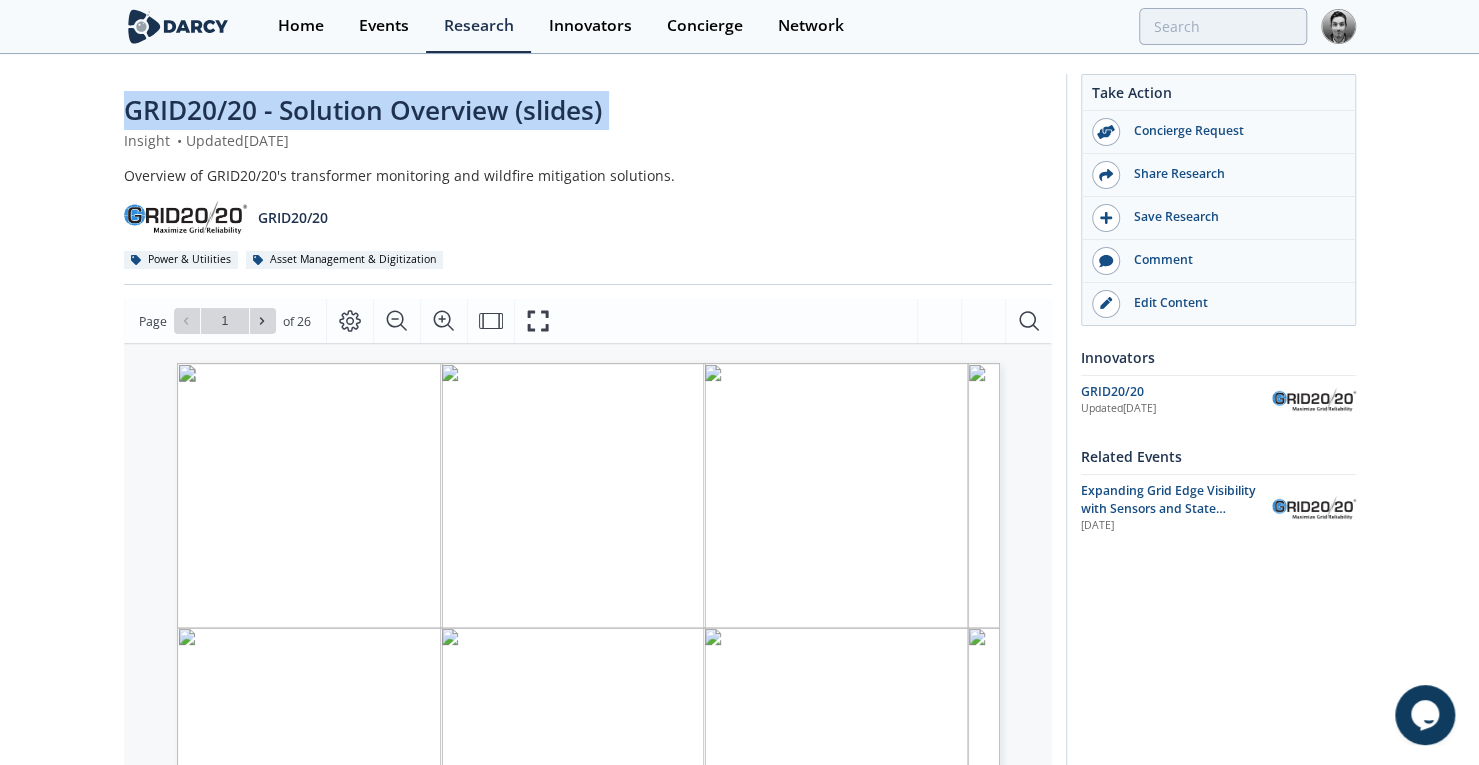 click on "GRID20/20 - Solution Overview (slides)" at bounding box center [363, 110] 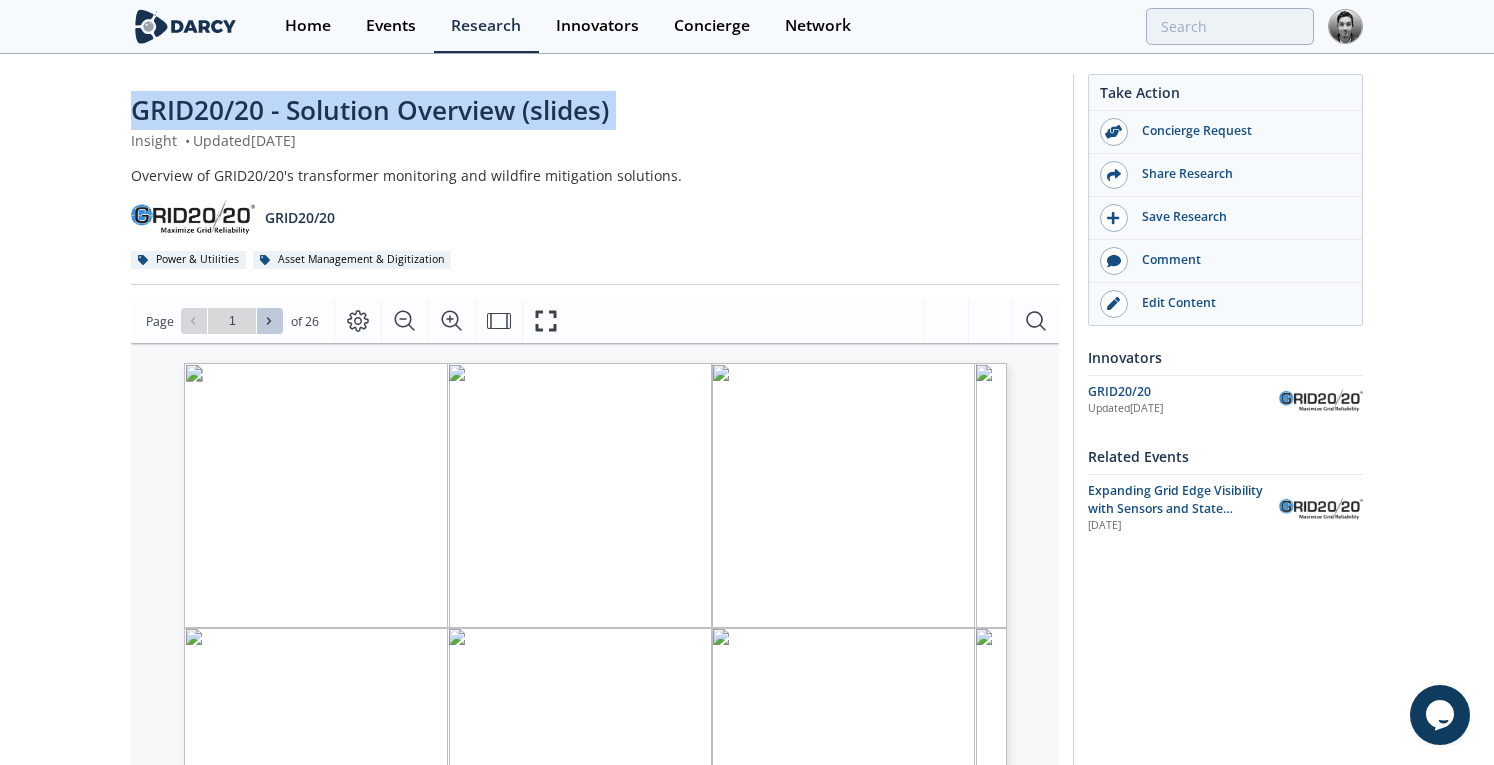 click 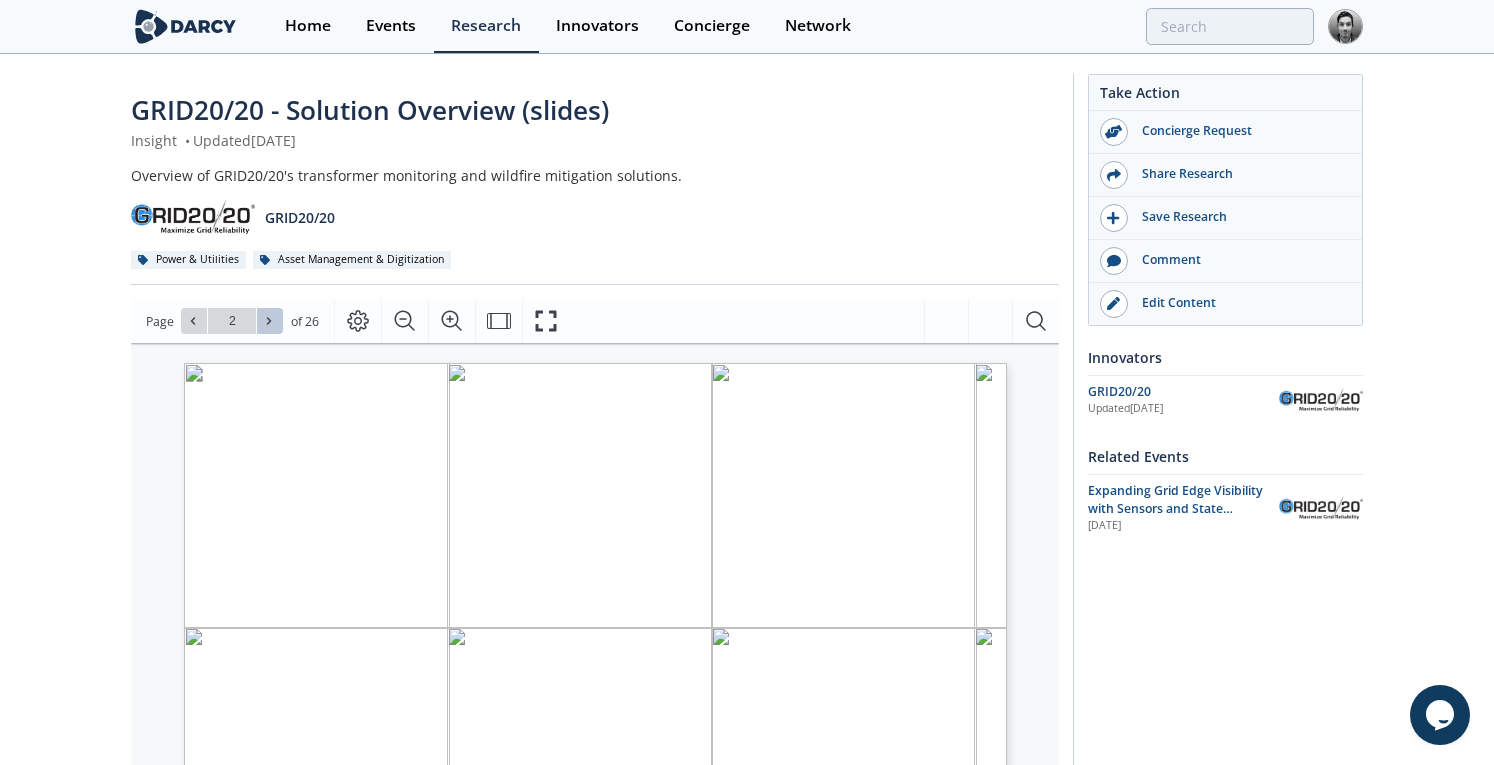 click 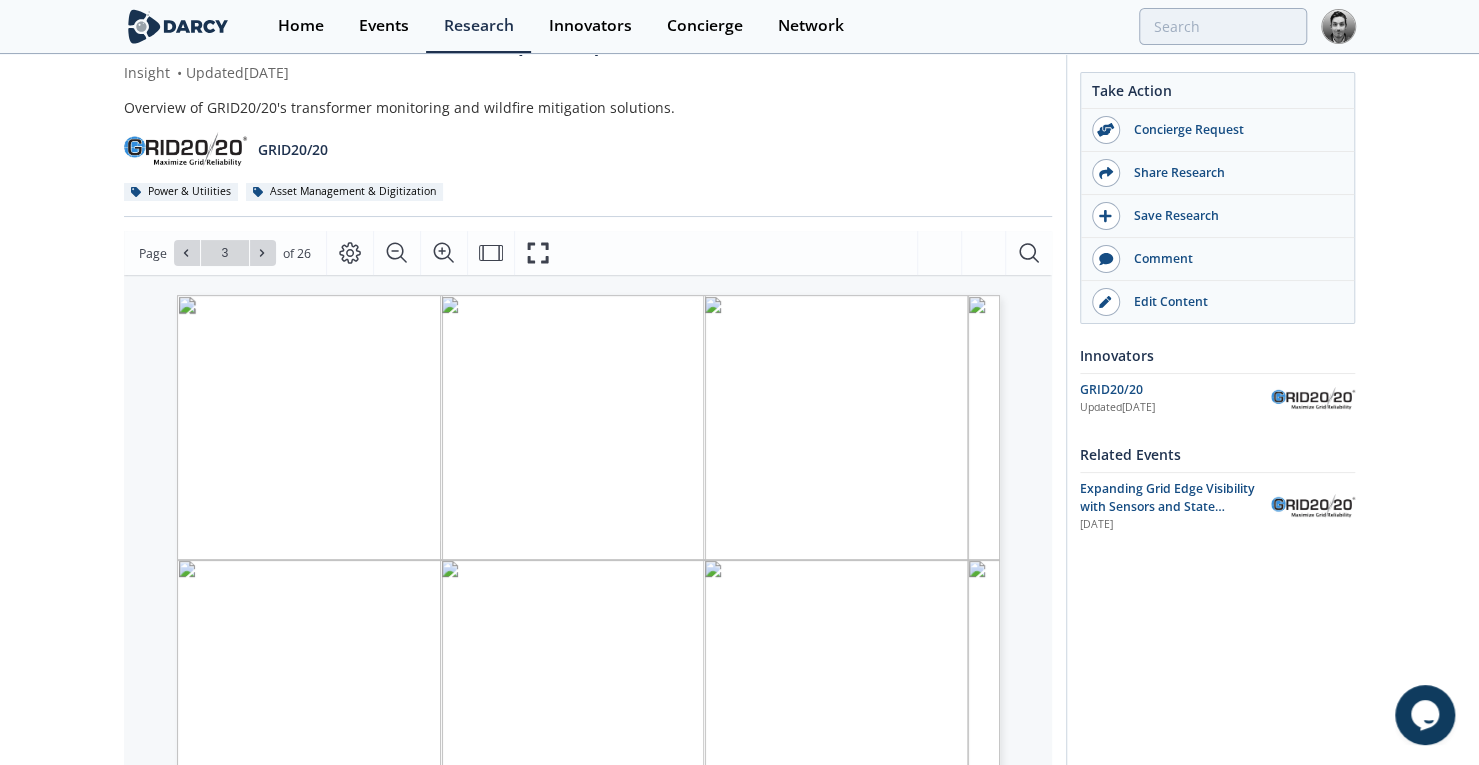 scroll, scrollTop: 104, scrollLeft: 0, axis: vertical 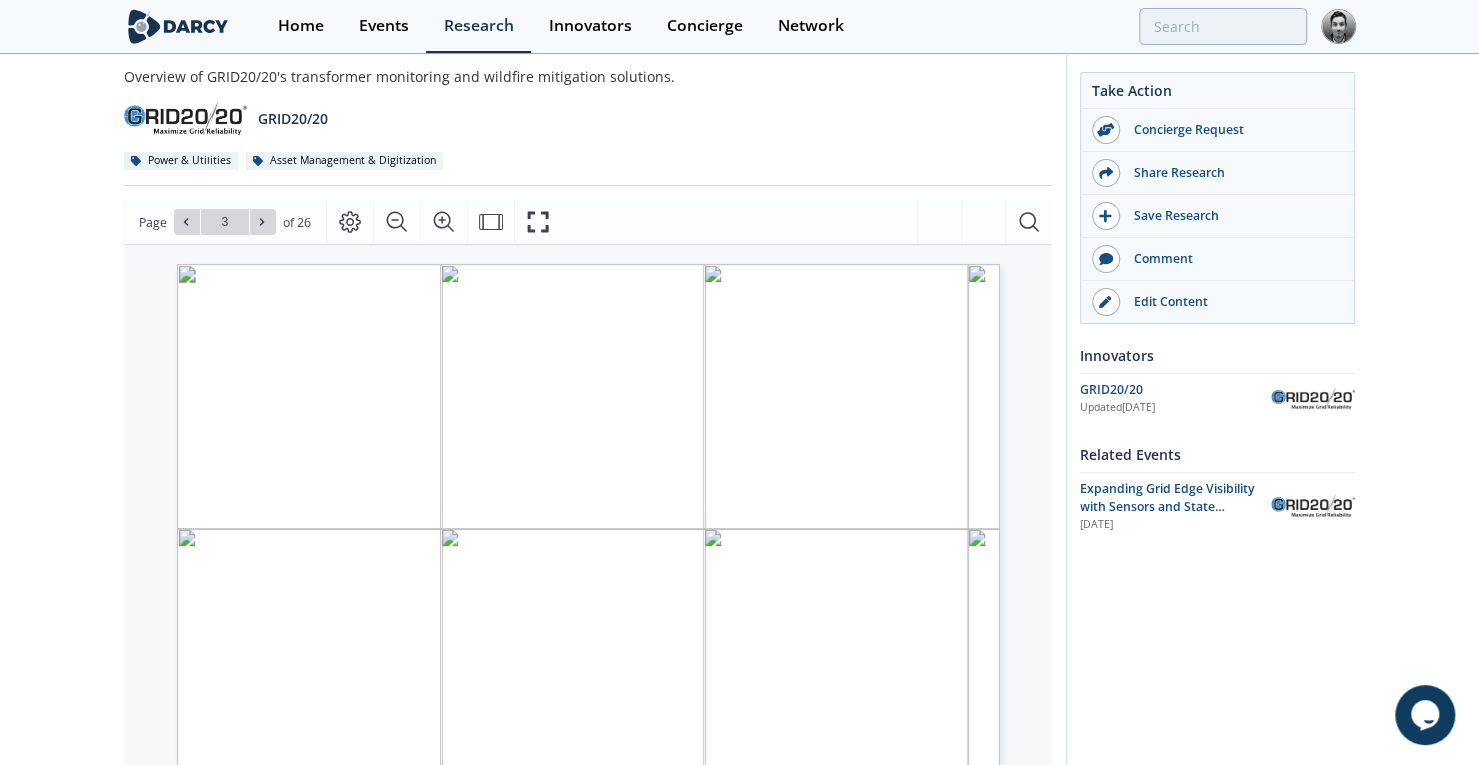 drag, startPoint x: 76, startPoint y: 411, endPoint x: 83, endPoint y: 455, distance: 44.553337 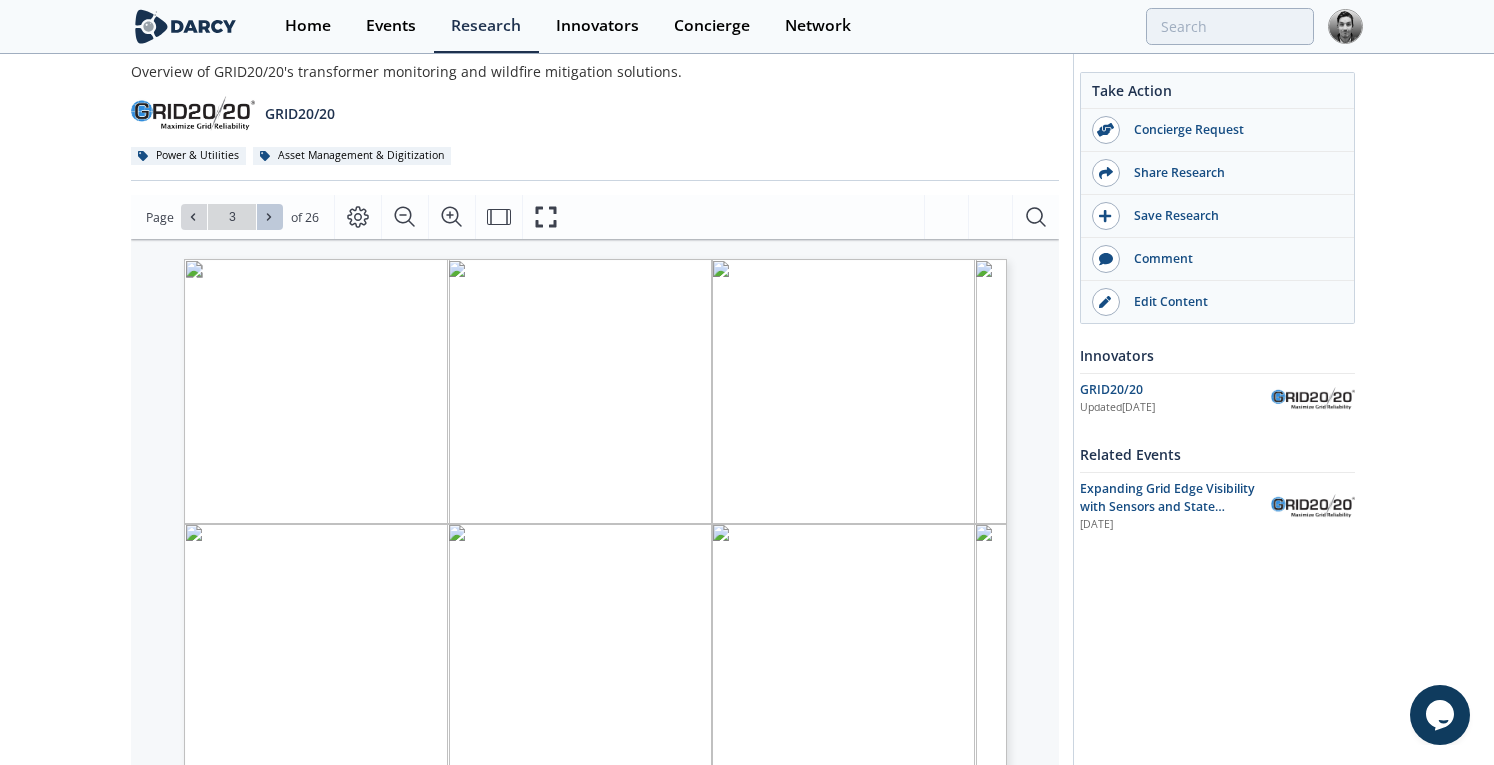 click 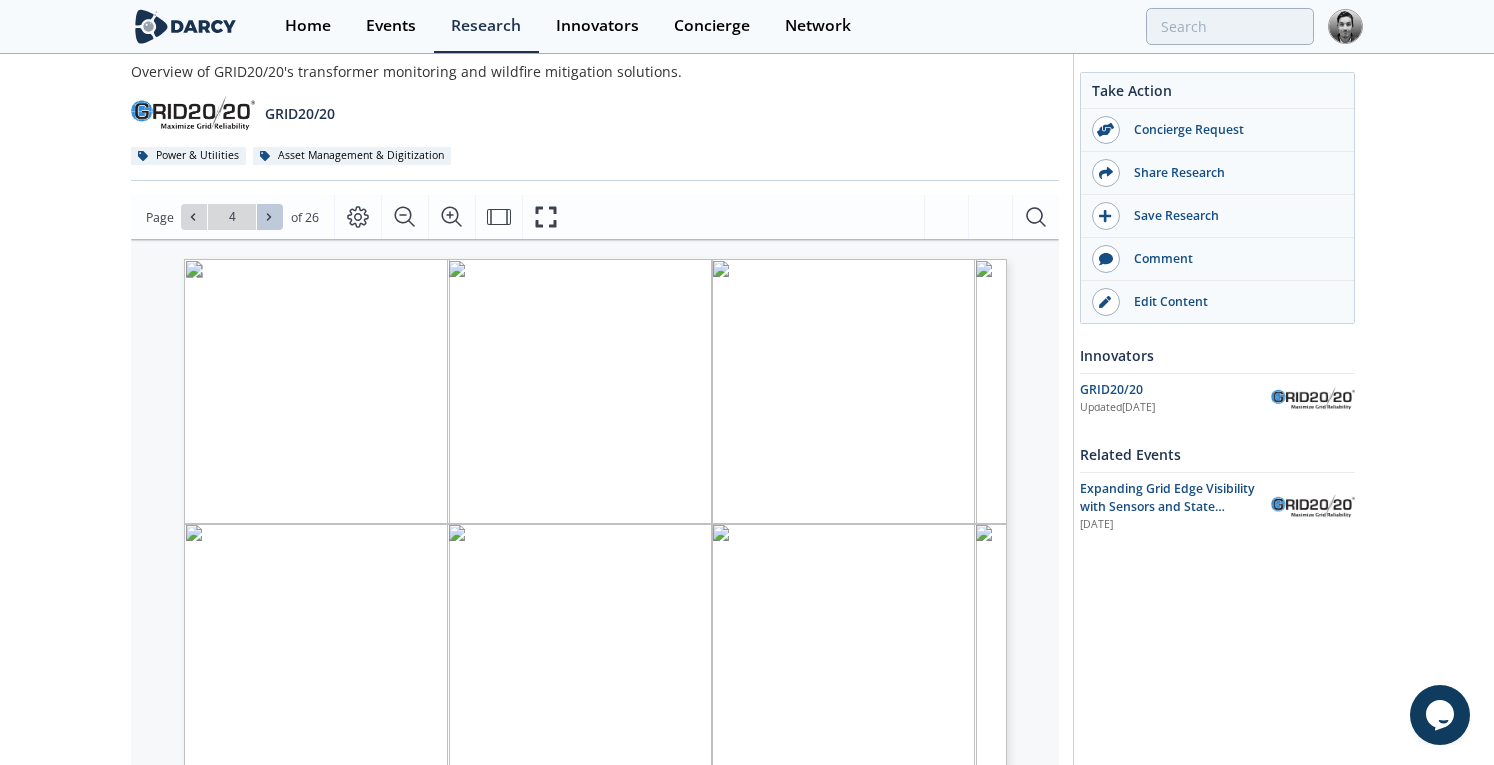 click 